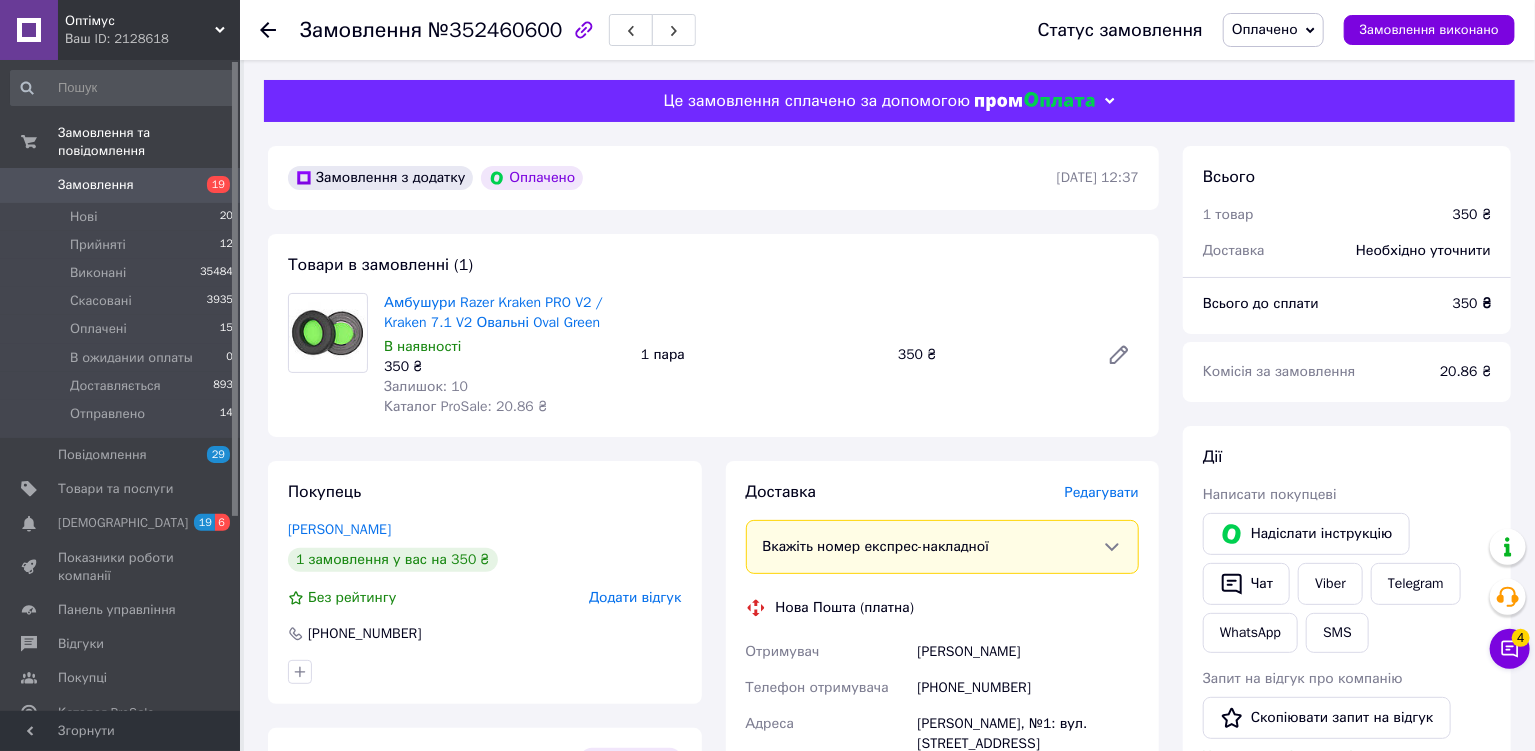 scroll, scrollTop: 489, scrollLeft: 0, axis: vertical 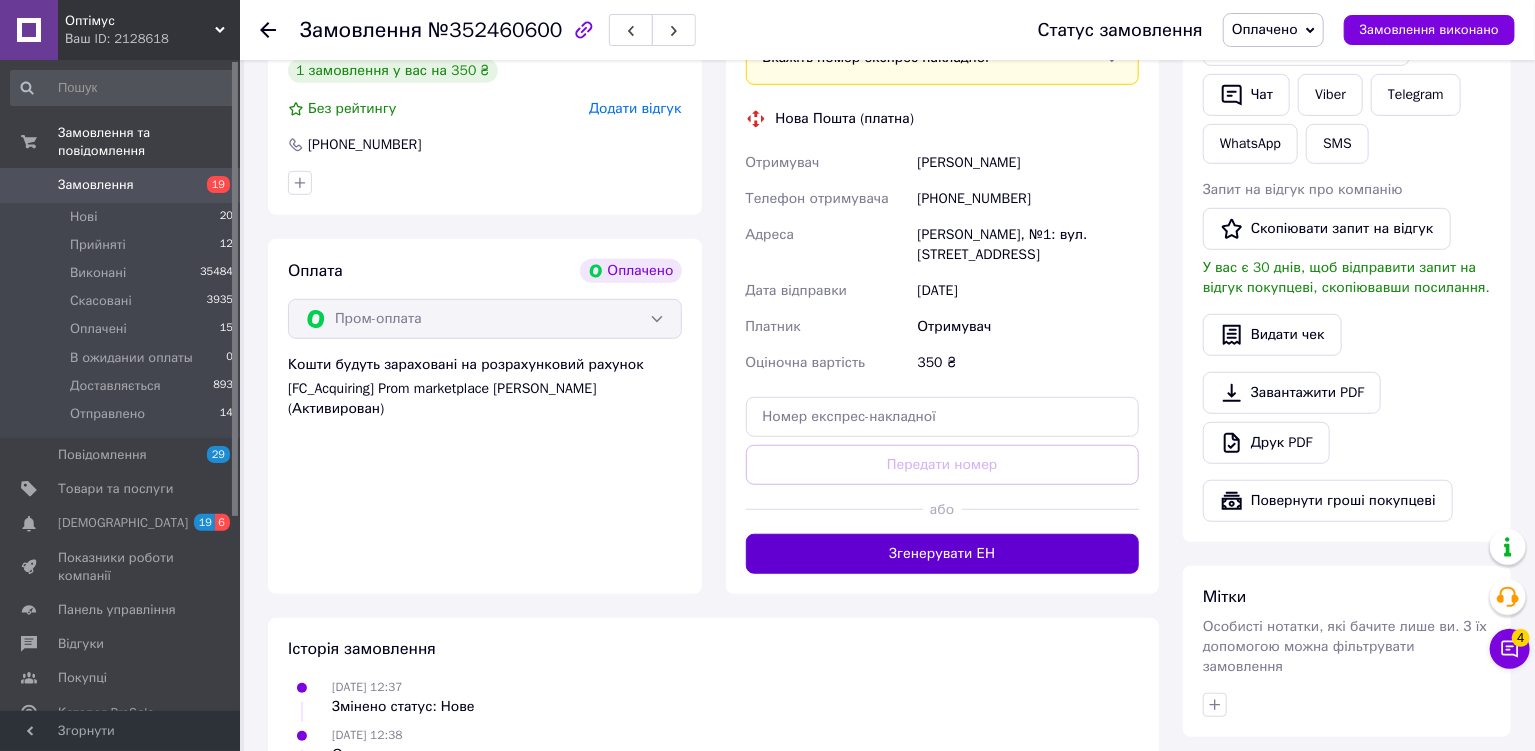 click on "Згенерувати ЕН" at bounding box center (943, 554) 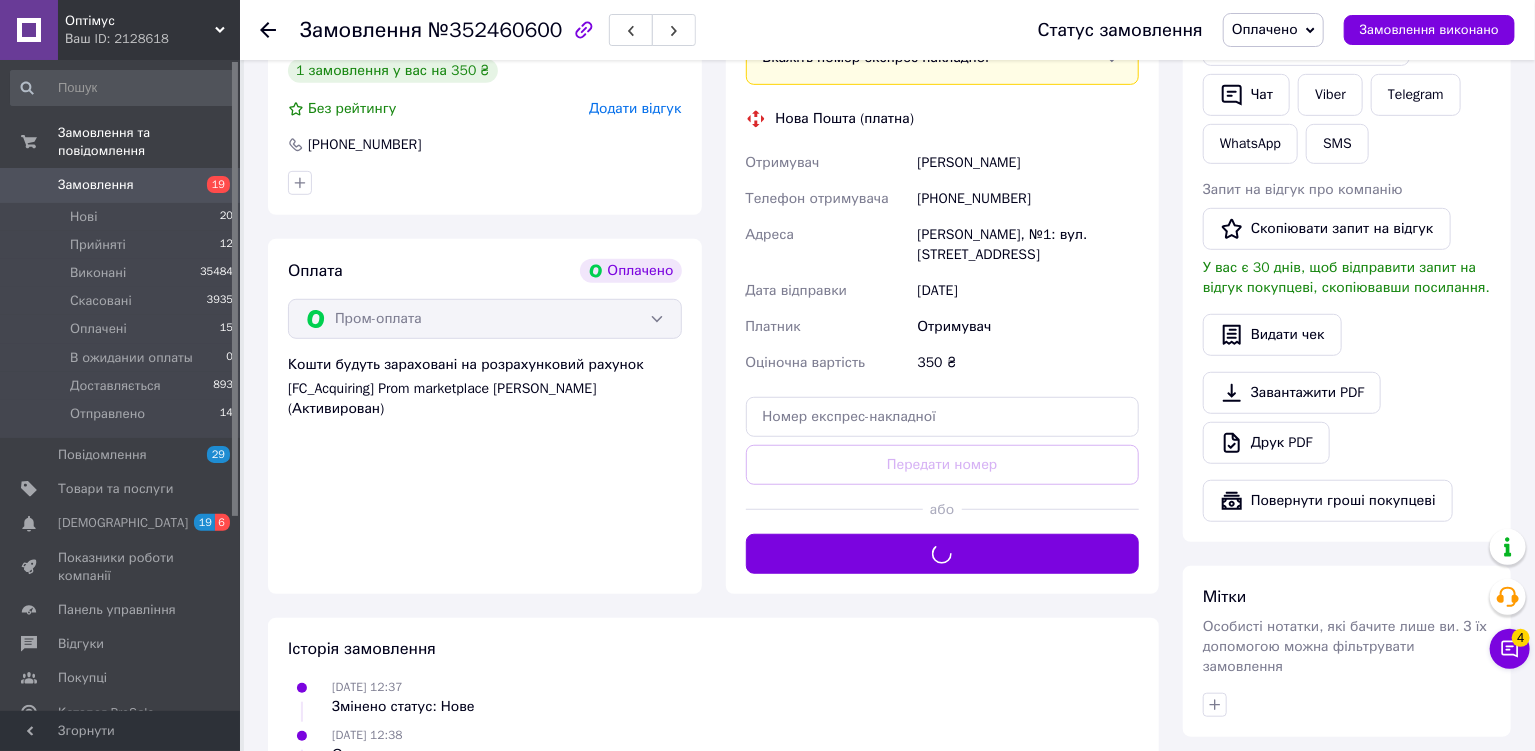 click on "Оплачено" at bounding box center (1265, 29) 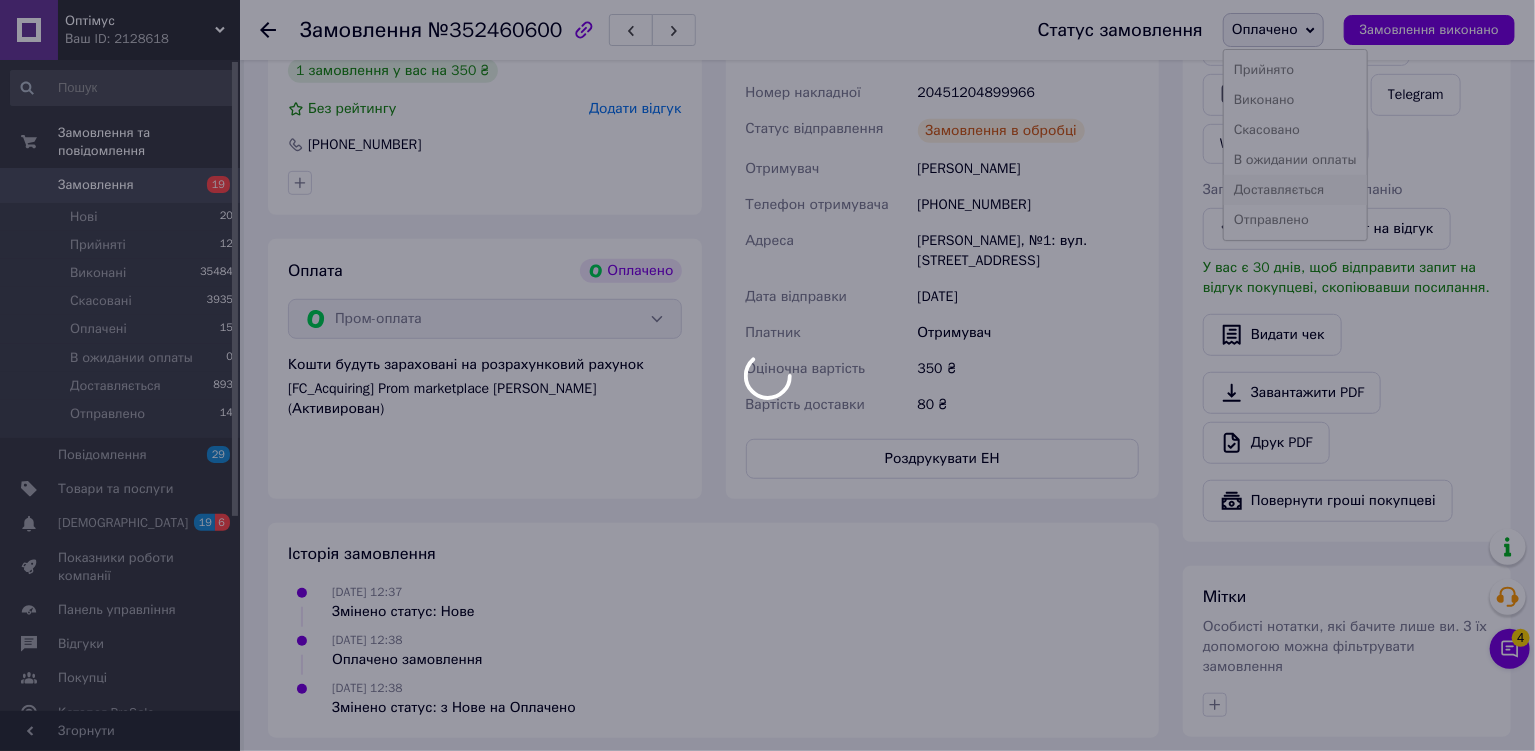 click on "Доставляється" at bounding box center [1295, 190] 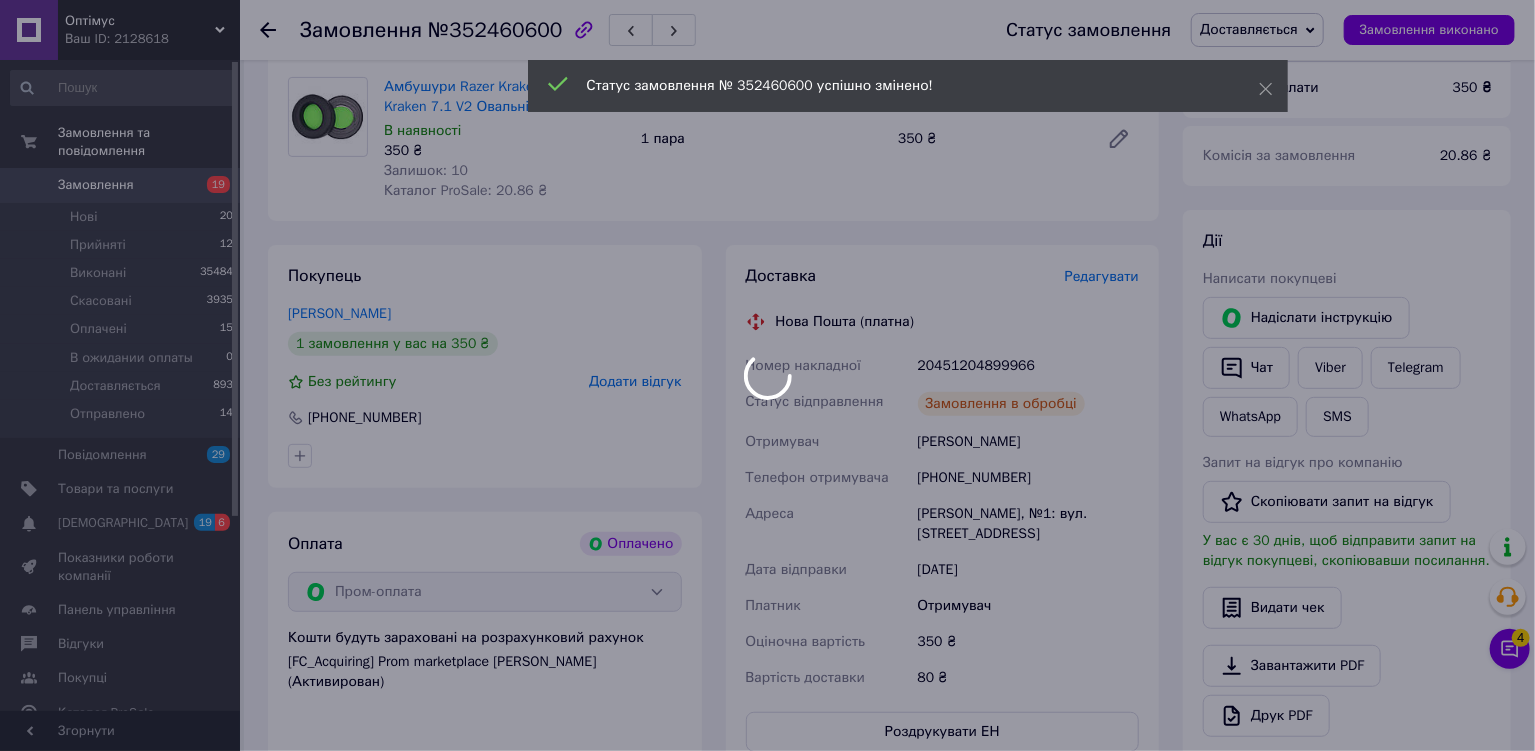 scroll, scrollTop: 0, scrollLeft: 0, axis: both 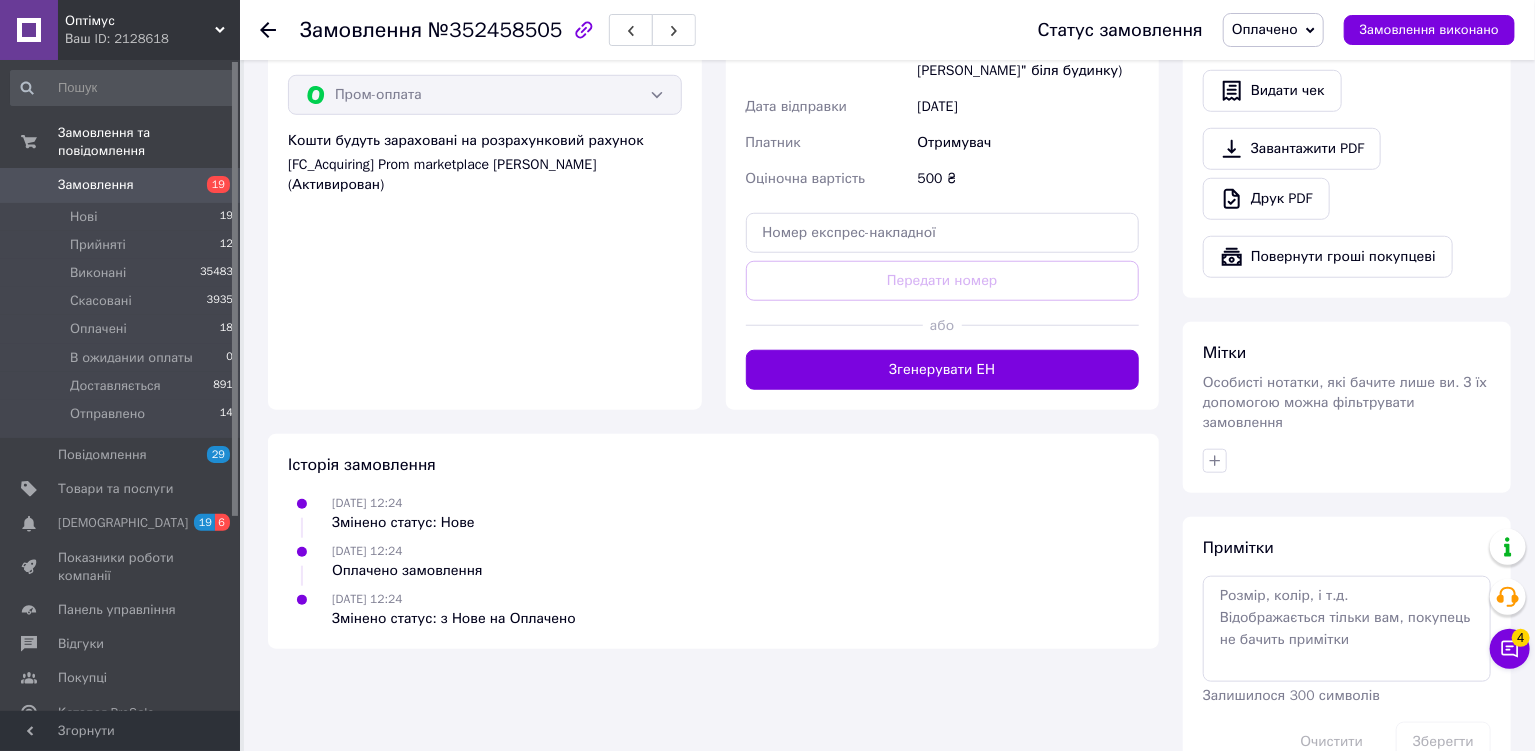 click on "Згенерувати ЕН" at bounding box center (943, 370) 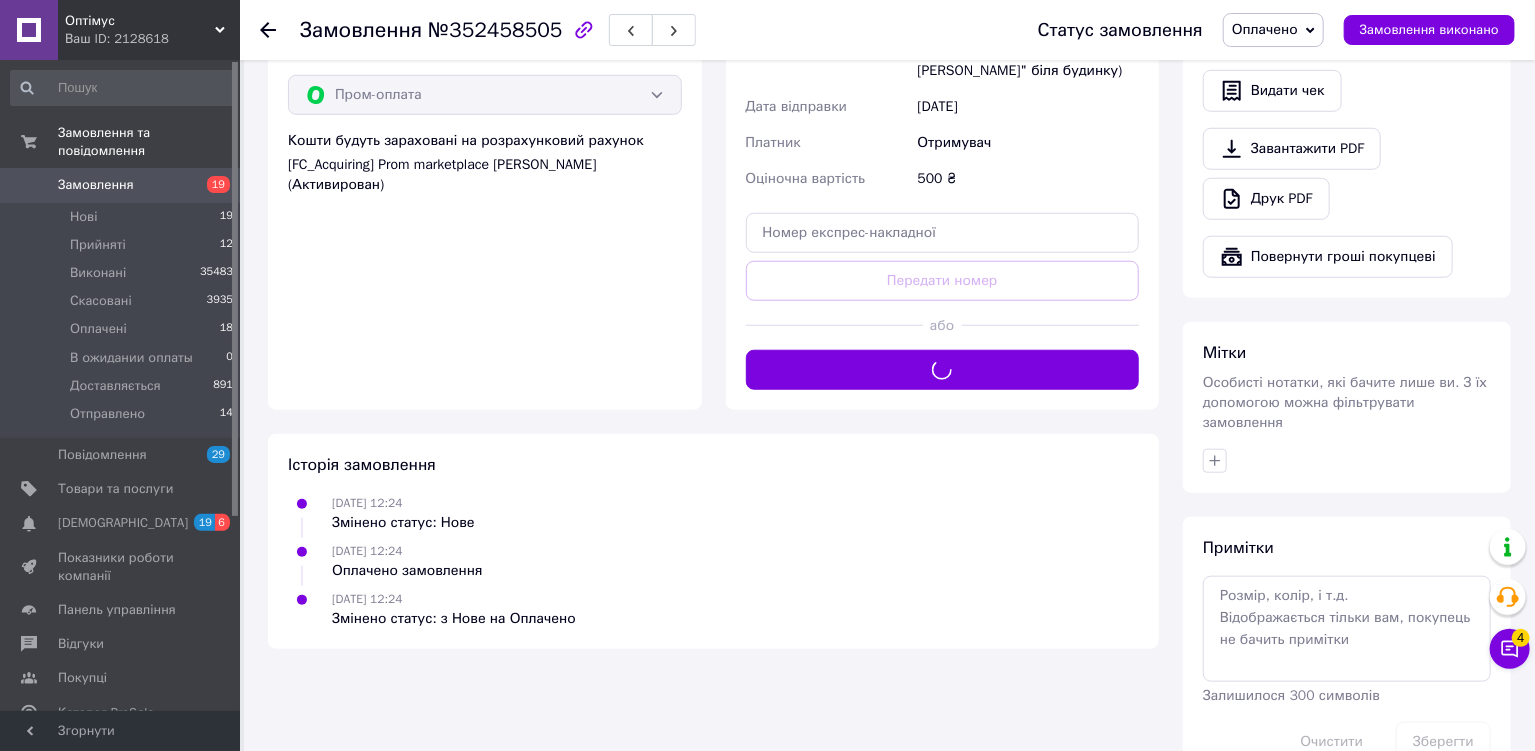 click 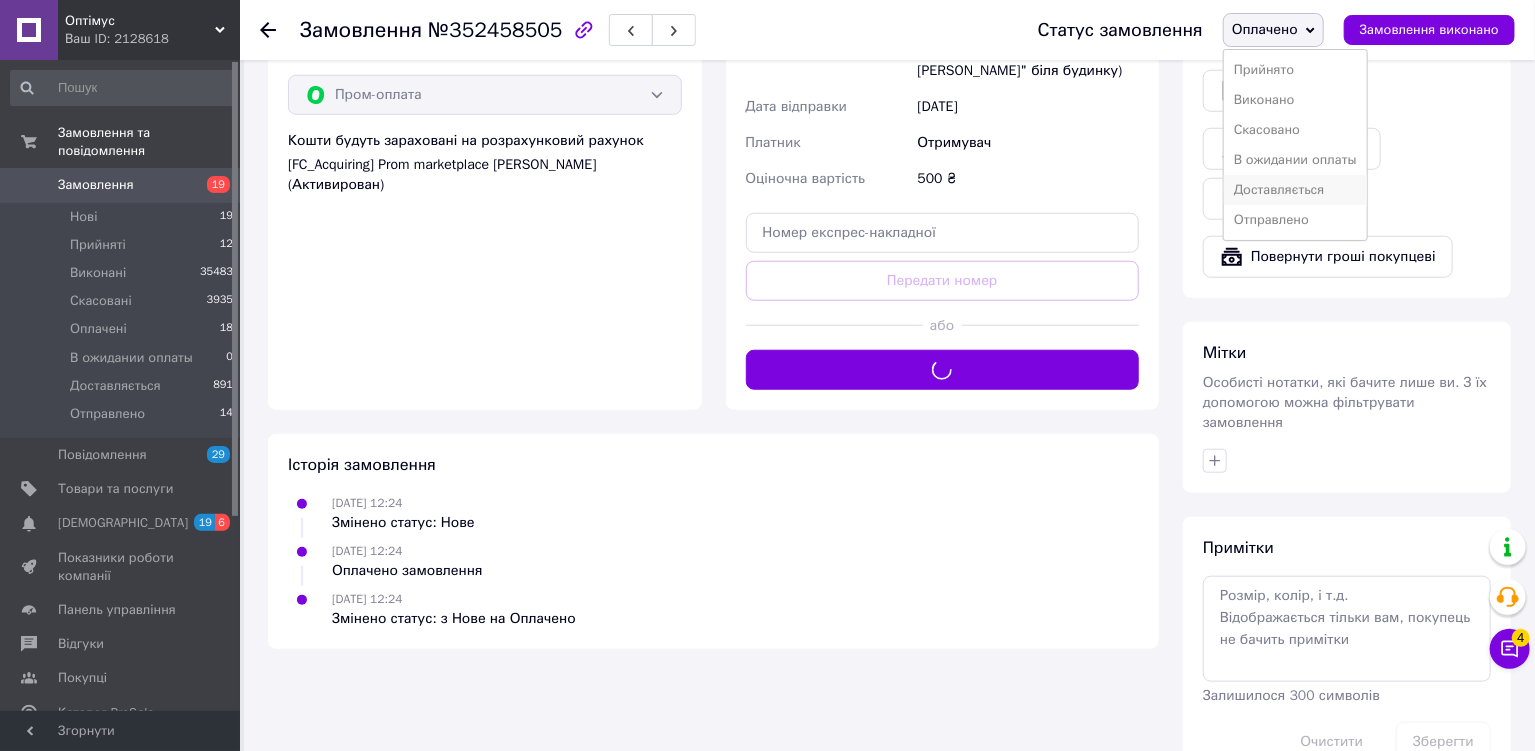 click on "Доставляється" at bounding box center (1295, 190) 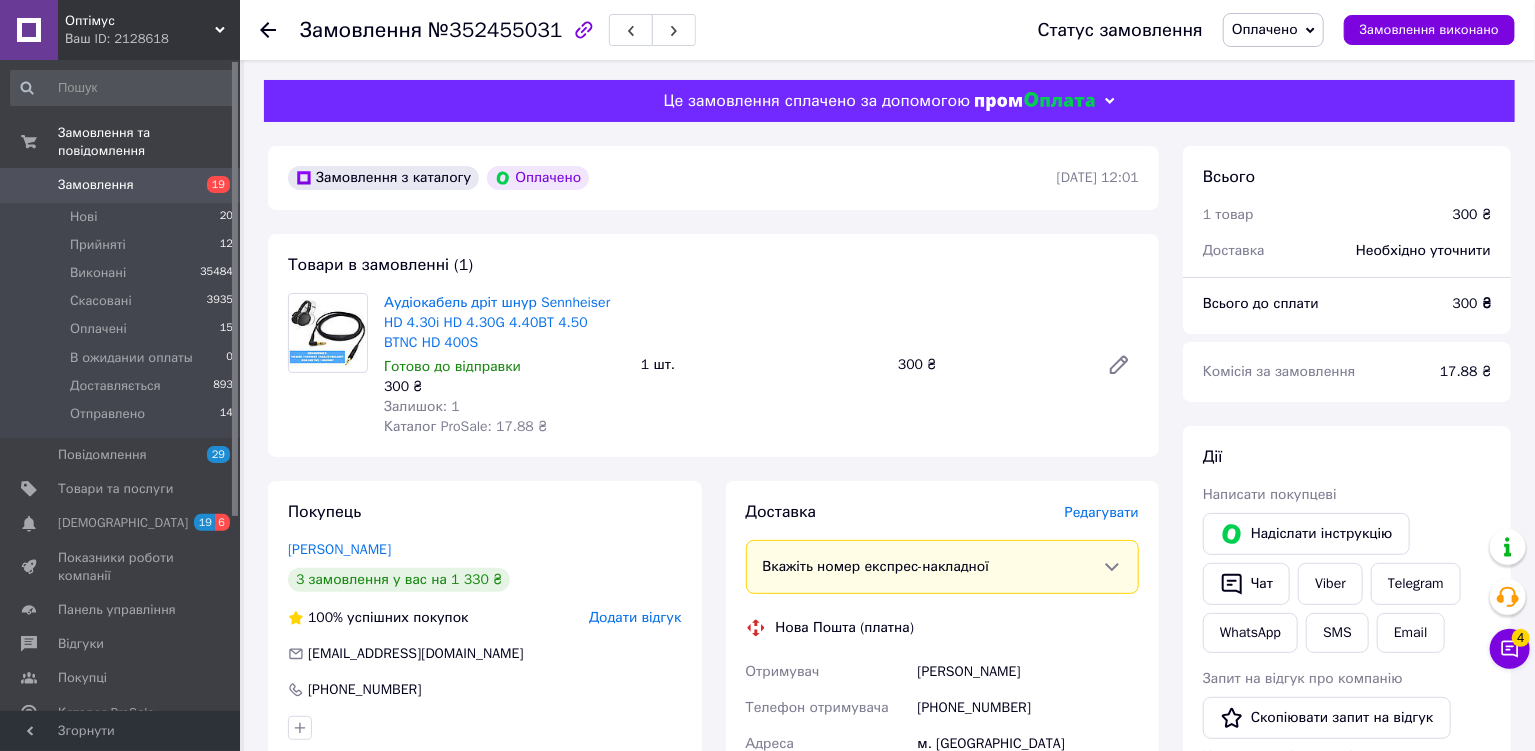 scroll, scrollTop: 489, scrollLeft: 0, axis: vertical 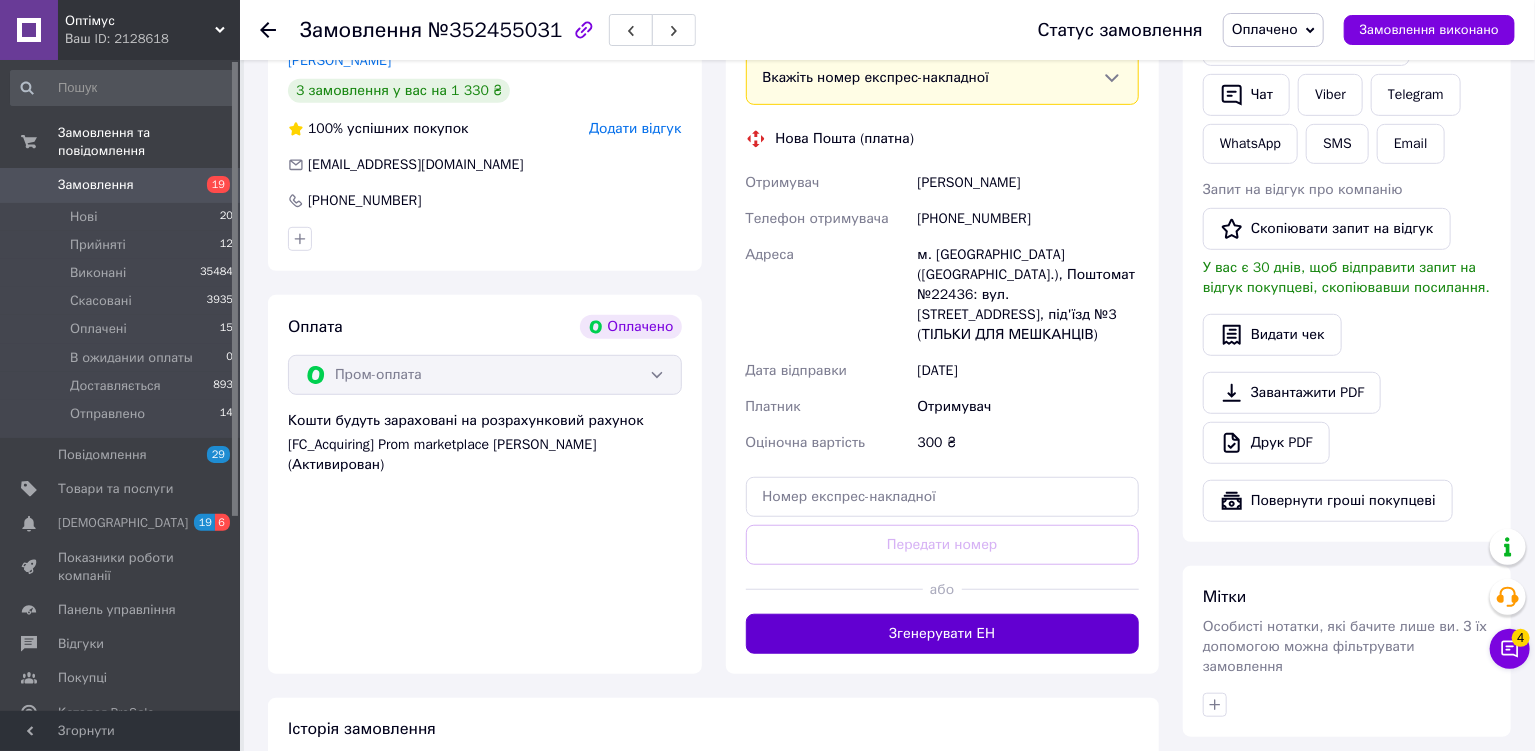 click on "Згенерувати ЕН" at bounding box center (943, 634) 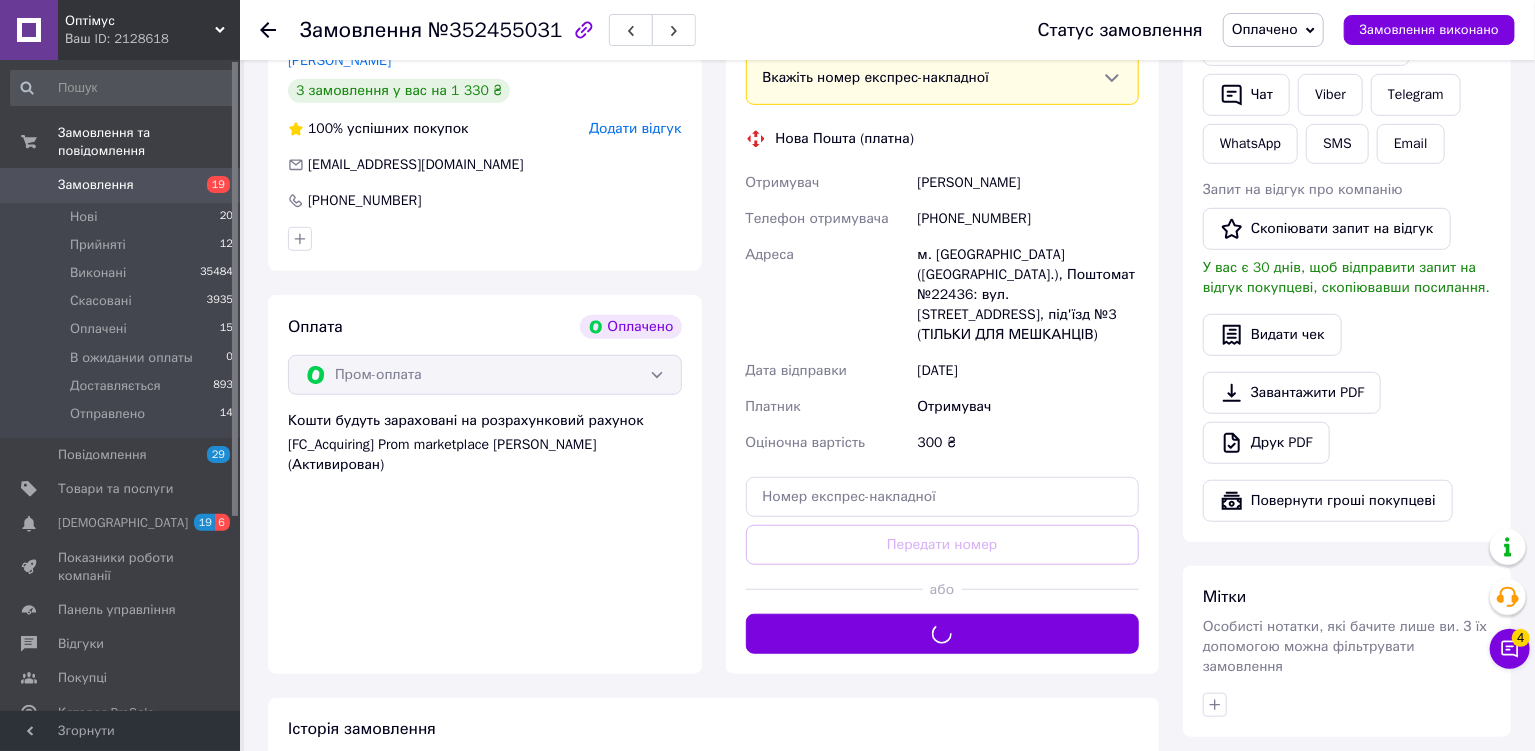 click on "Оплачено" at bounding box center (1273, 30) 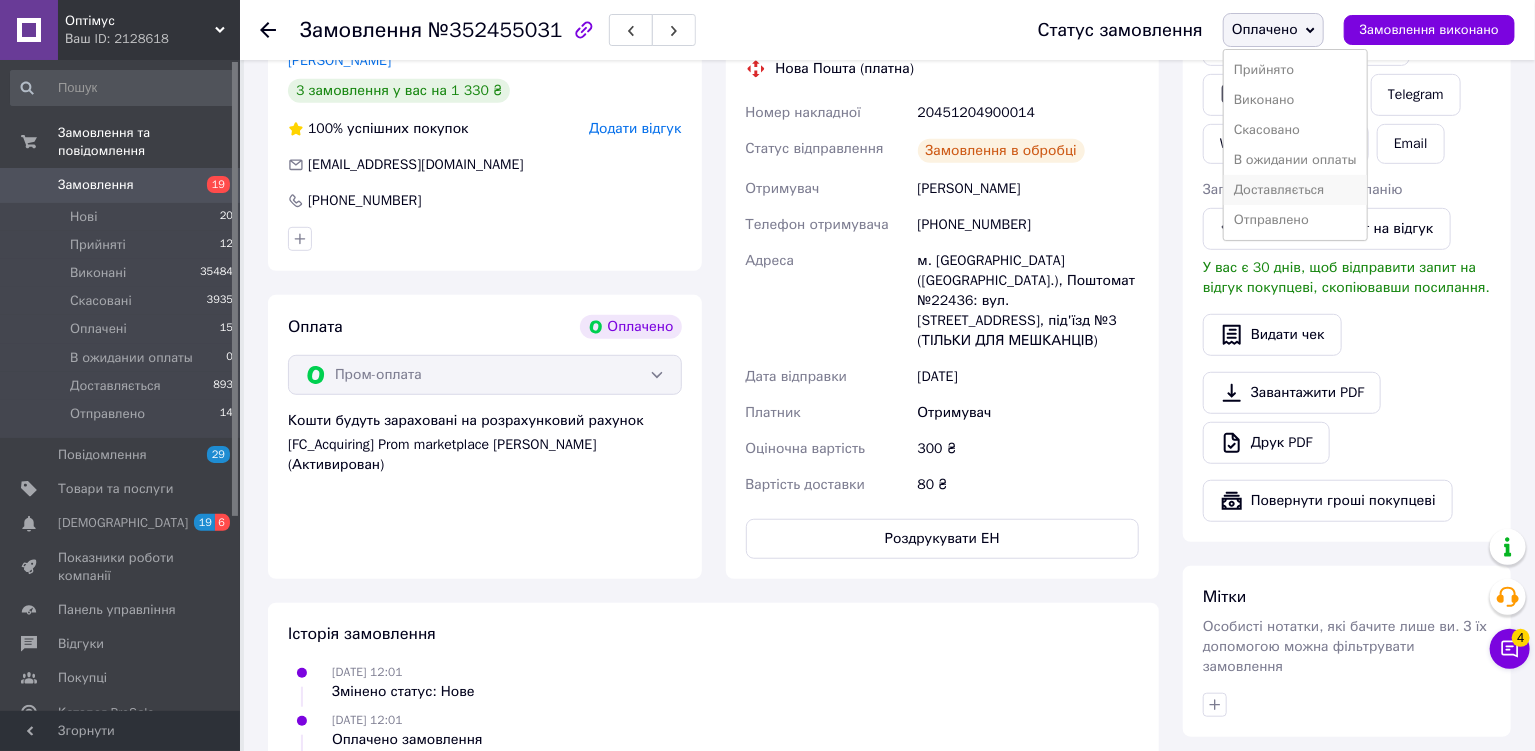 click on "Доставляється" at bounding box center [1295, 190] 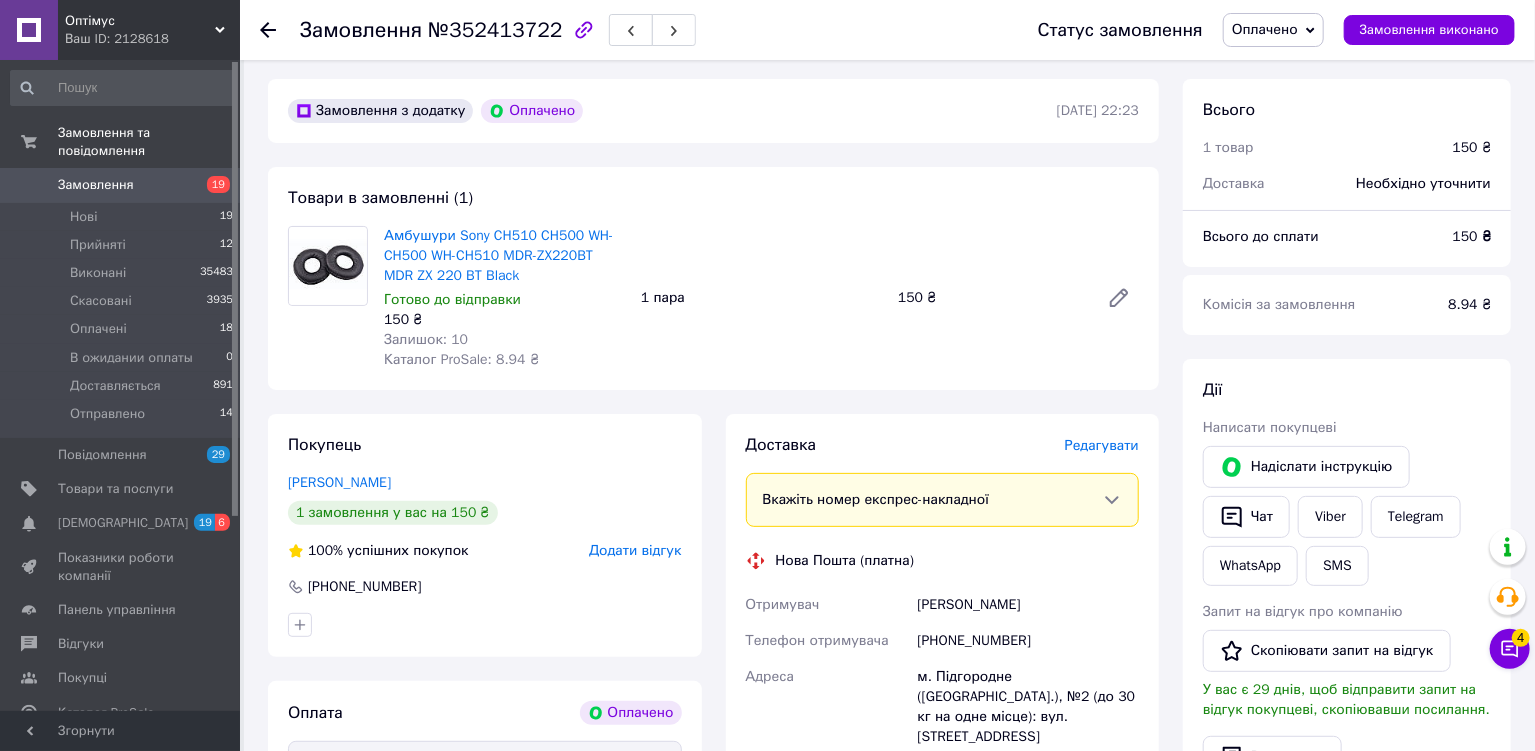 scroll, scrollTop: 489, scrollLeft: 0, axis: vertical 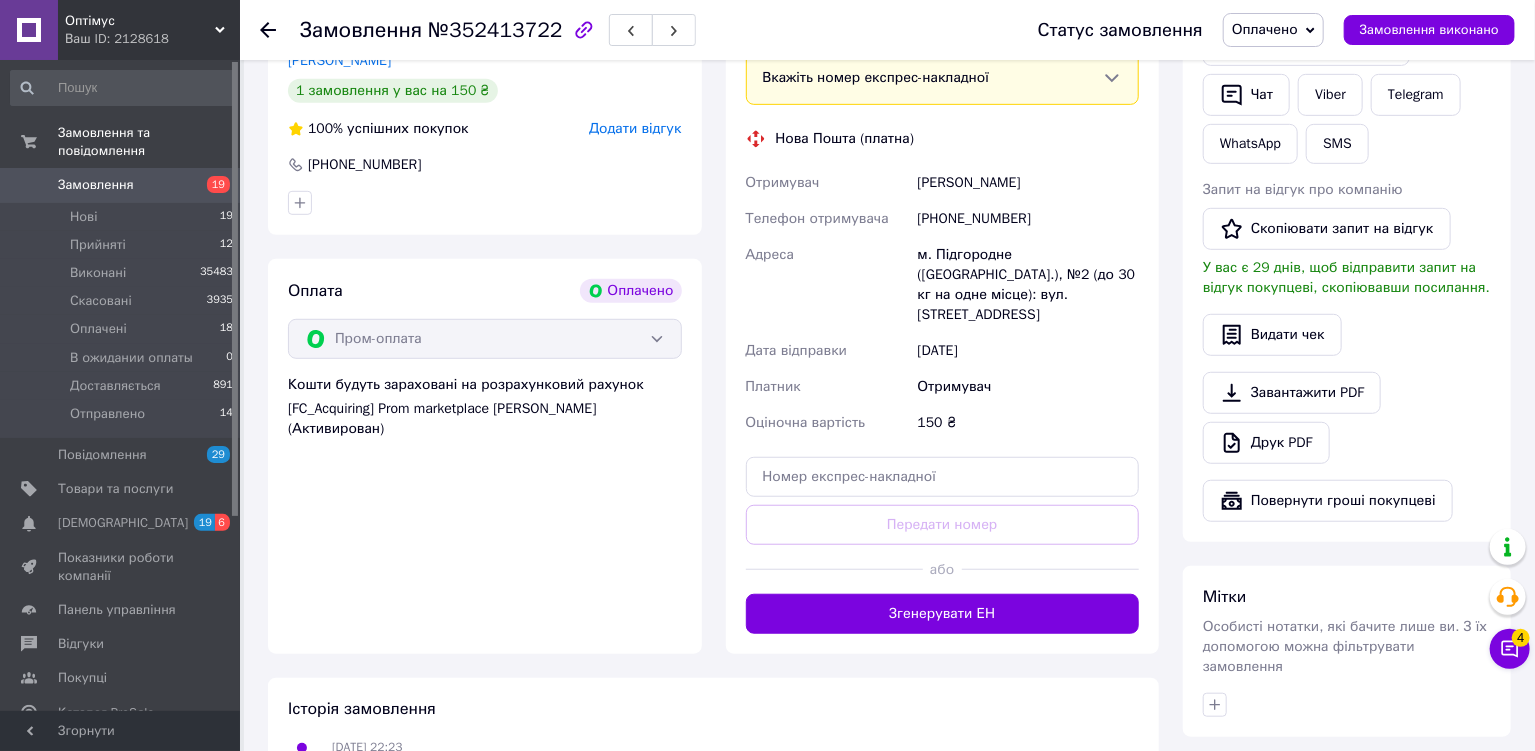 drag, startPoint x: 974, startPoint y: 604, endPoint x: 983, endPoint y: 591, distance: 15.811388 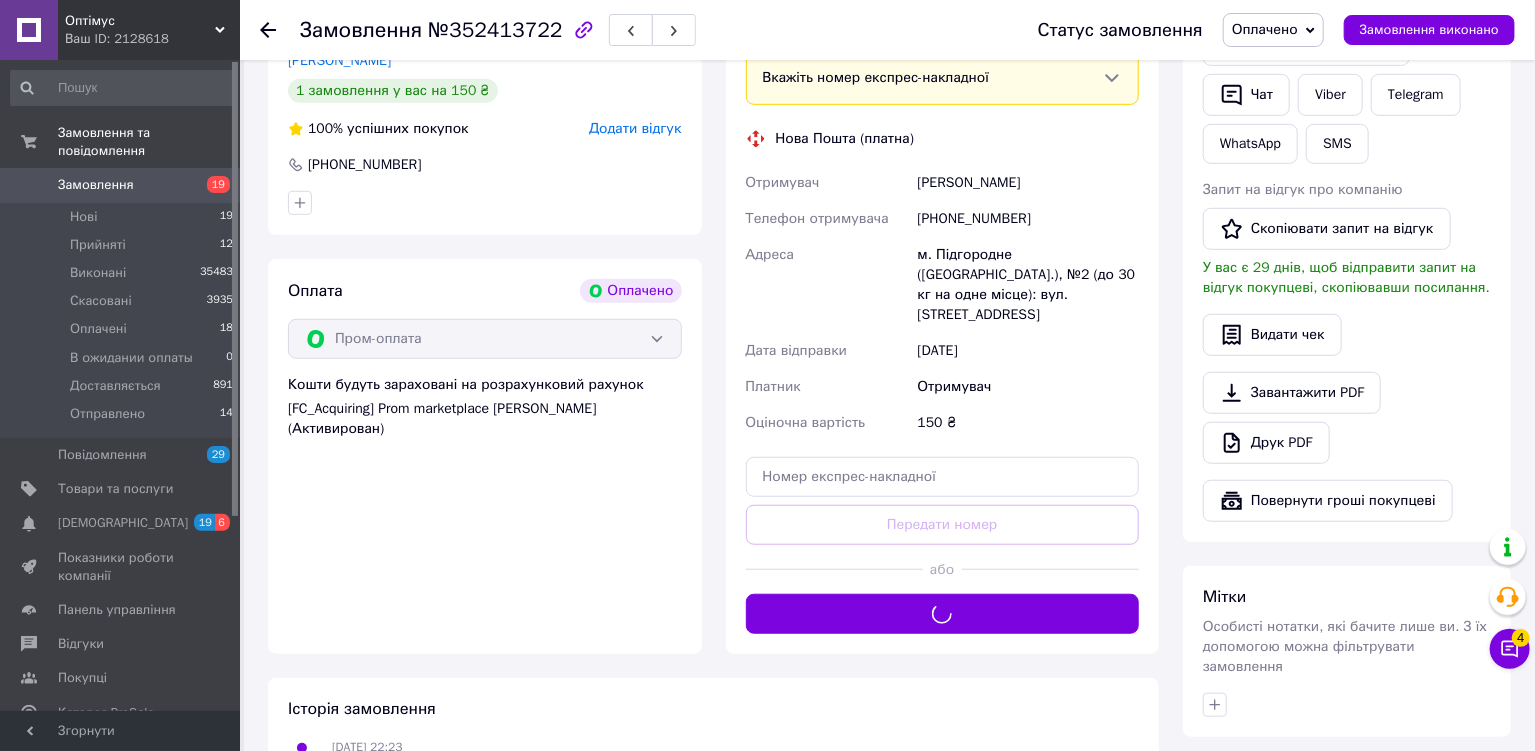 click on "Оплачено" at bounding box center [1265, 29] 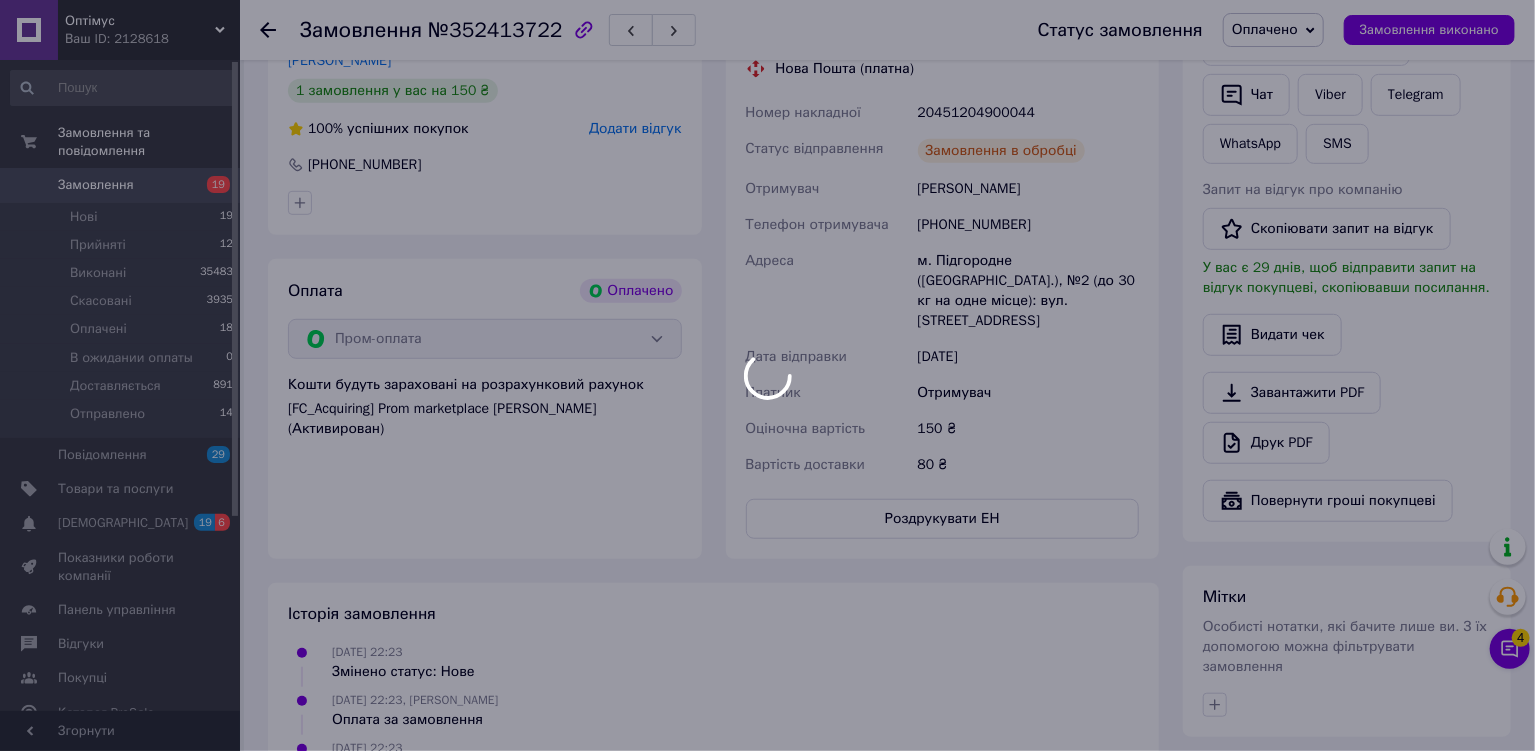 click at bounding box center (767, 375) 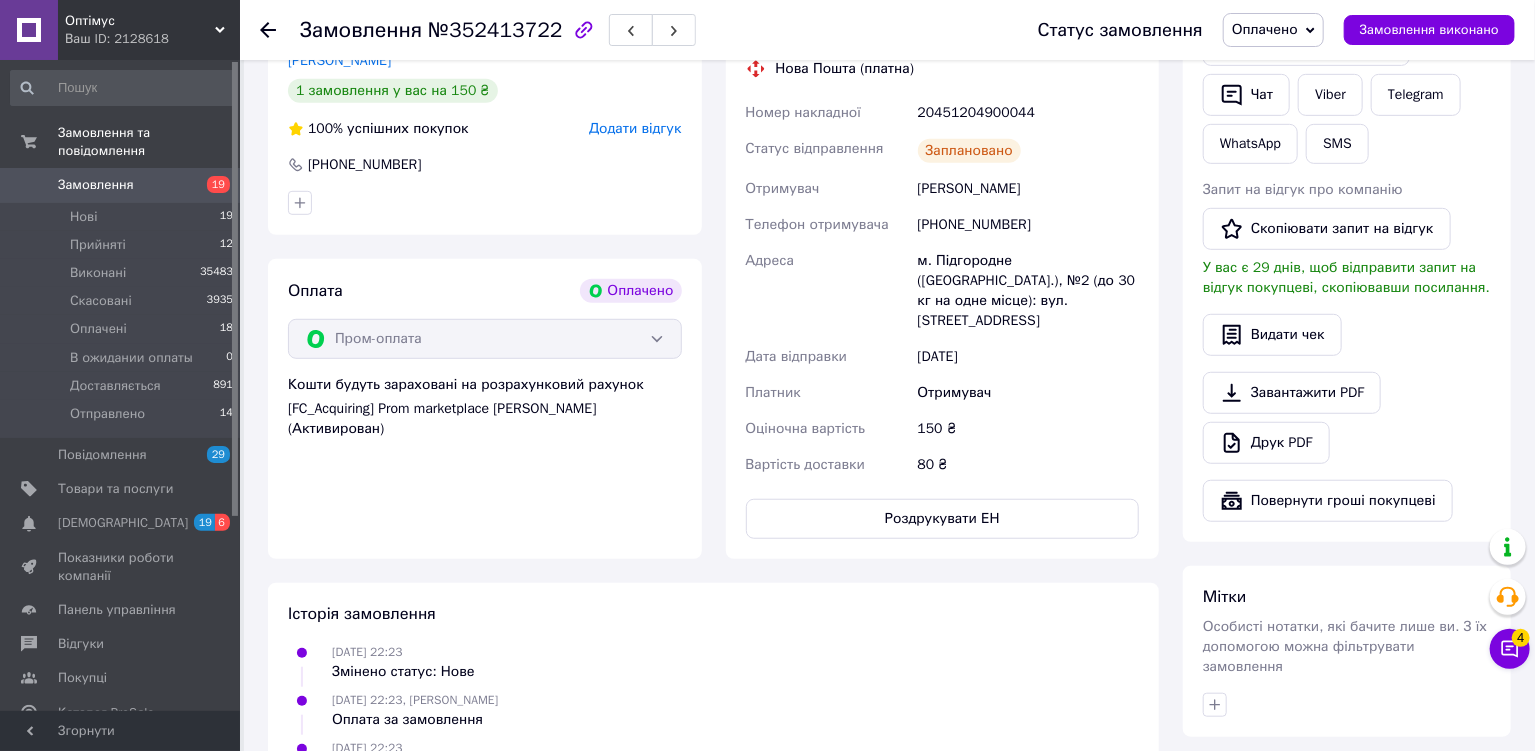 click on "Оплачено" at bounding box center [1265, 29] 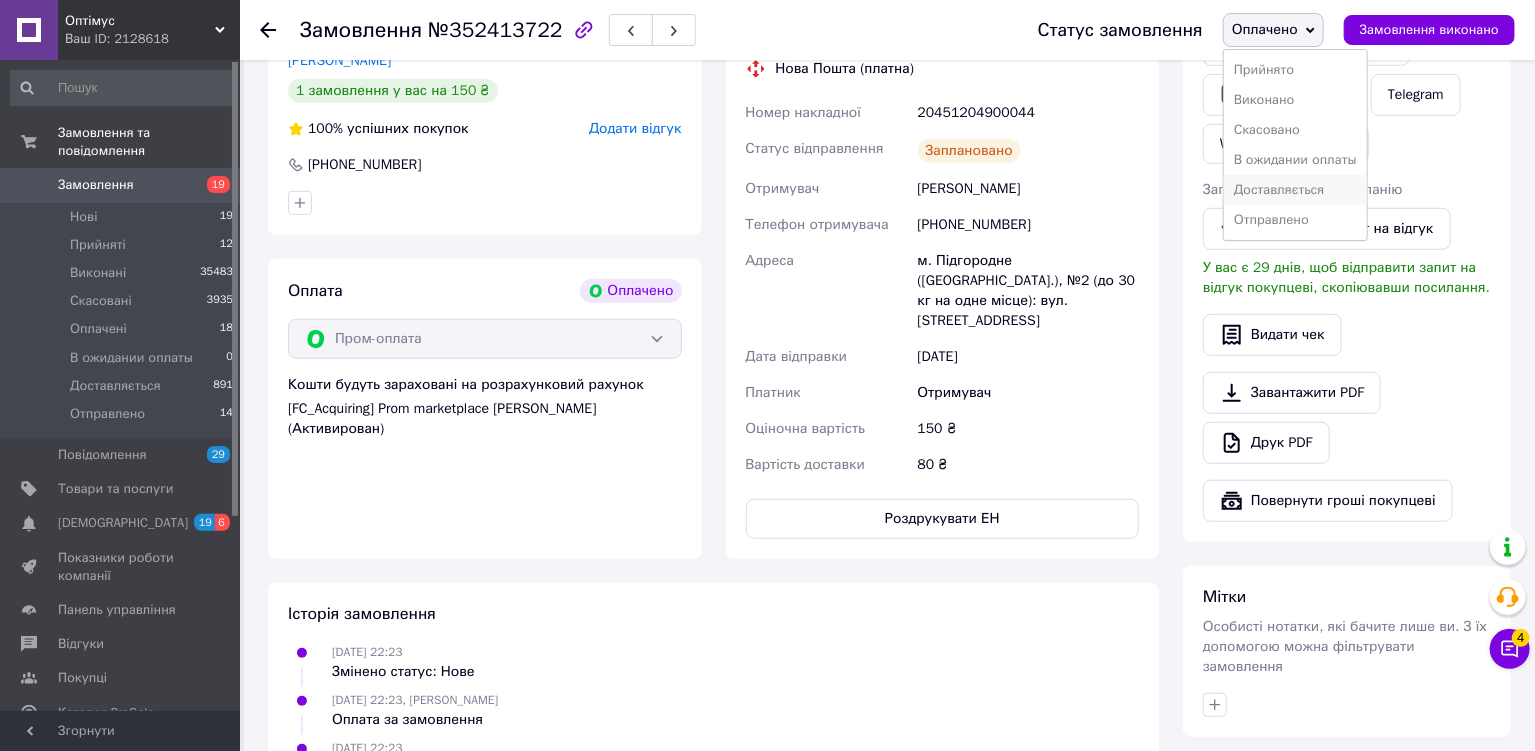 click on "Доставляється" at bounding box center (1295, 190) 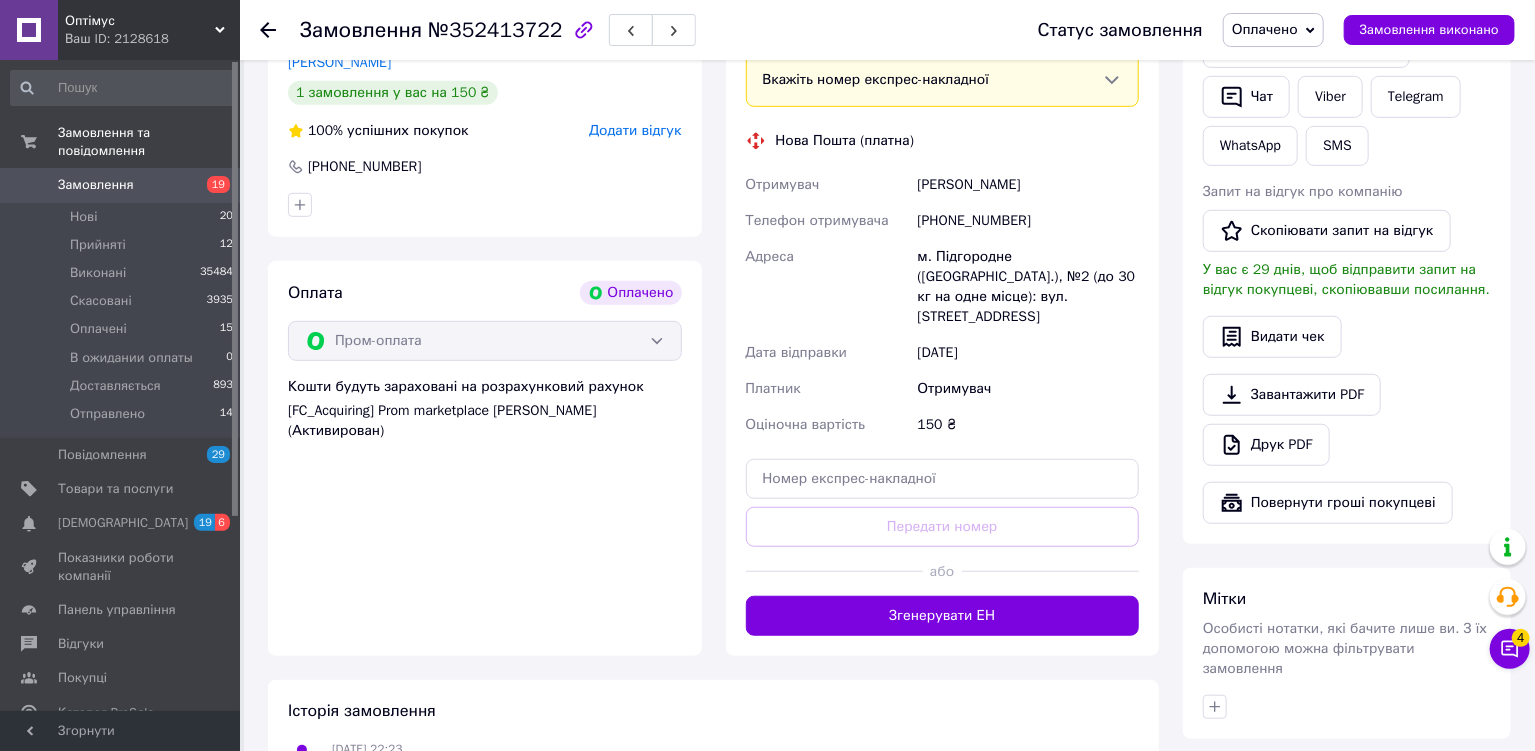 scroll, scrollTop: 489, scrollLeft: 0, axis: vertical 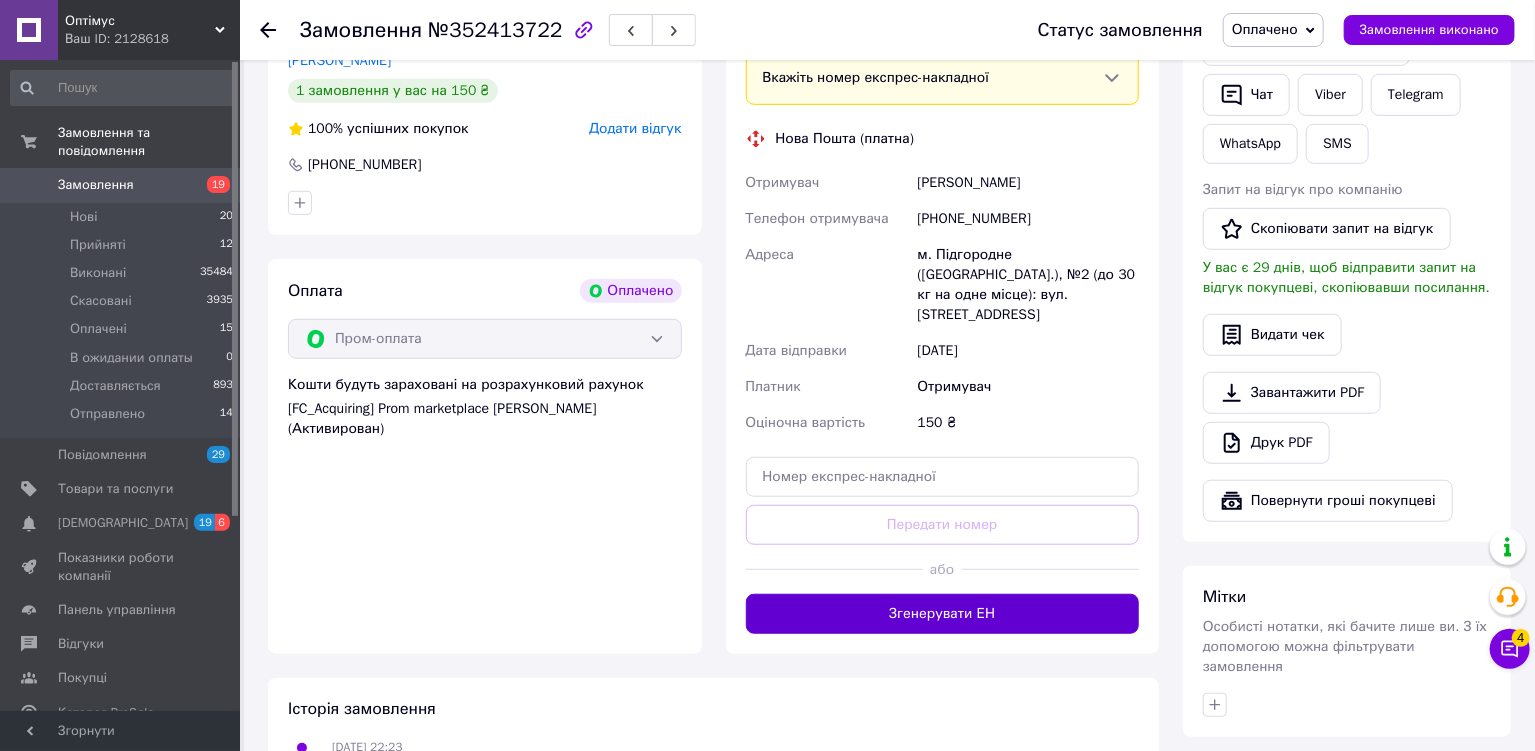 click on "Згенерувати ЕН" at bounding box center [943, 614] 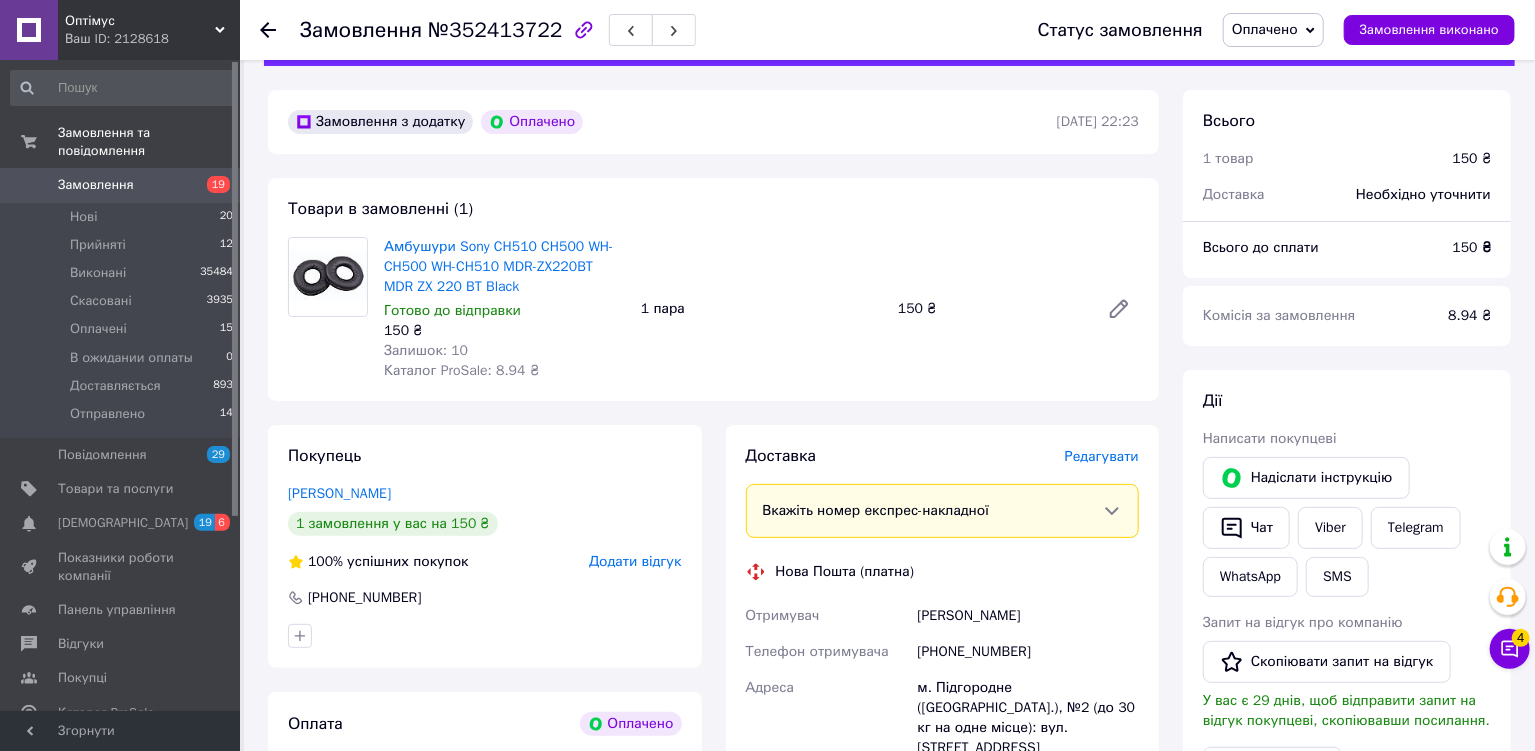 scroll, scrollTop: 0, scrollLeft: 0, axis: both 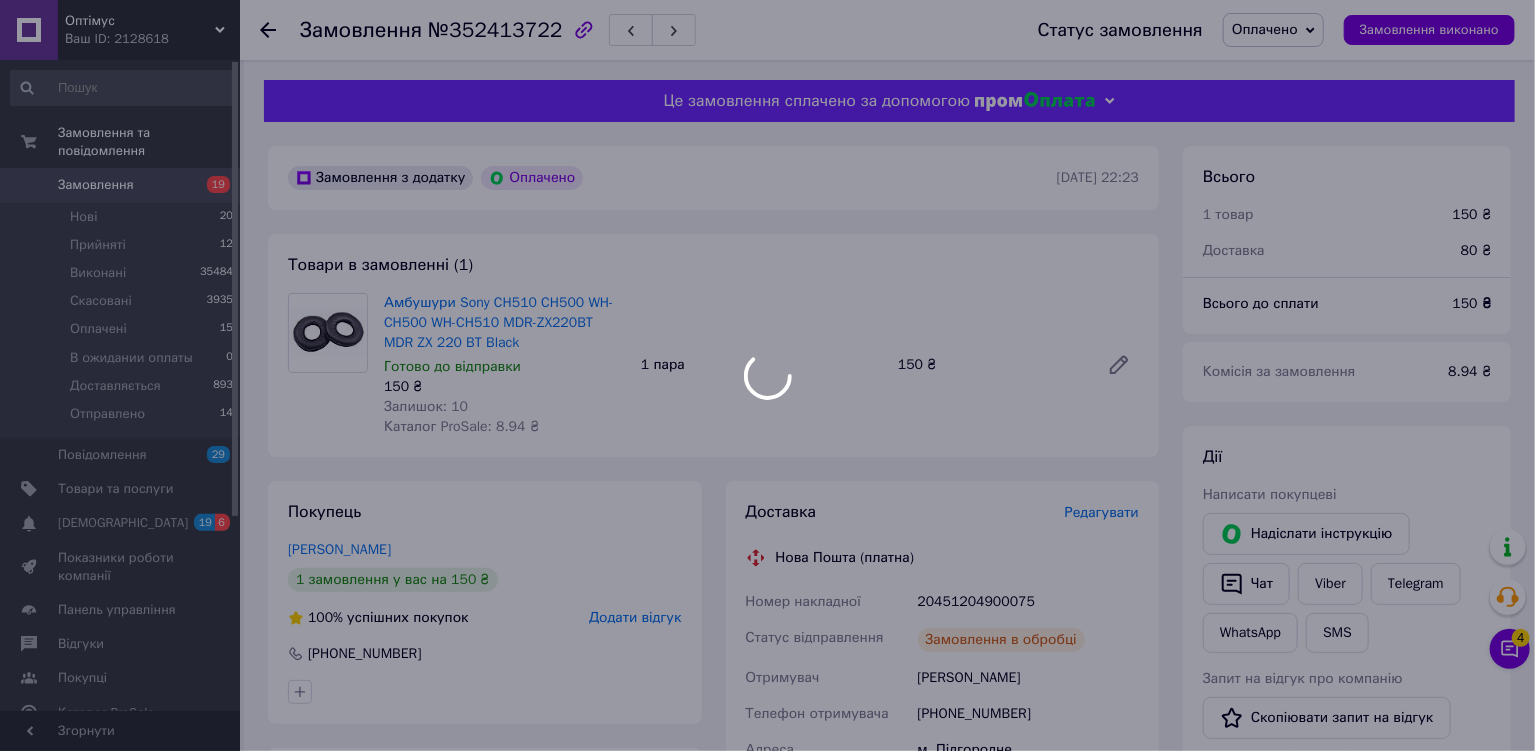 drag, startPoint x: 1306, startPoint y: 28, endPoint x: 1288, endPoint y: 46, distance: 25.455845 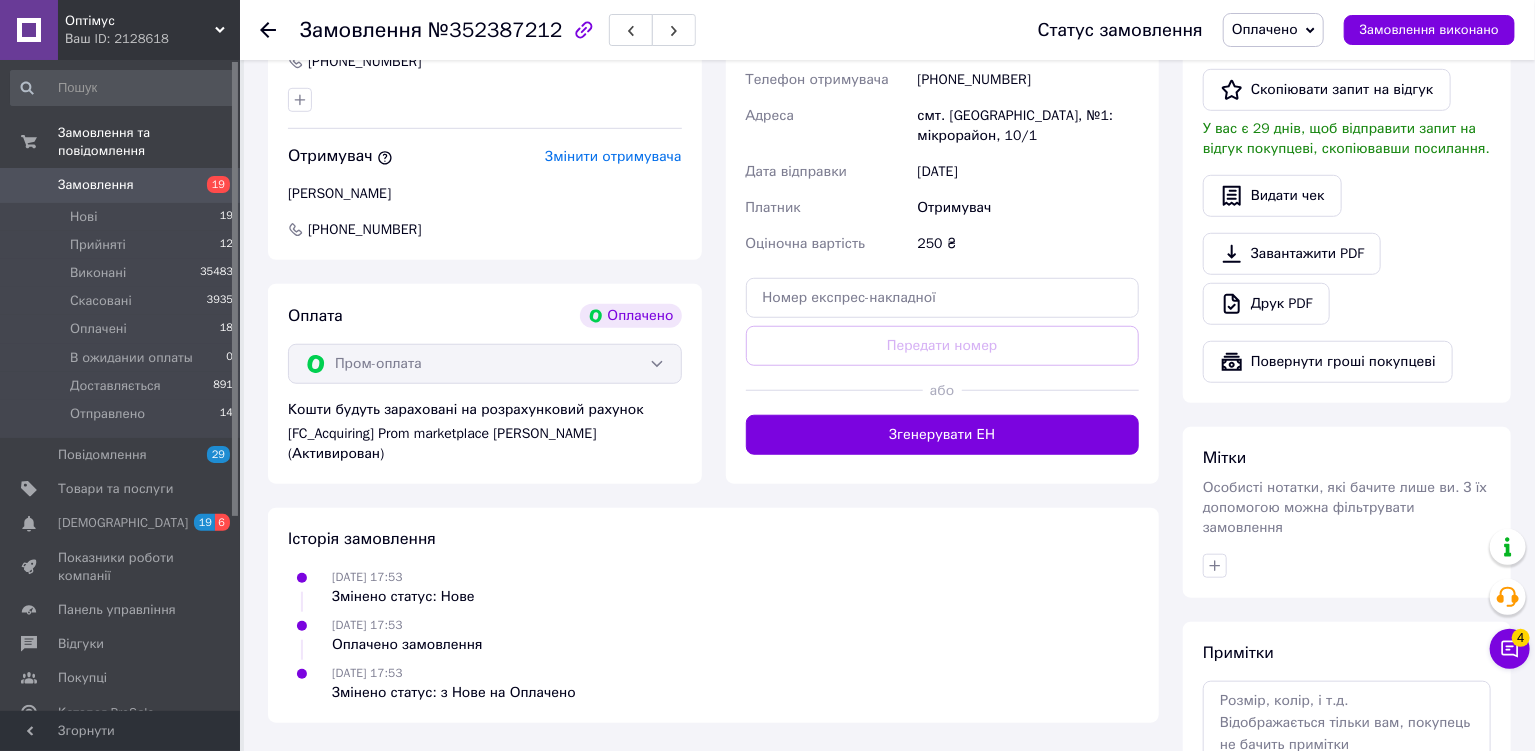 scroll, scrollTop: 733, scrollLeft: 0, axis: vertical 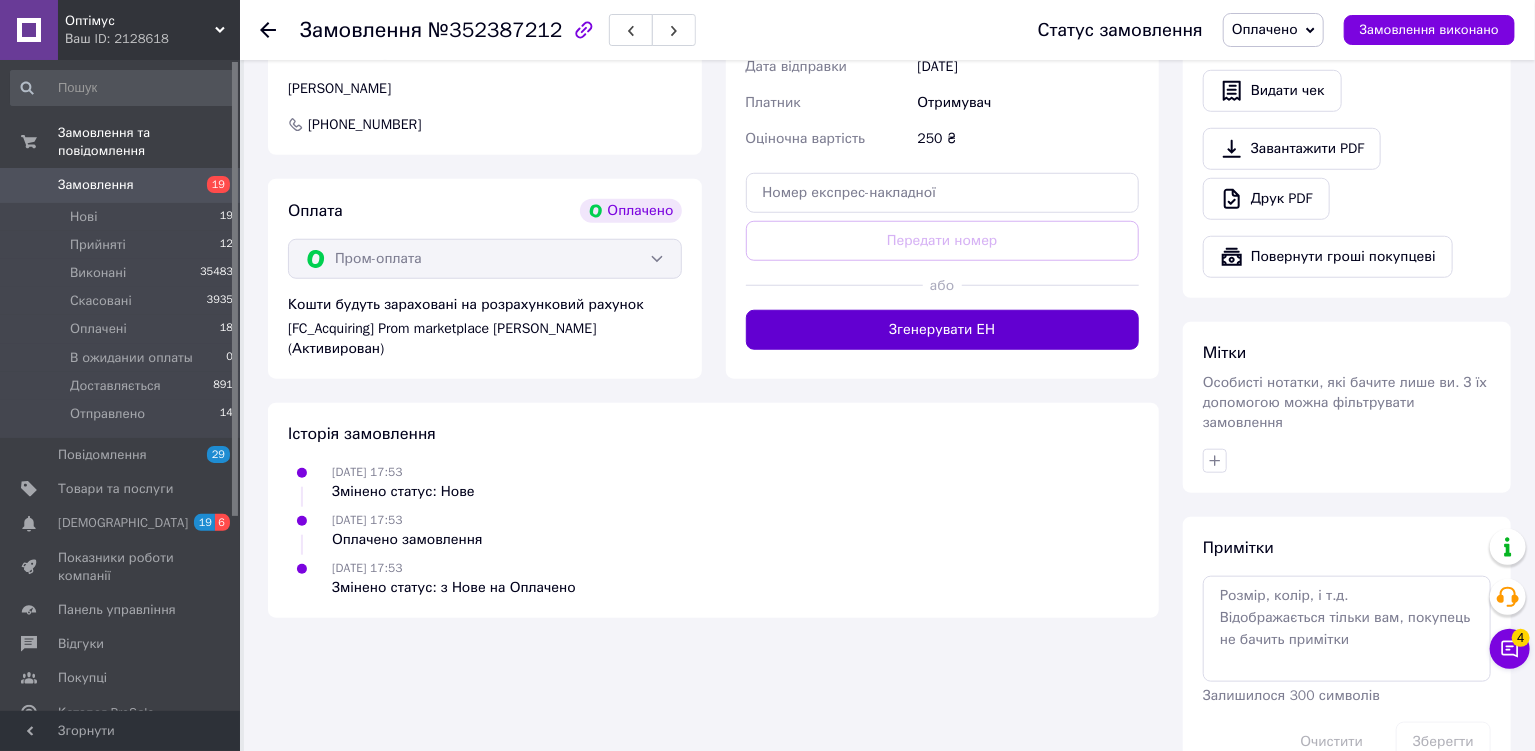 click on "Згенерувати ЕН" at bounding box center (943, 330) 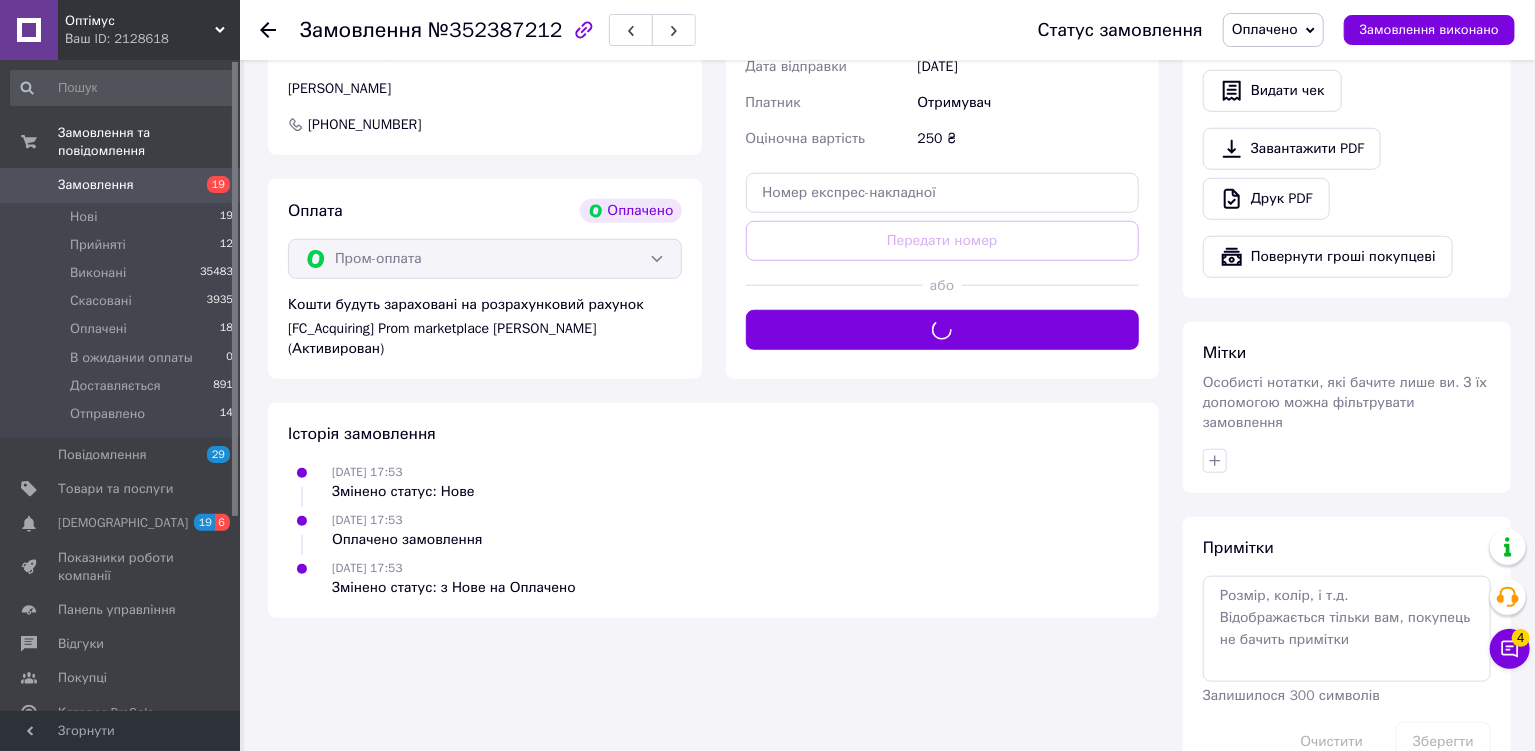 click on "Оплачено" at bounding box center (1265, 29) 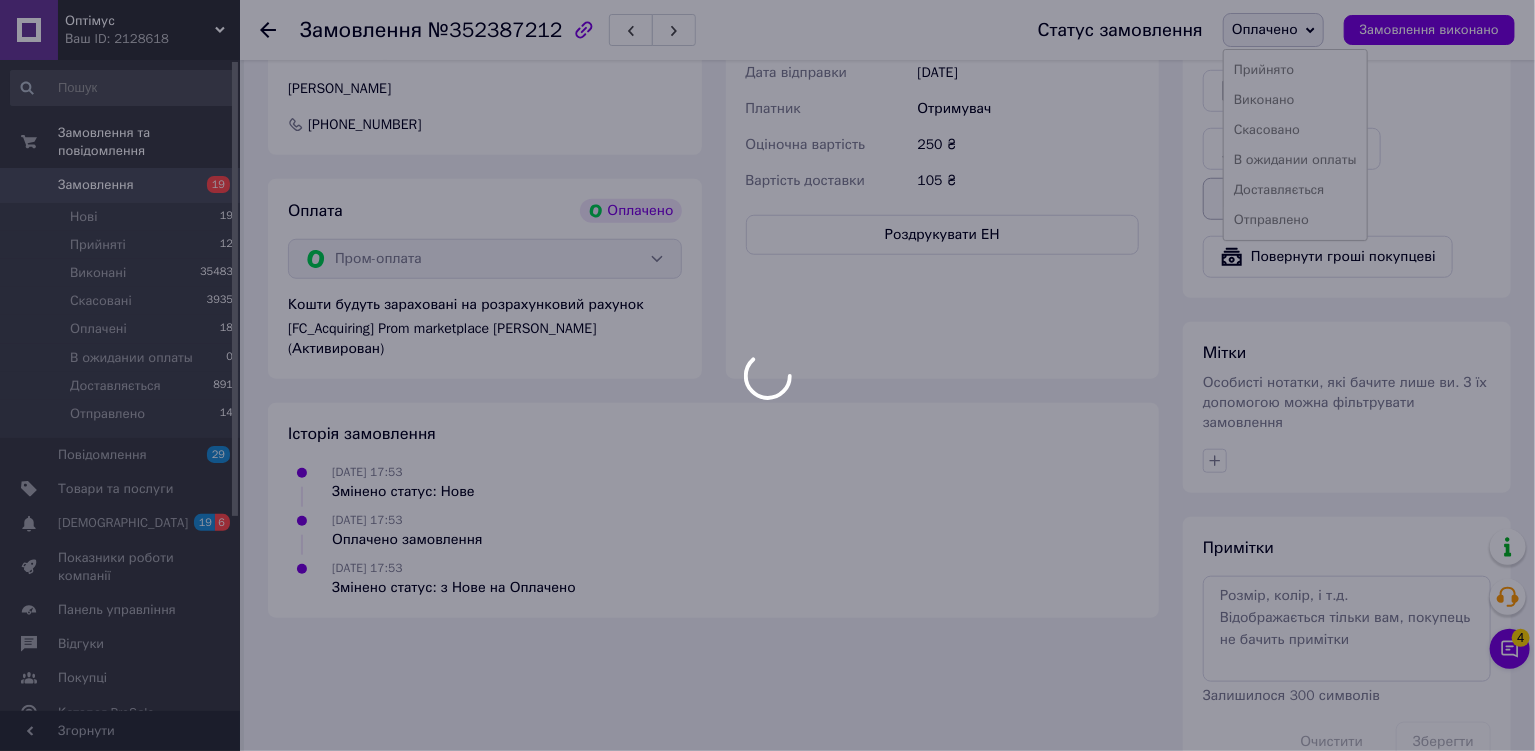 click on "Доставляється" at bounding box center [1295, 190] 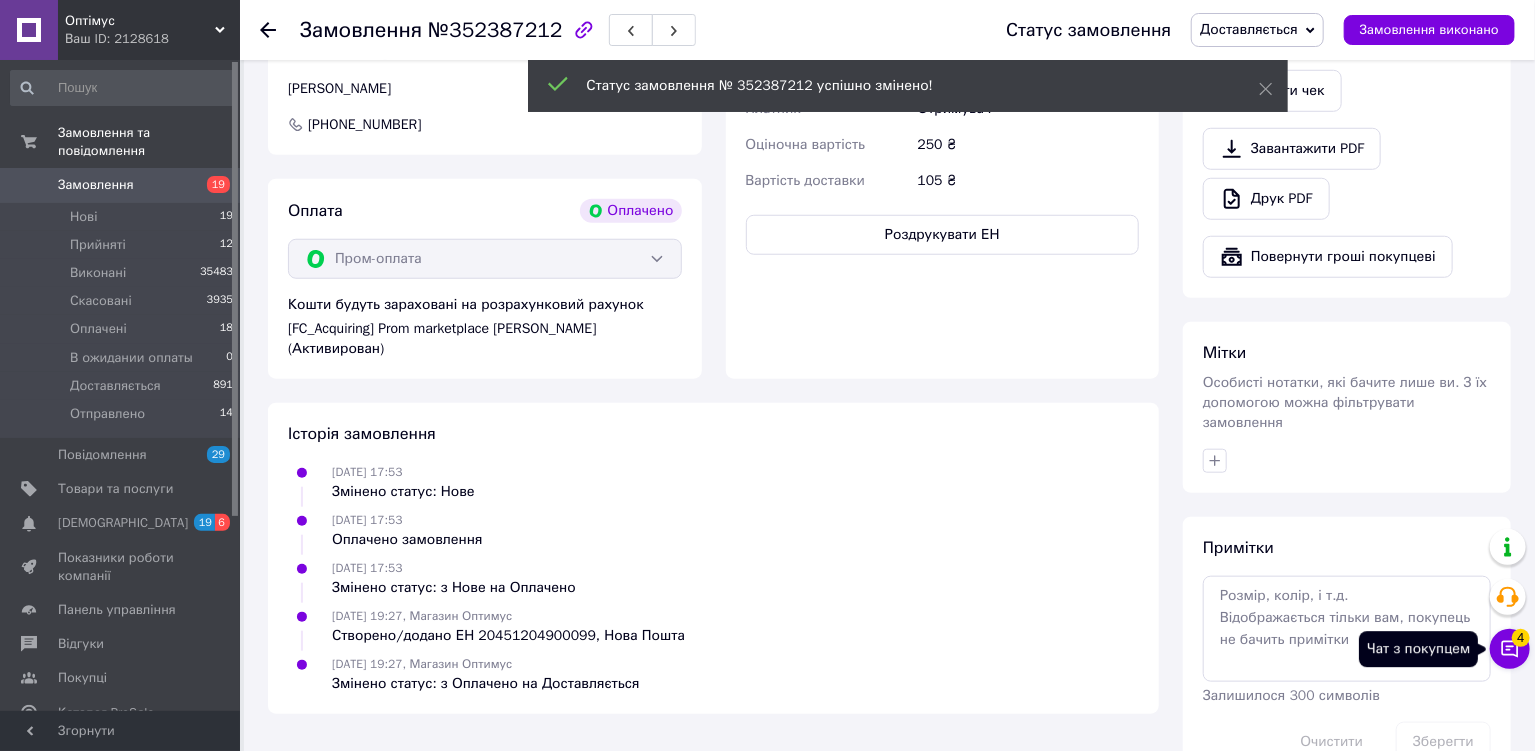click on "Чат з покупцем 4" at bounding box center (1510, 649) 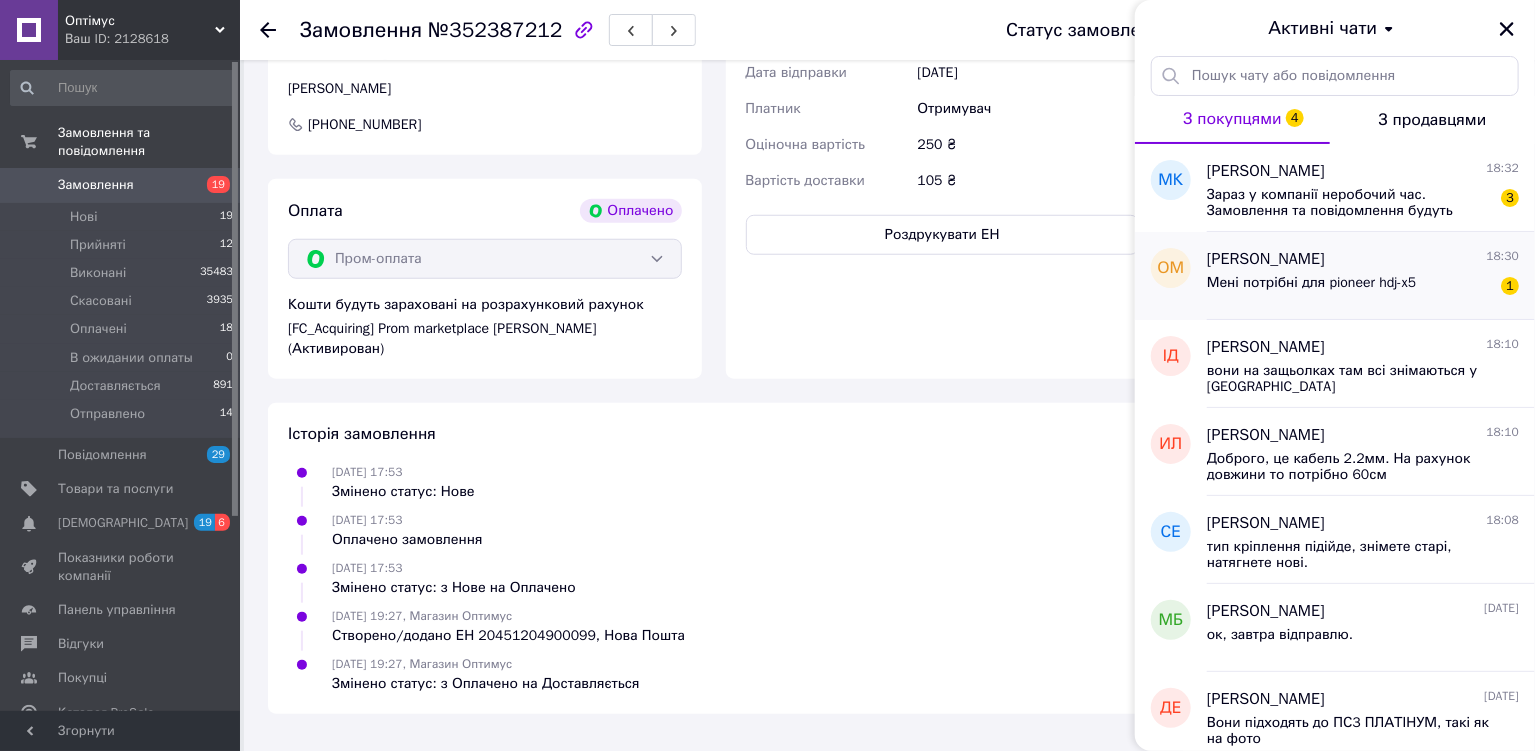 click on "Мені потрібні для pioneer hdj-x5" at bounding box center (1311, 289) 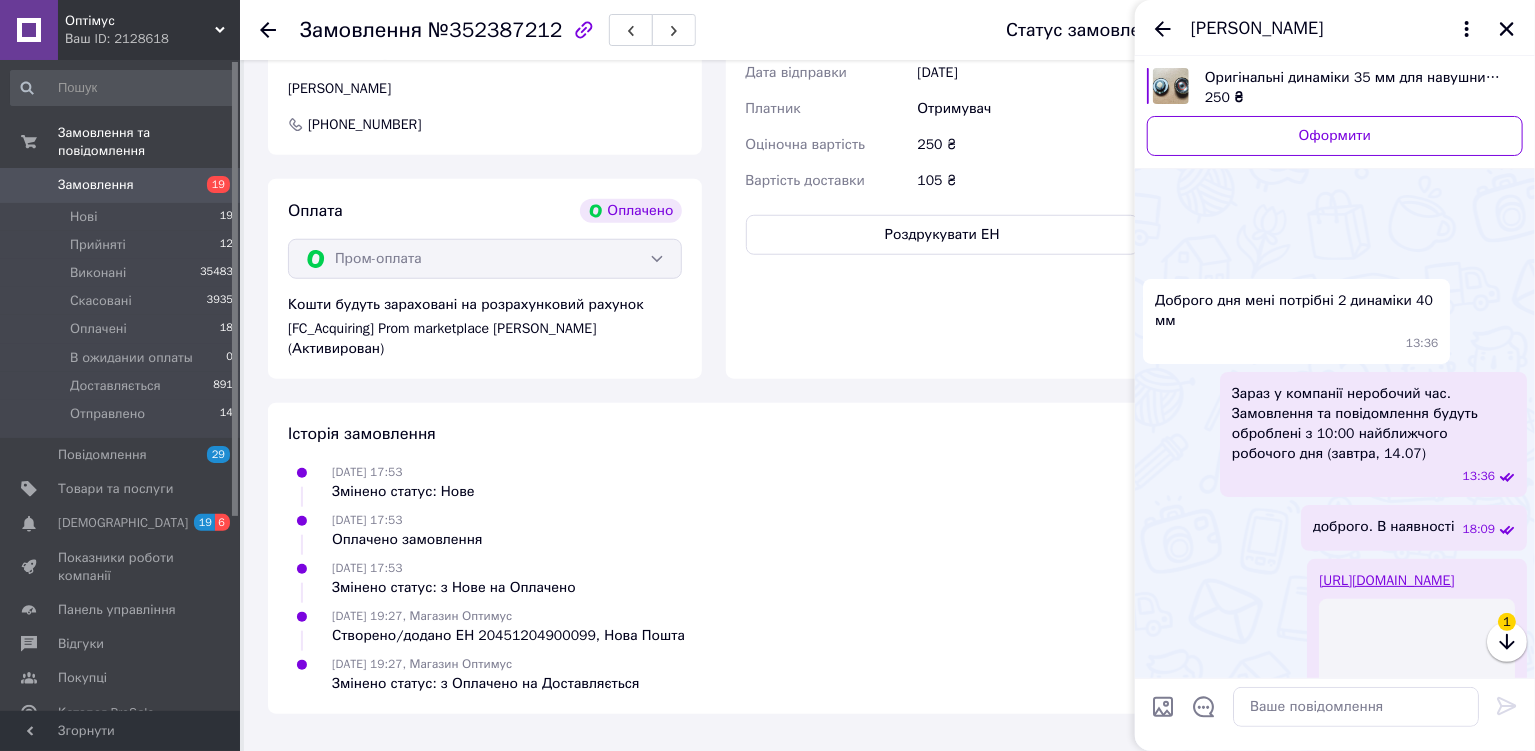 scroll, scrollTop: 310, scrollLeft: 0, axis: vertical 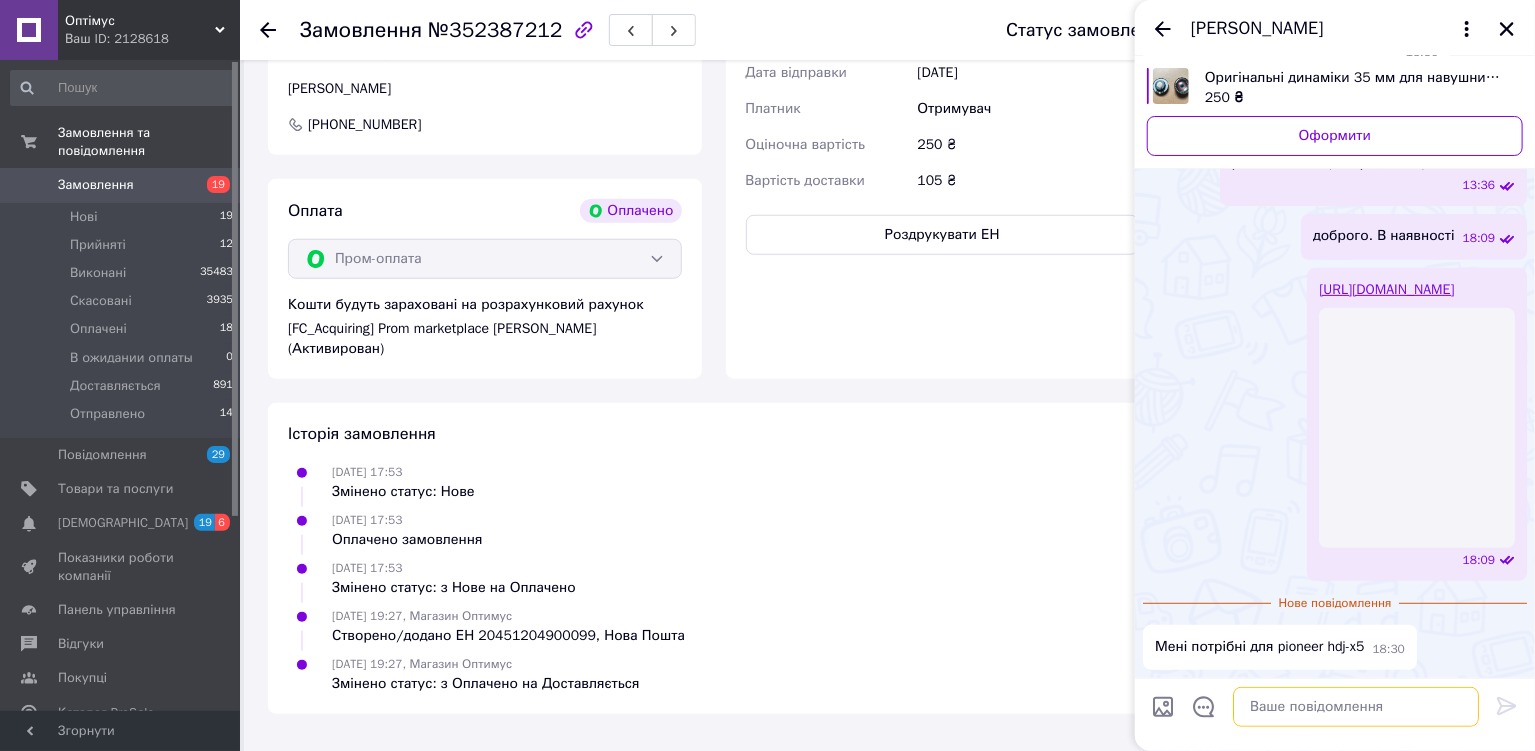 click at bounding box center (1356, 707) 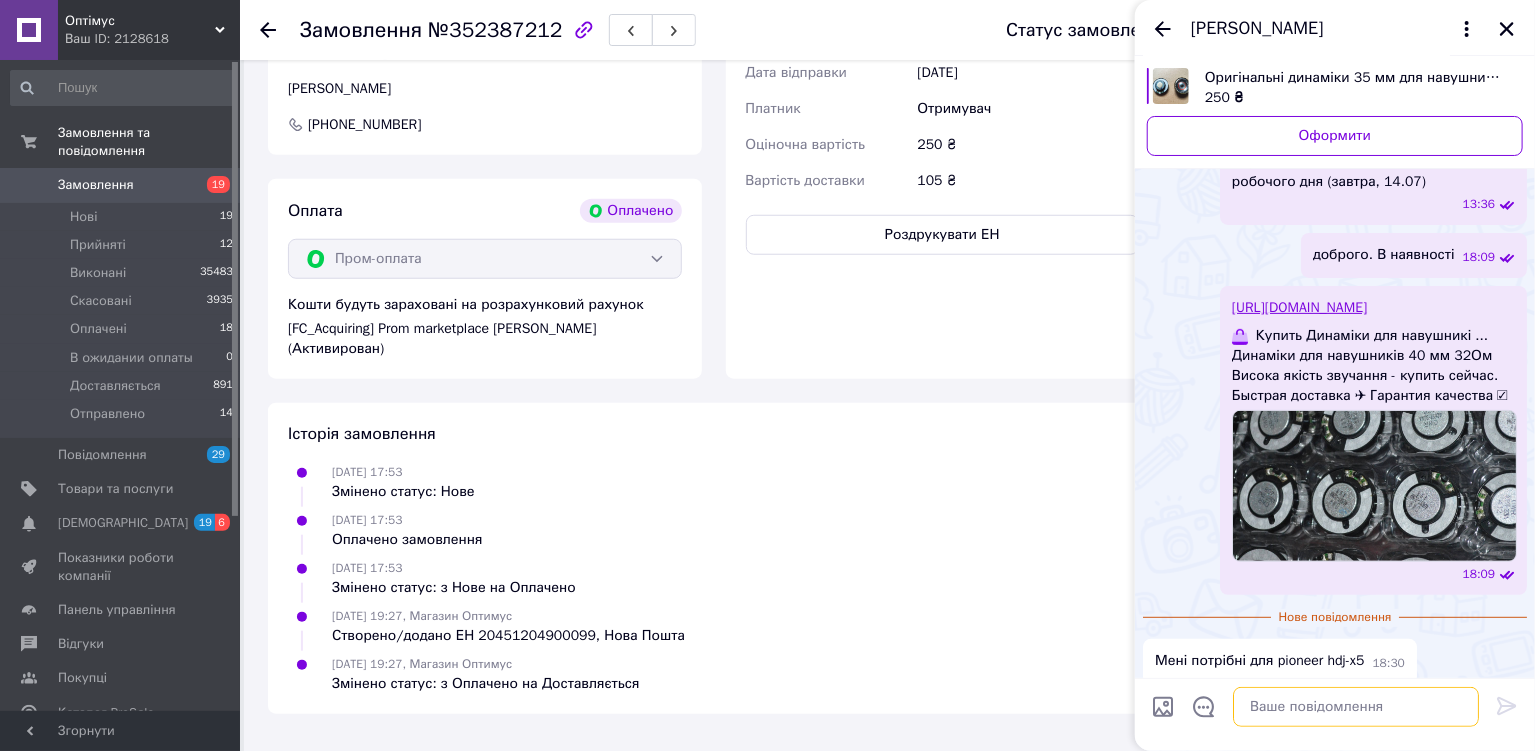 scroll, scrollTop: 254, scrollLeft: 0, axis: vertical 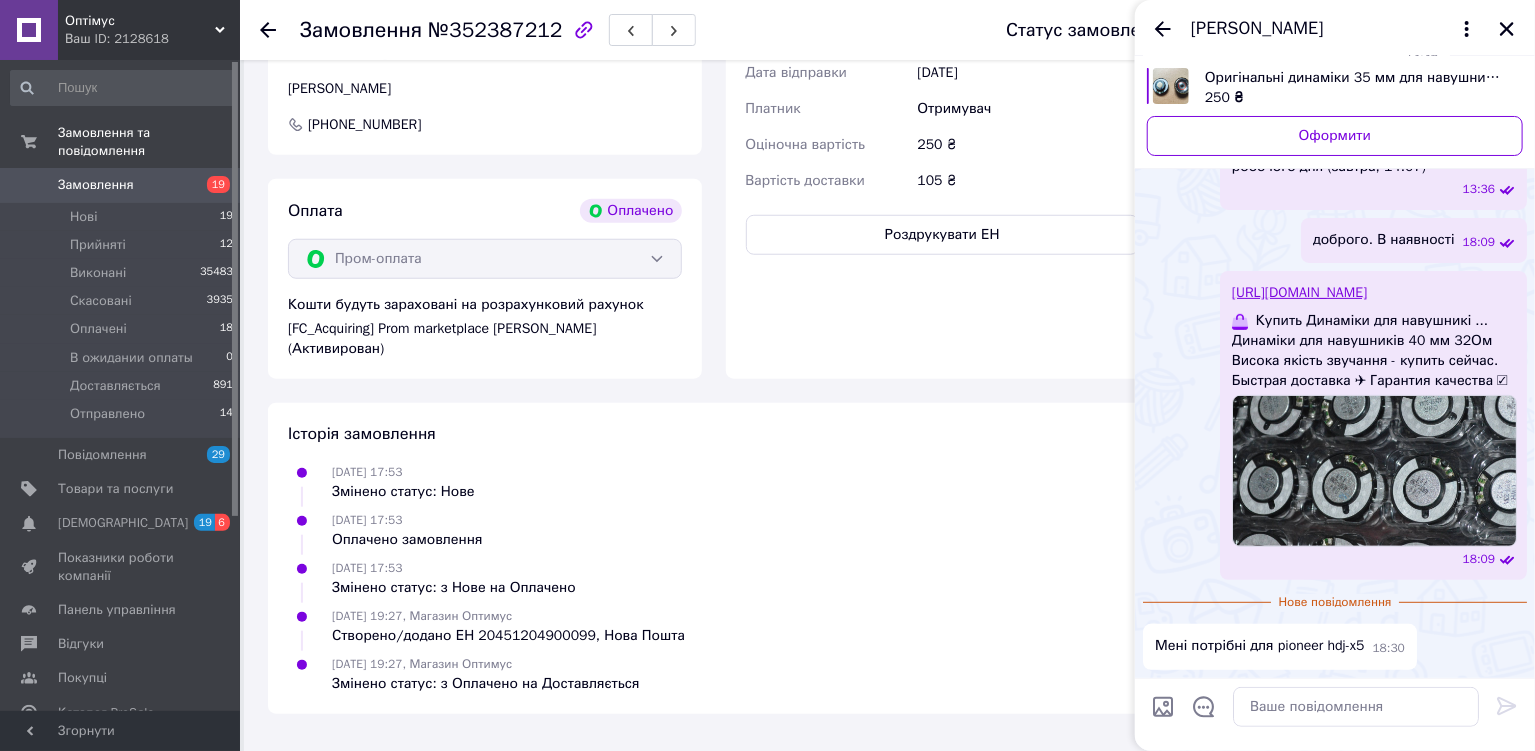 drag, startPoint x: 1386, startPoint y: 729, endPoint x: 1400, endPoint y: 664, distance: 66.4906 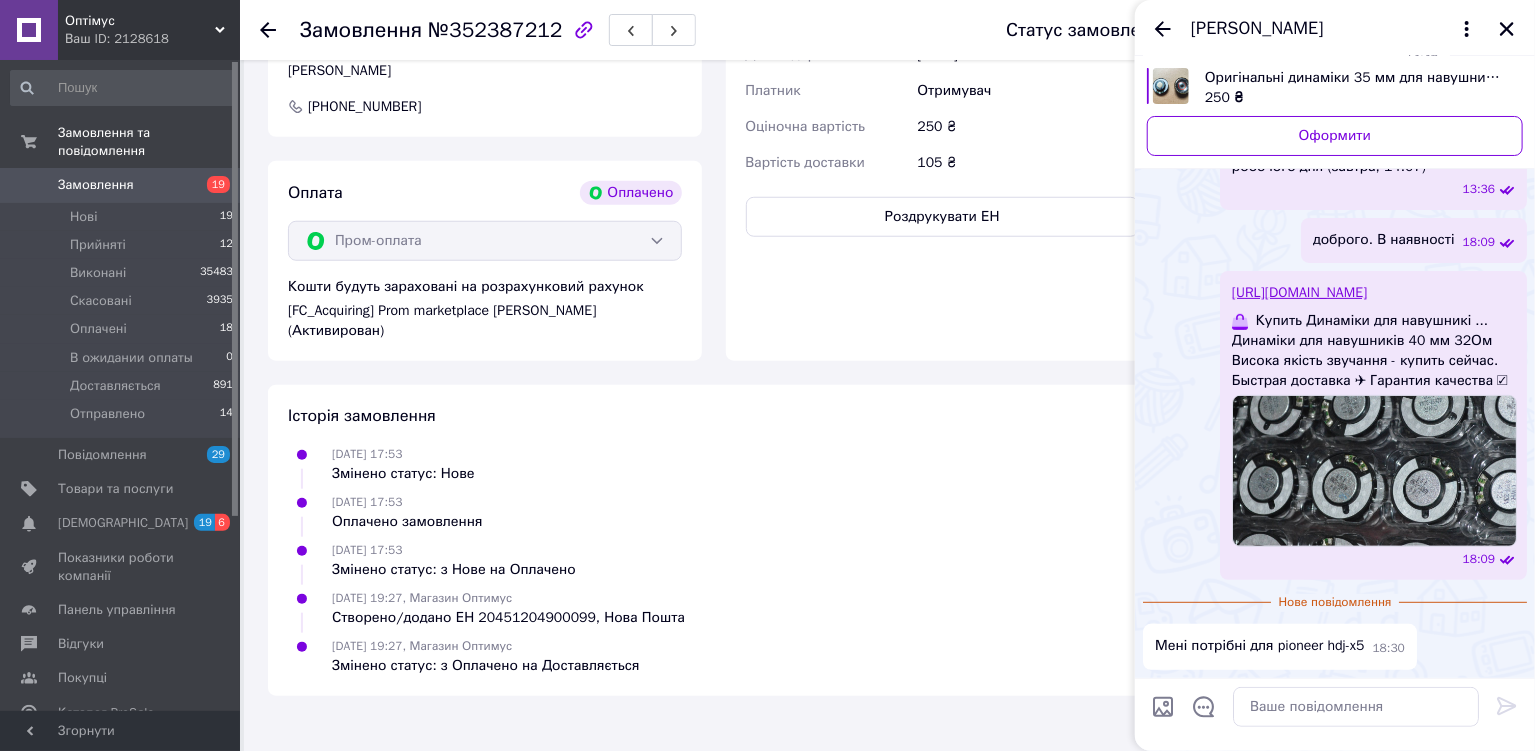 scroll, scrollTop: 762, scrollLeft: 0, axis: vertical 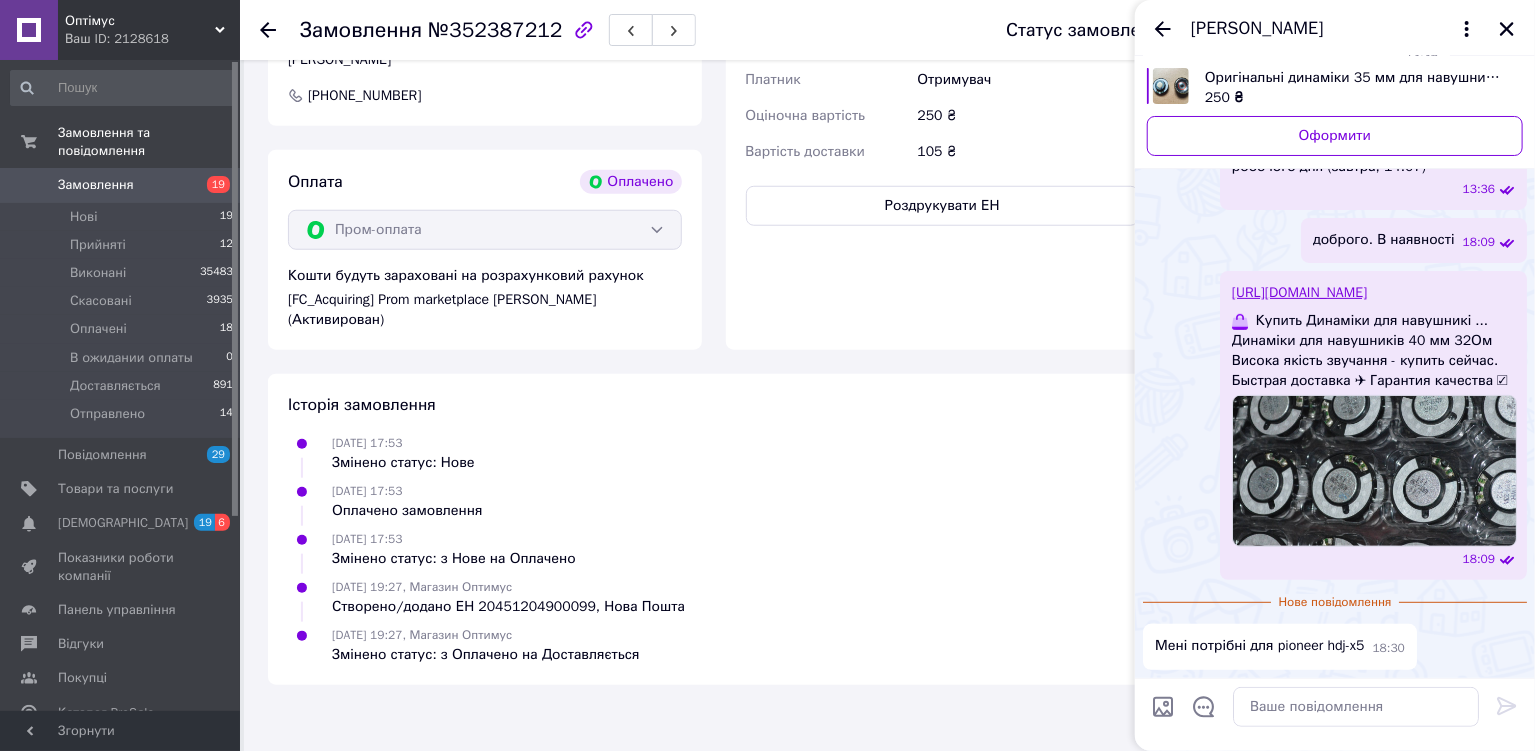 click at bounding box center (1356, 707) 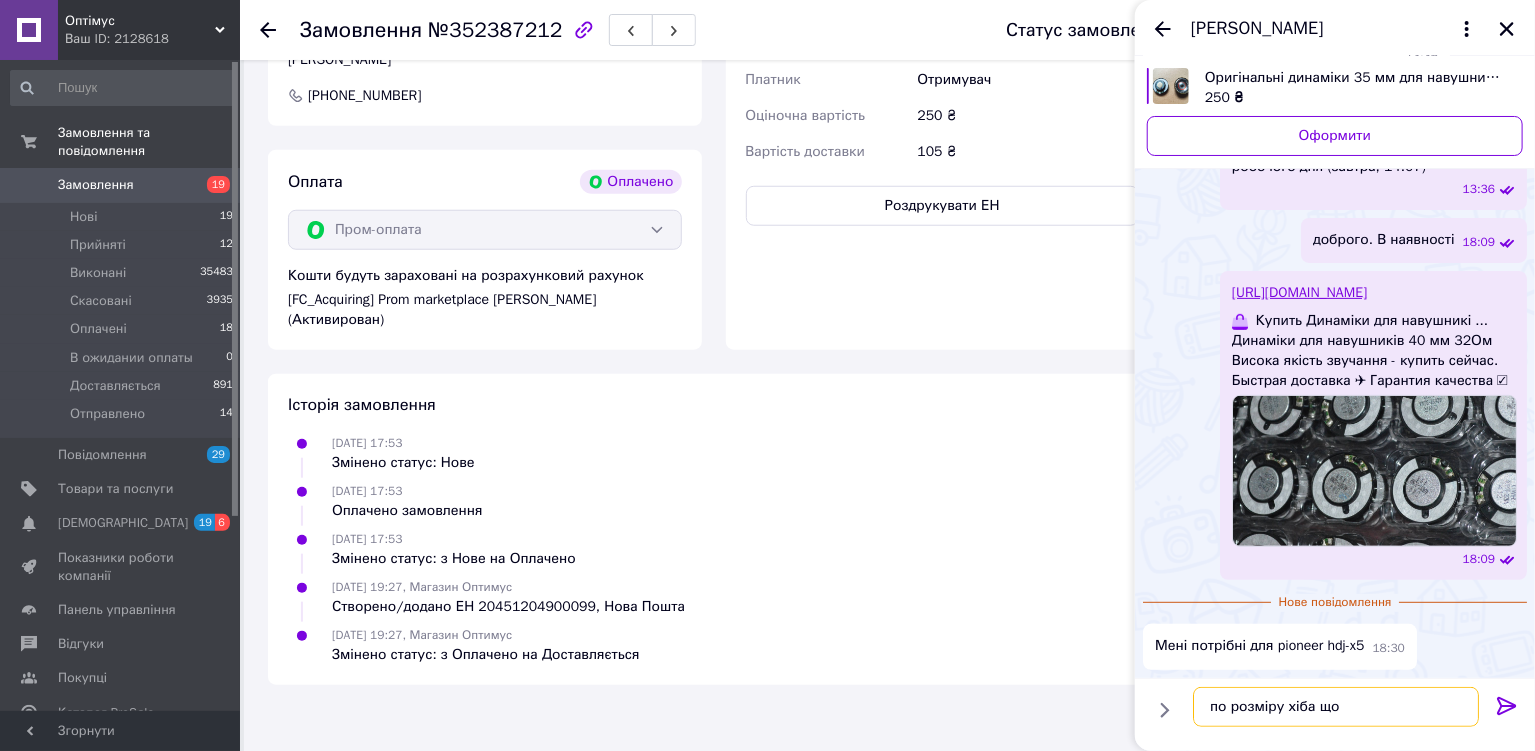 type on "по розміру хіба що" 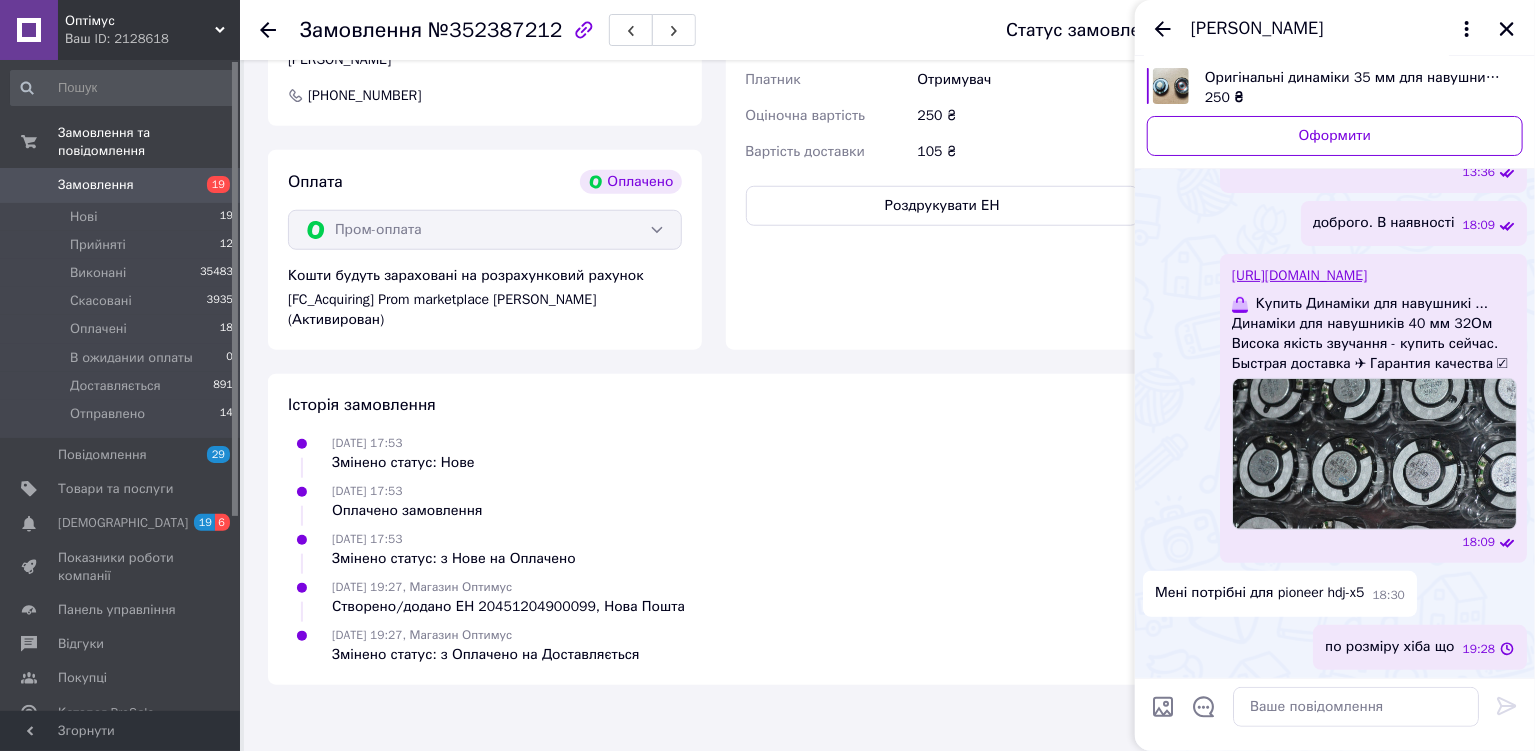 drag, startPoint x: 1158, startPoint y: 28, endPoint x: 1172, endPoint y: 39, distance: 17.804493 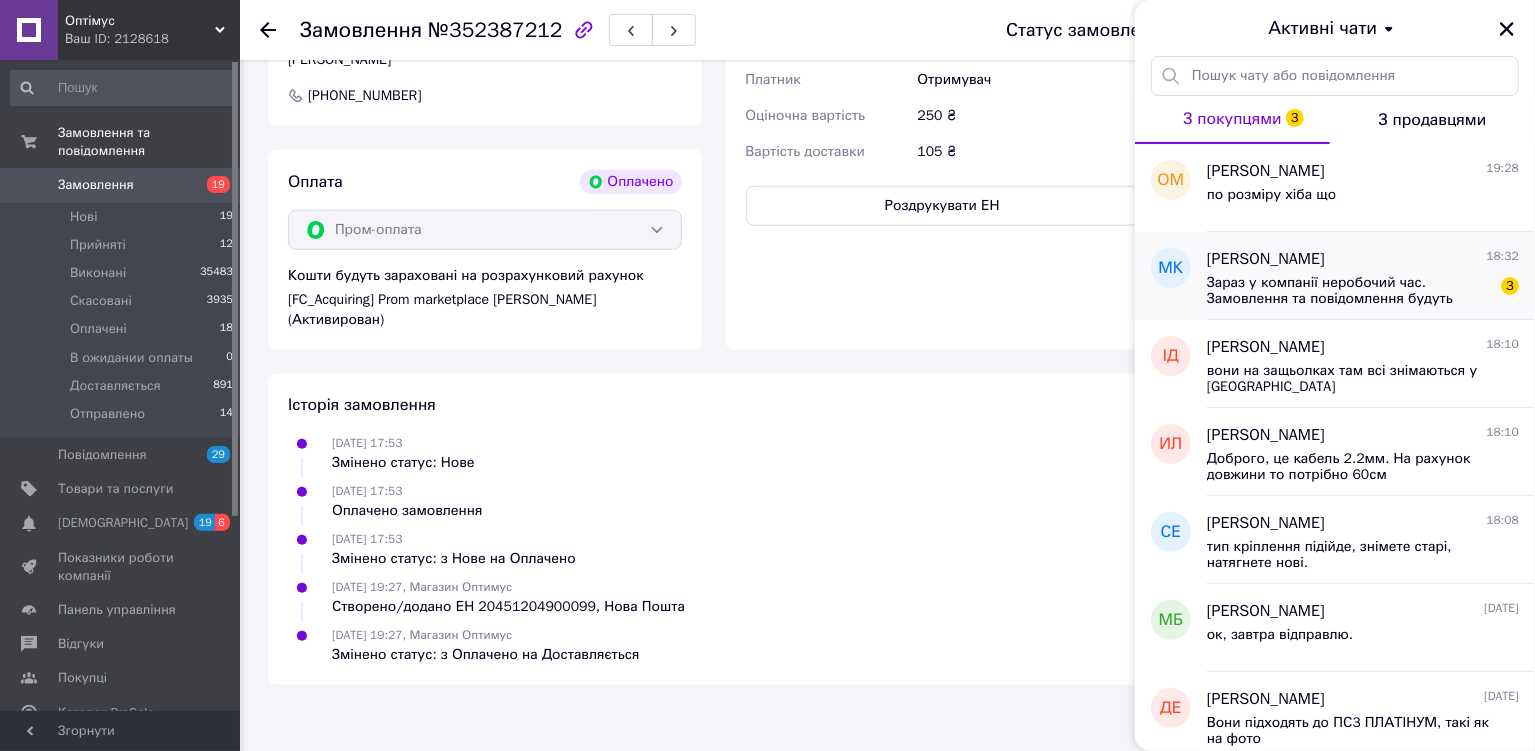 click on "Зараз у компанії неробочий час. Замовлення та повідомлення будуть оброблені з 10:00 найближчого робочого дня (завтра, 14.07)" at bounding box center (1349, 291) 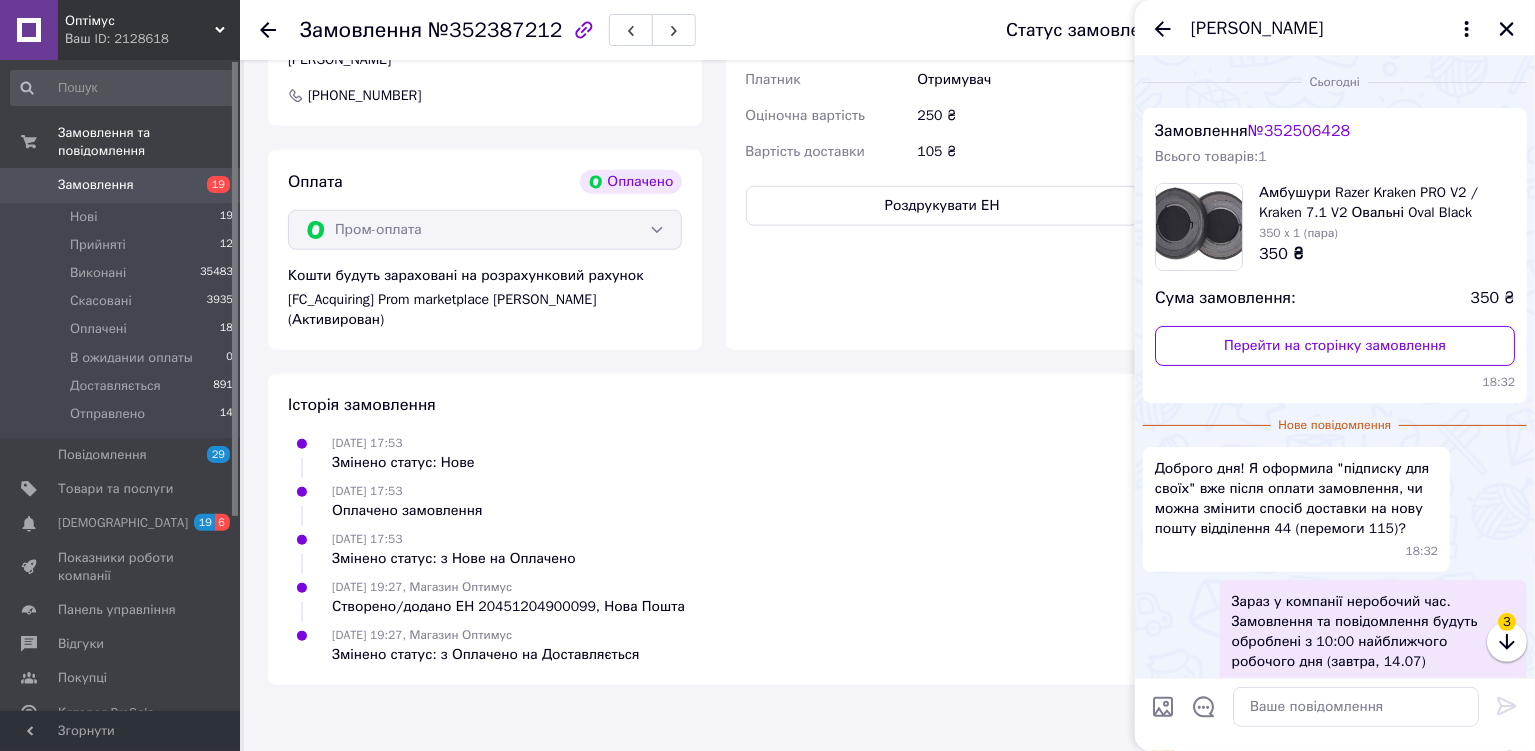 scroll, scrollTop: 108, scrollLeft: 0, axis: vertical 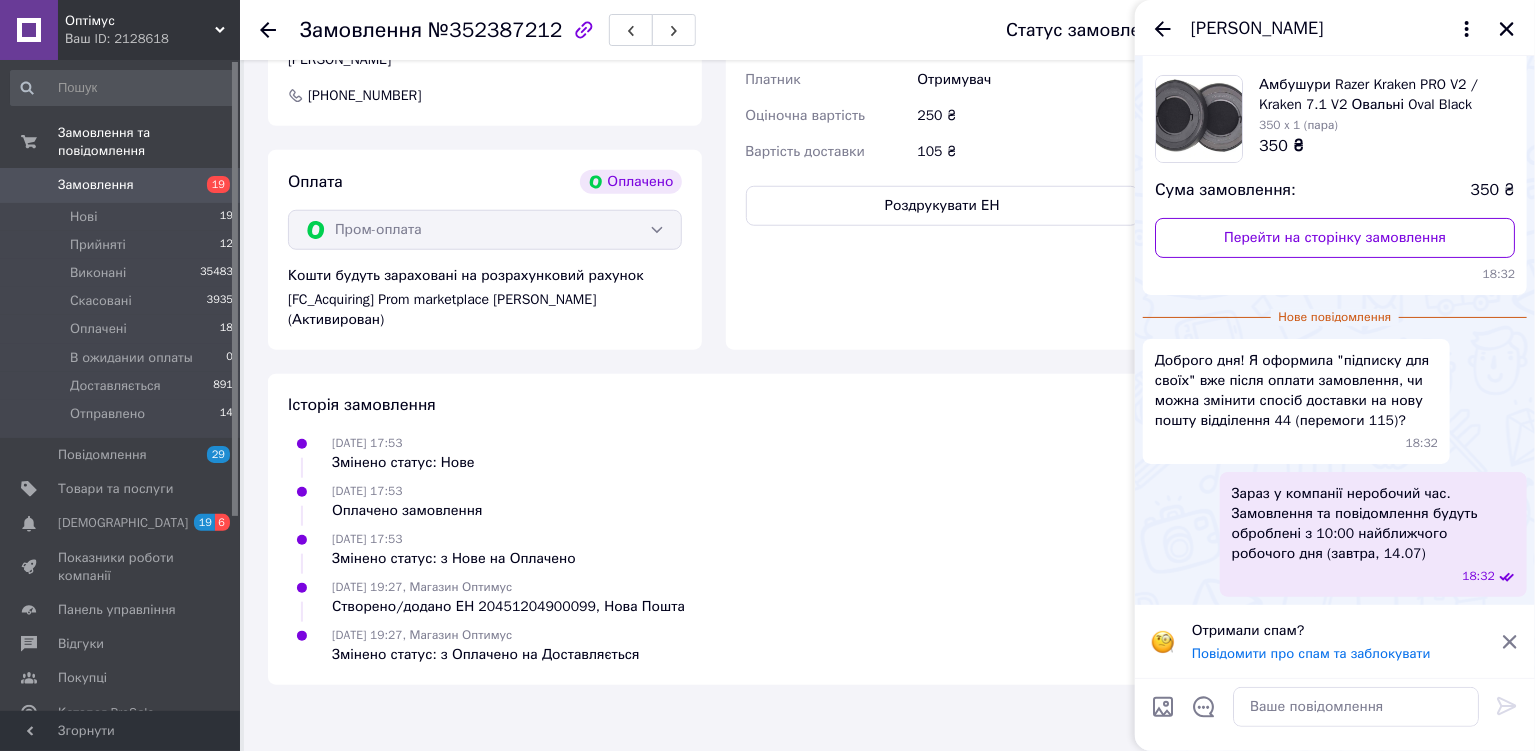 click on "Доброго дня! Я оформила "підписку для своїх" вже після оплати замовлення, чи можна змінити спосіб доставки на нову пошту відділення 44 (перемоги 115)?" at bounding box center [1296, 391] 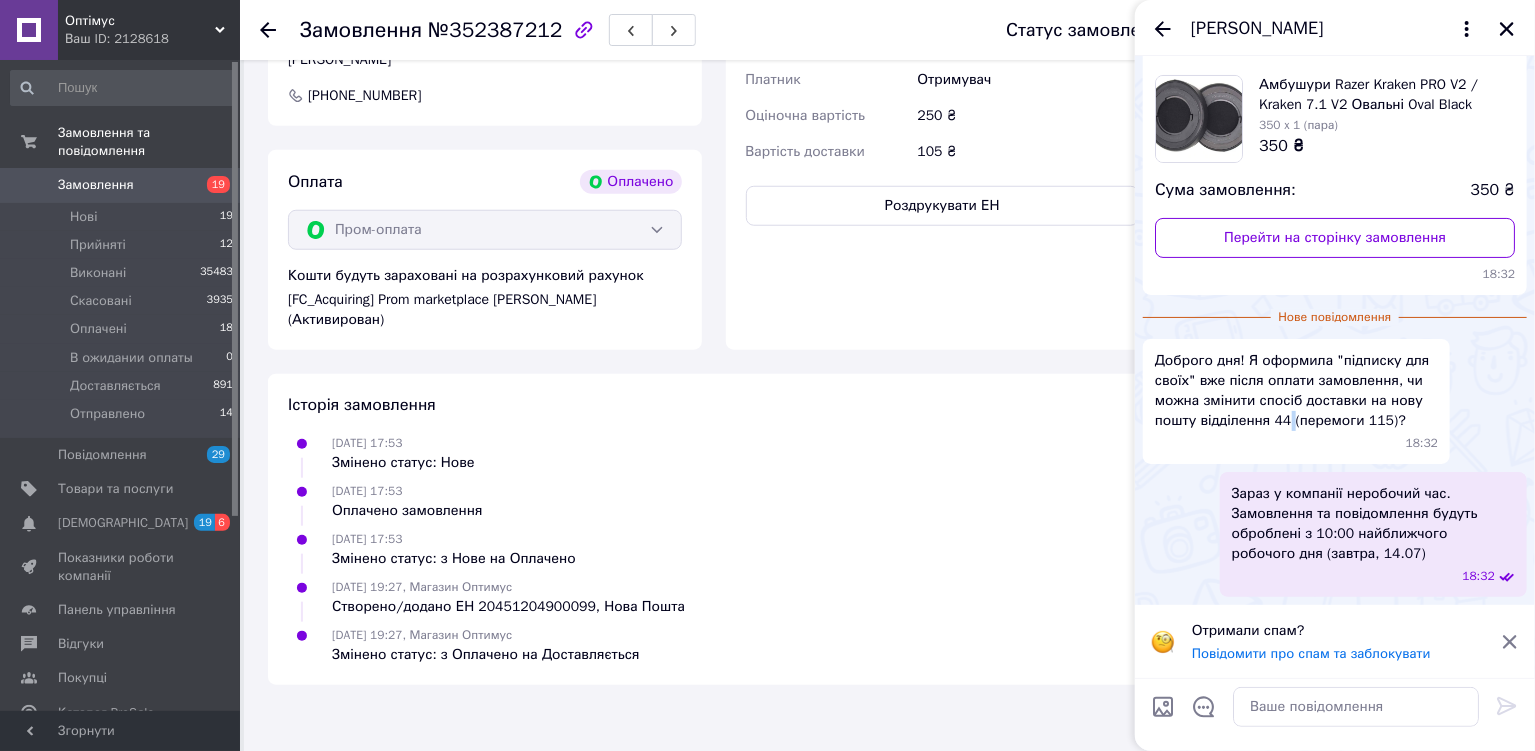 copy 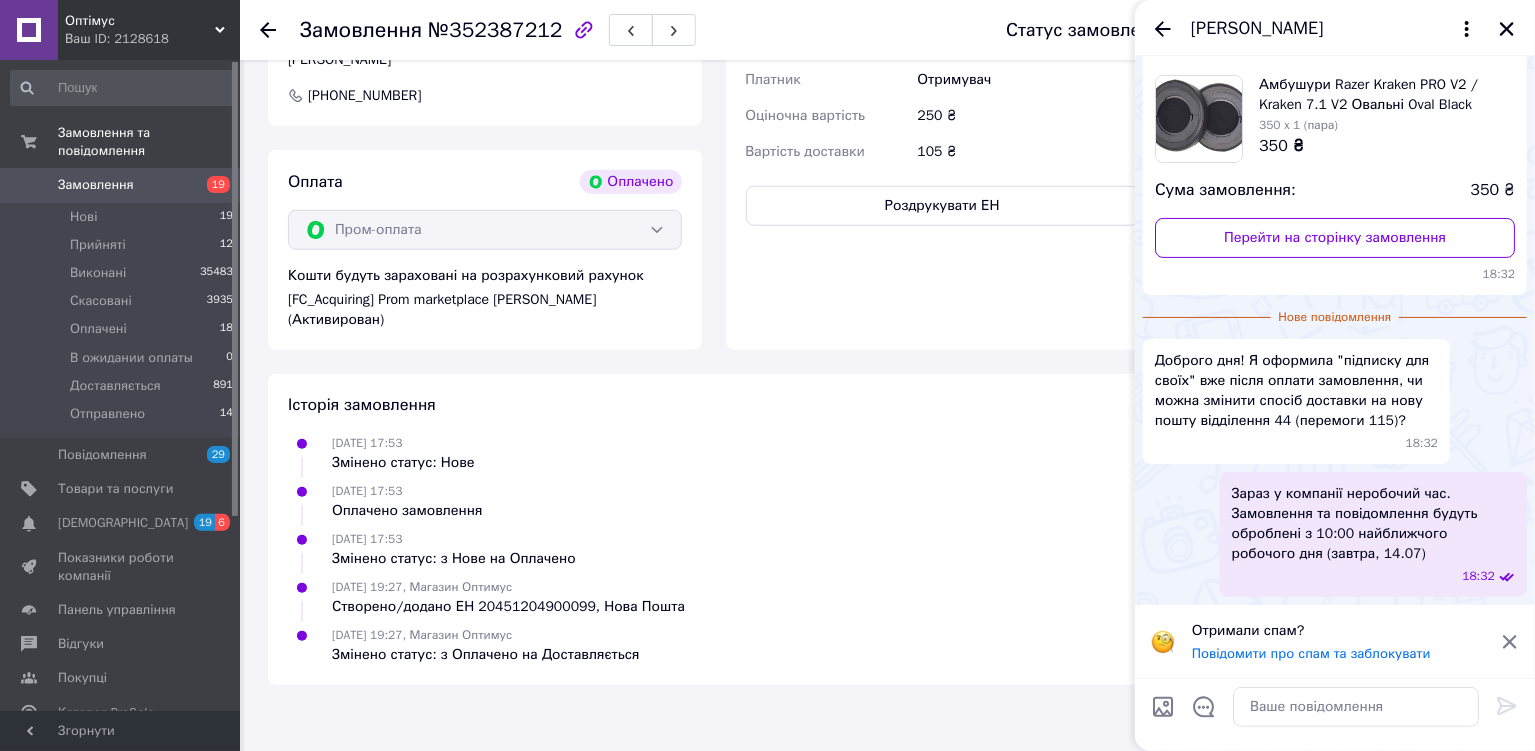 click on "Доброго дня! Я оформила "підписку для своїх" вже після оплати замовлення, чи можна змінити спосіб доставки на нову пошту відділення 44 (перемоги 115)?" at bounding box center (1296, 391) 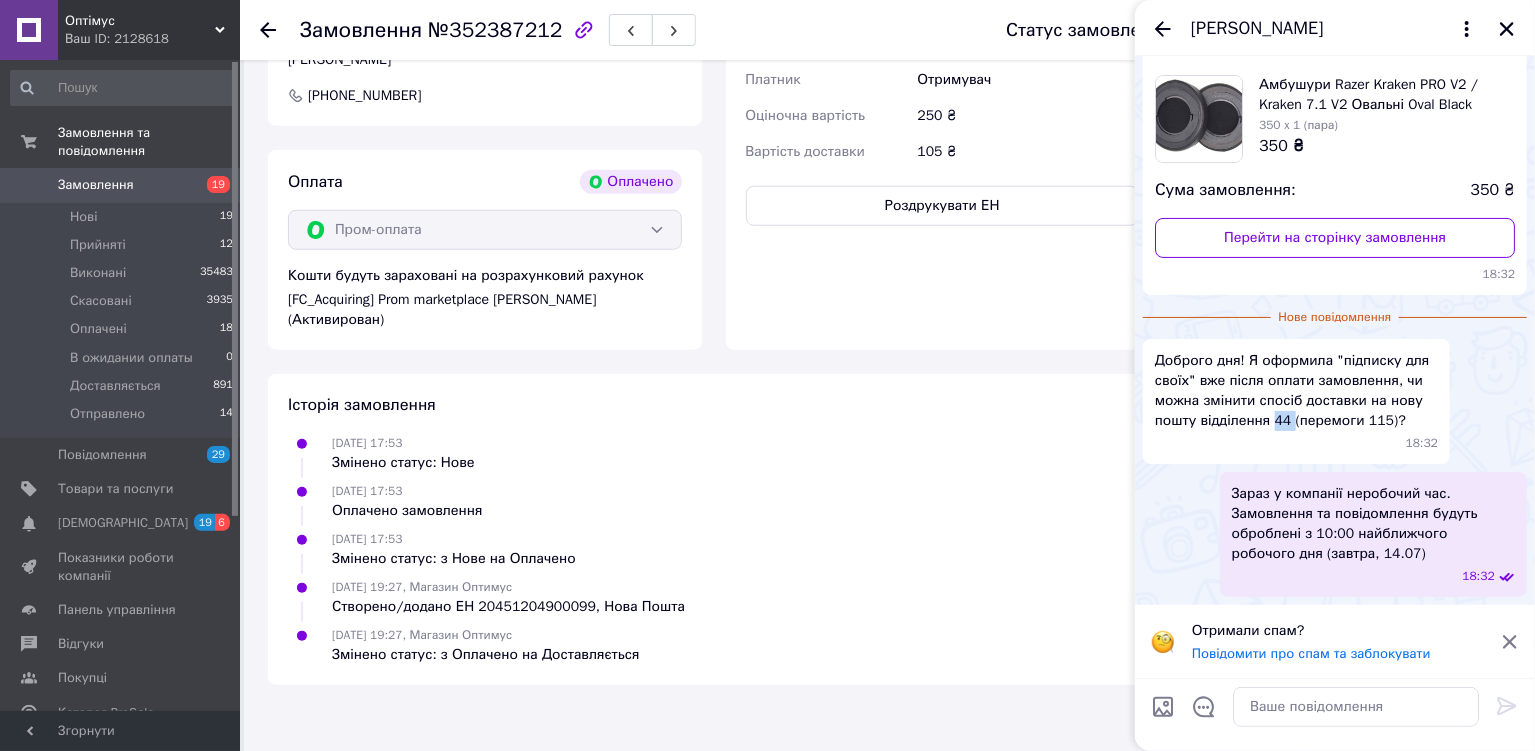 click on "Доброго дня! Я оформила "підписку для своїх" вже після оплати замовлення, чи можна змінити спосіб доставки на нову пошту відділення 44 (перемоги 115)?" at bounding box center (1296, 391) 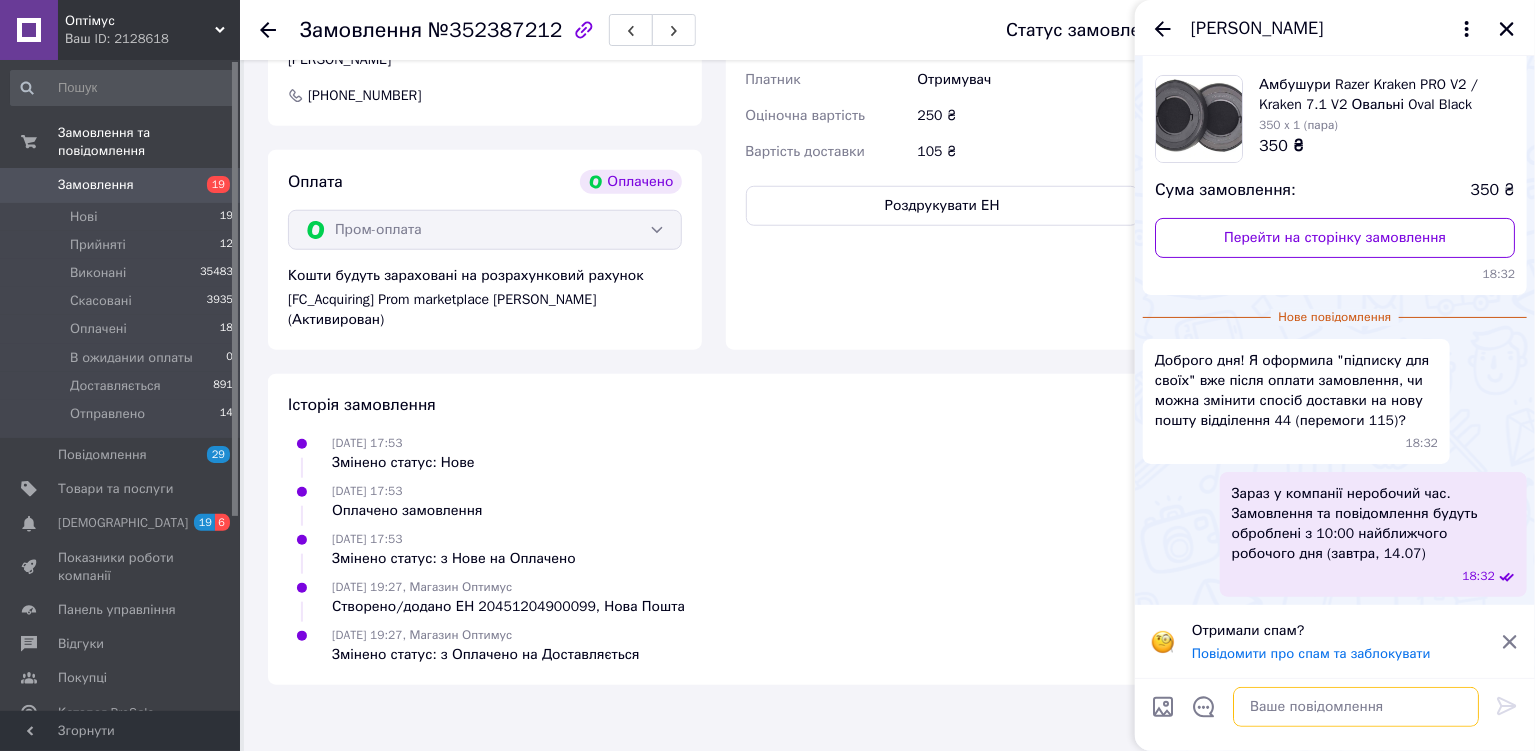 click at bounding box center [1356, 707] 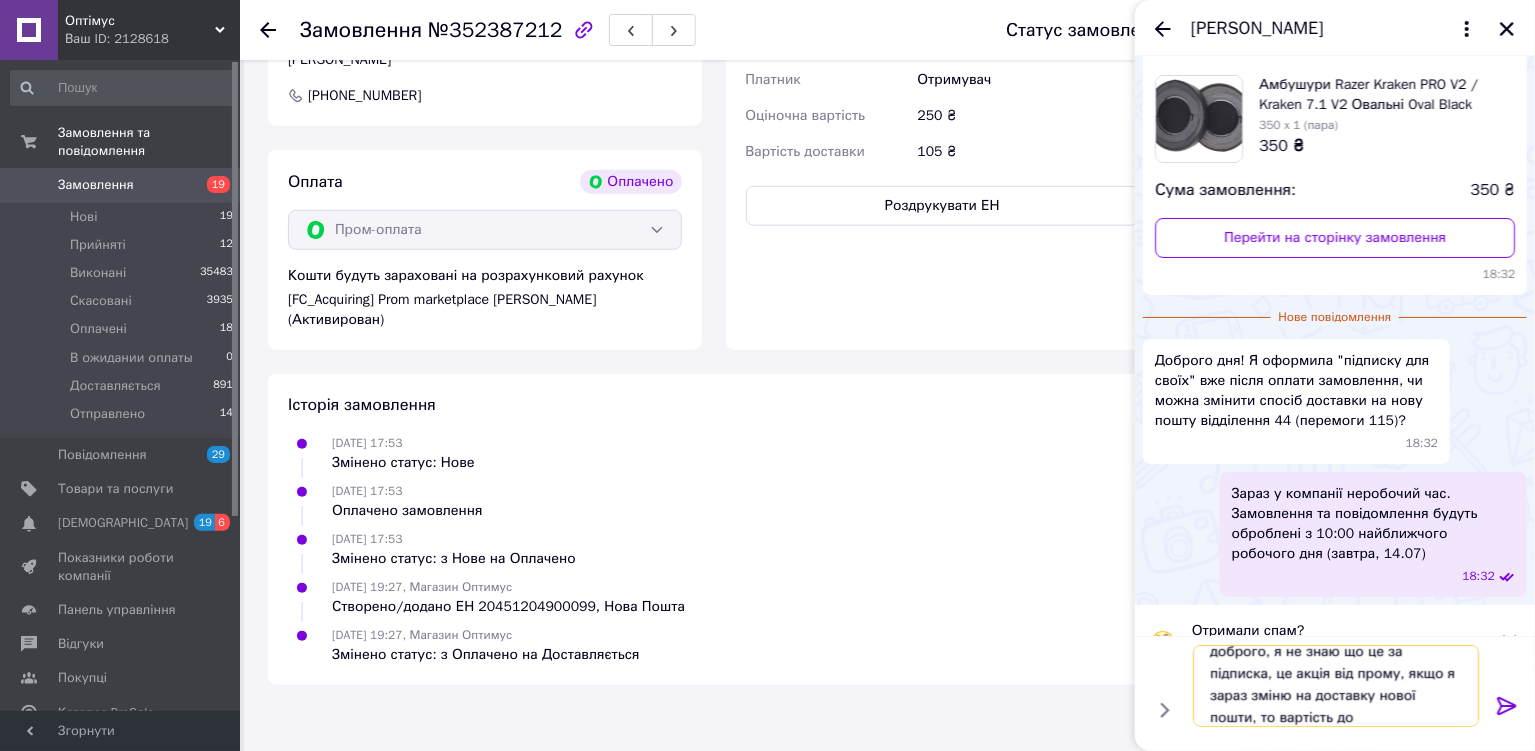 scroll, scrollTop: 1, scrollLeft: 0, axis: vertical 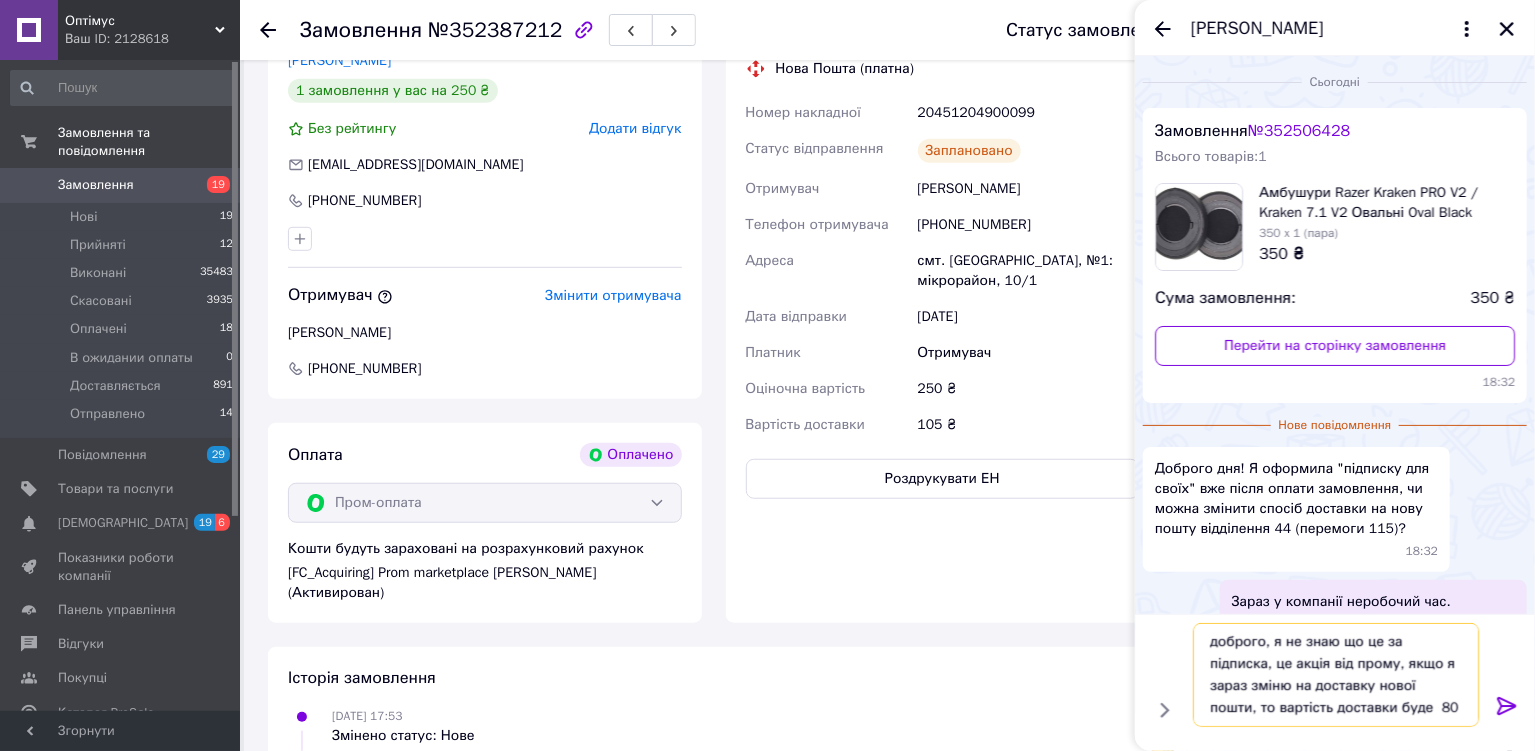 type on "доброго, я не знаю що це за підписка, це акція від прому, якщо я зараз зміню на доставку нової пошти, то вартість доставки буде  80 грн." 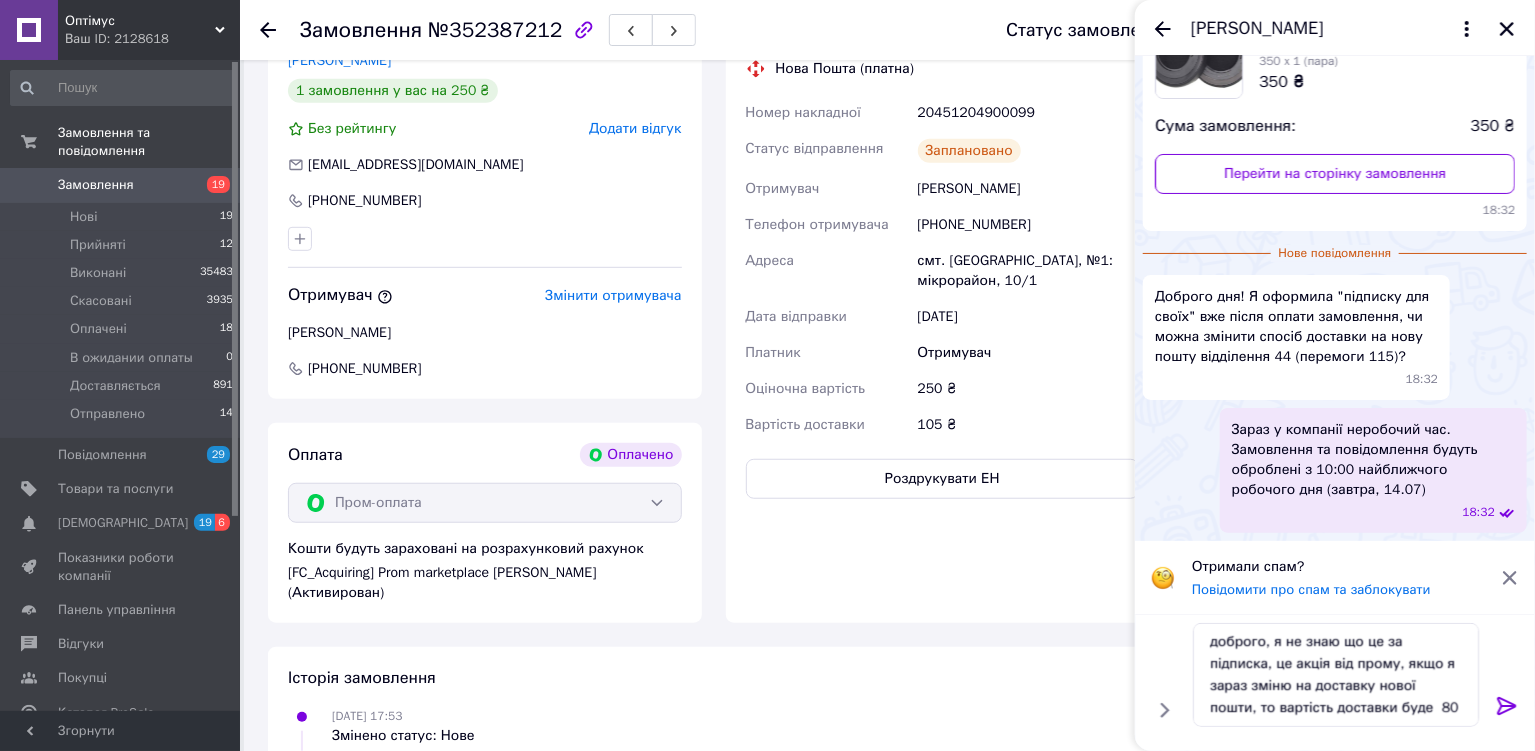 click 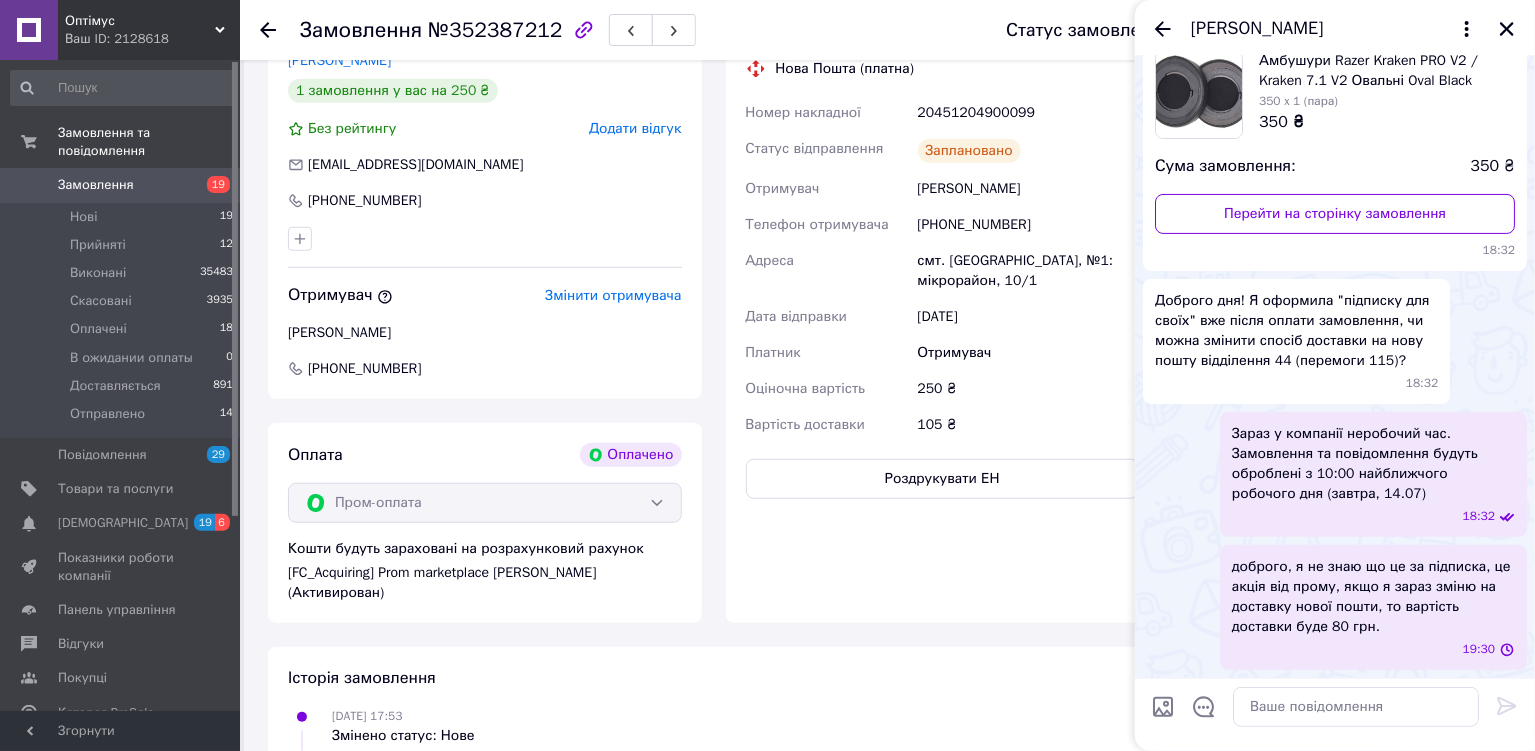scroll, scrollTop: 0, scrollLeft: 0, axis: both 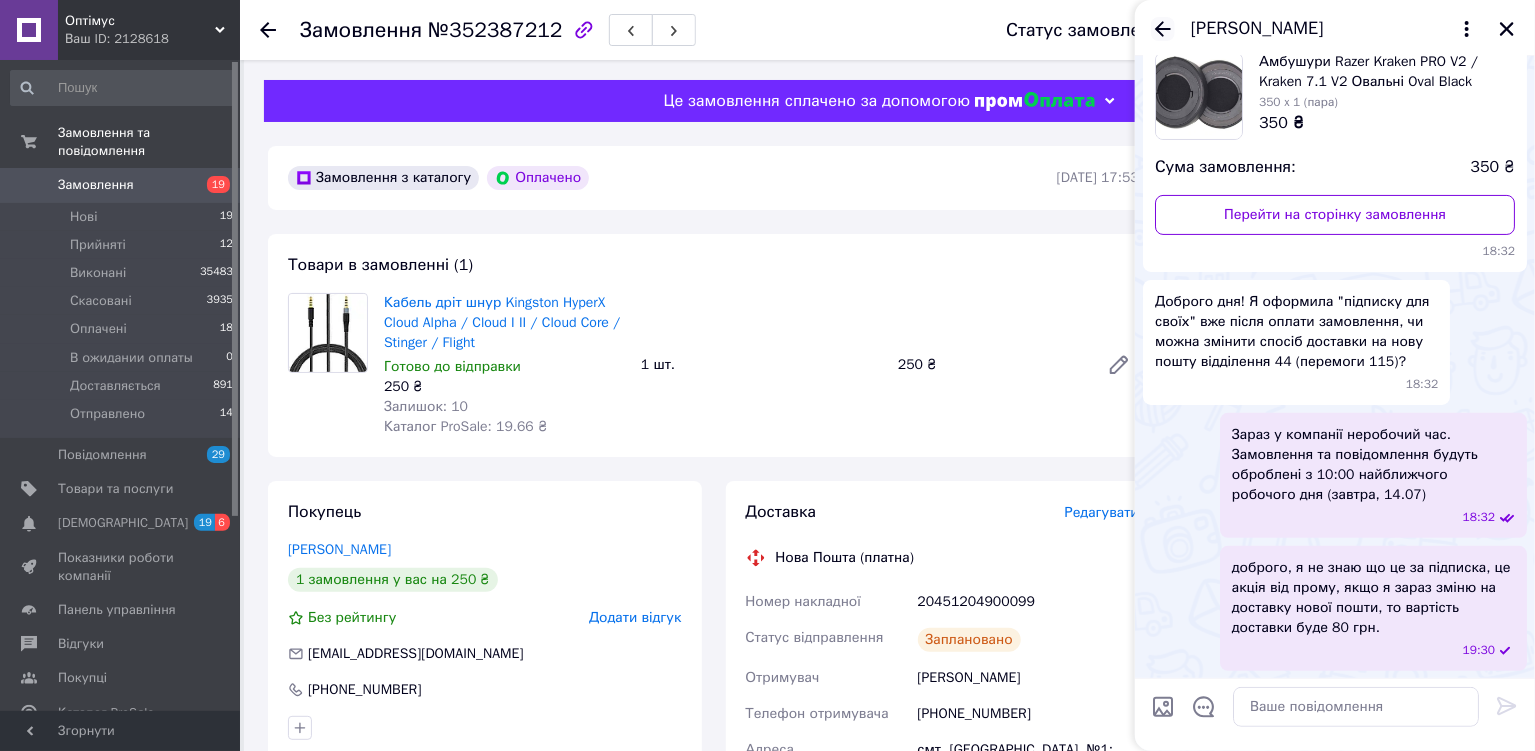 click 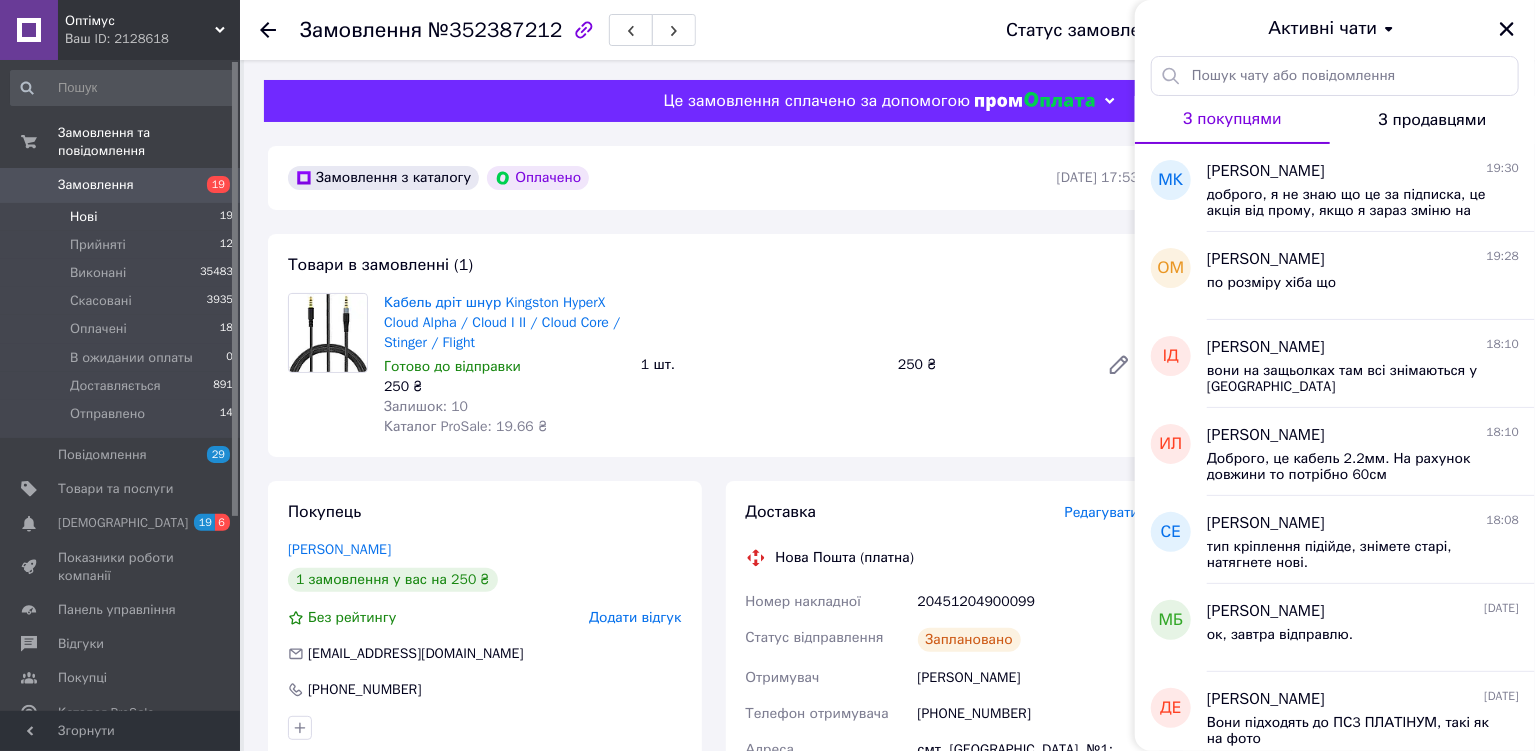 click on "Нові" at bounding box center (83, 217) 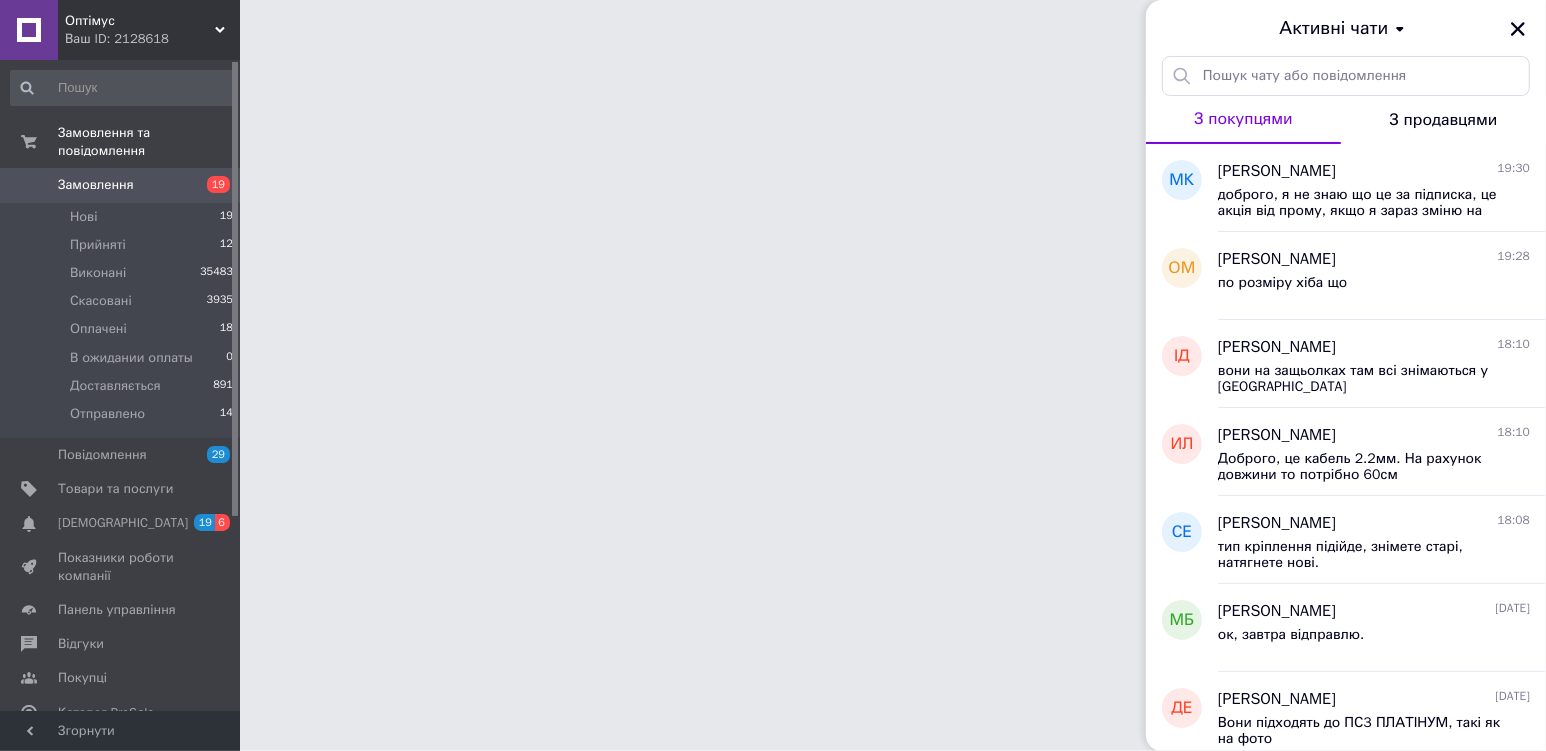 click on "Оптімус Ваш ID: 2128618 Сайт Оптімус Кабінет покупця Перевірити стан системи Сторінка на порталі Довідка Вийти Замовлення та повідомлення Замовлення 19 Нові 19 Прийняті 12 Виконані 35483 Скасовані 3935 Оплачені 18 В ожидании оплаты 0 Доставляється 891 Отправлено 14 Повідомлення 29 Товари та послуги Сповіщення 19 6 Показники роботи компанії Панель управління Відгуки Покупці Каталог ProSale Аналітика Інструменти веб-майстра та SEO Управління сайтом Гаманець компанії Маркет Налаштування Тарифи та рахунки Prom топ Згорнути МК" at bounding box center (773, 25) 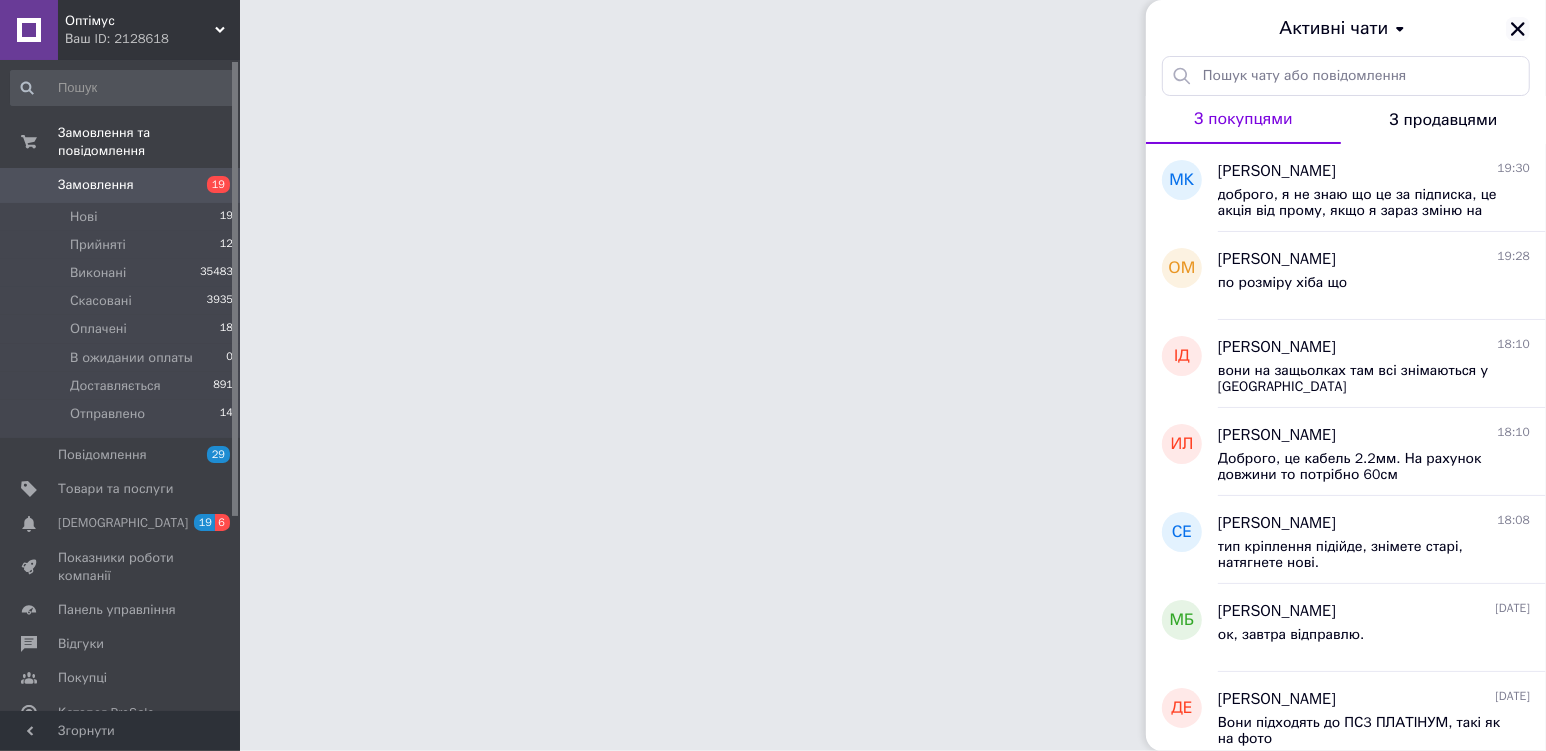 click on "Активні чати" at bounding box center [1346, 28] 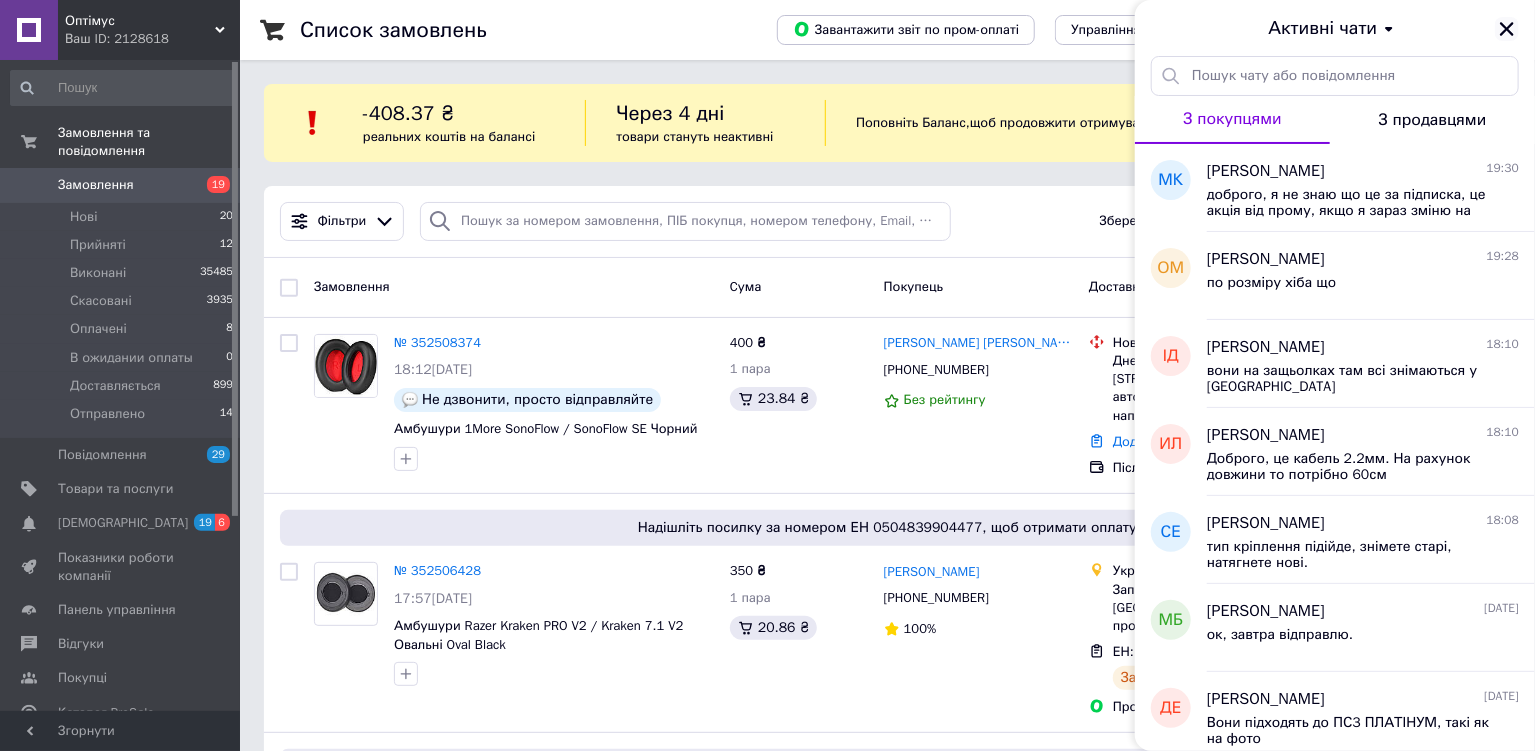 click 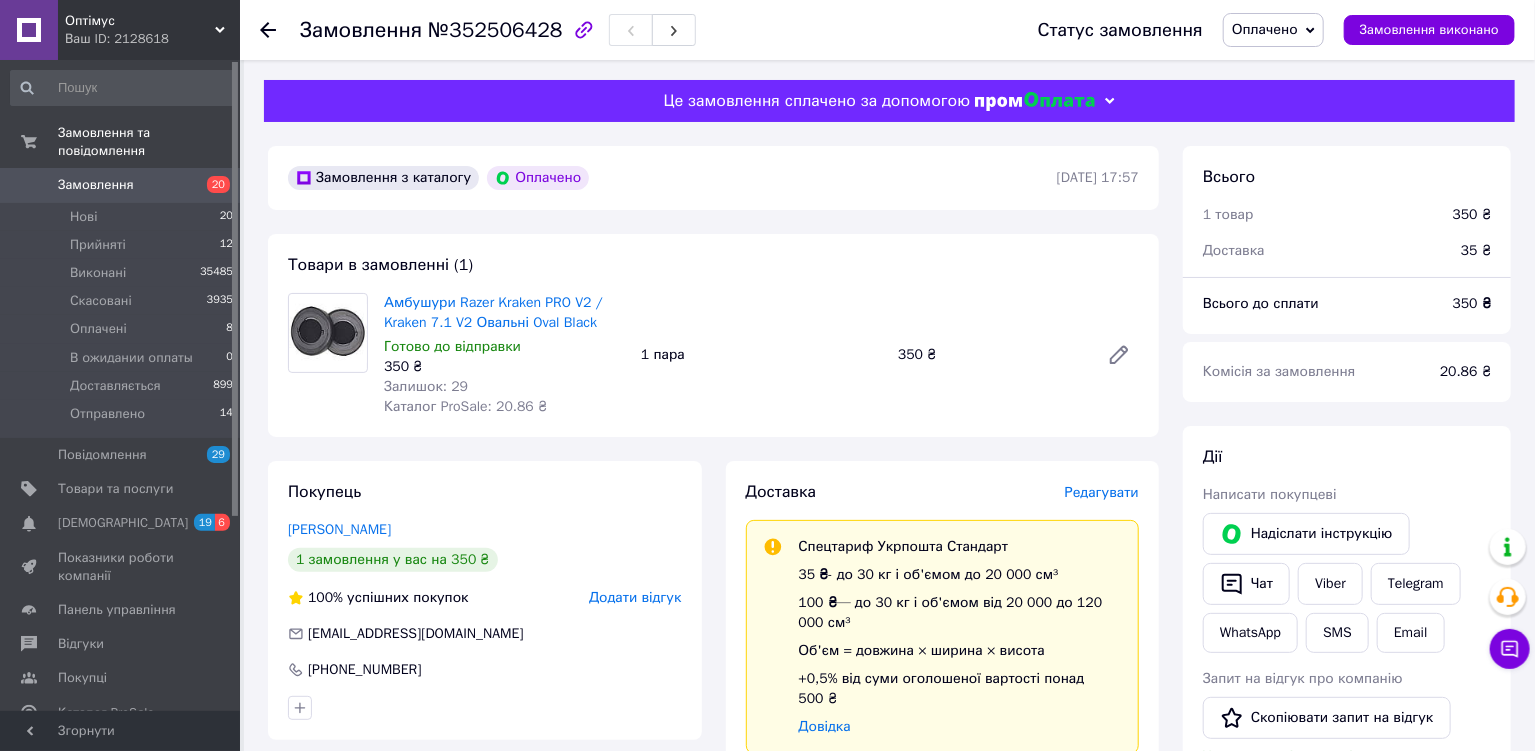 scroll, scrollTop: 489, scrollLeft: 0, axis: vertical 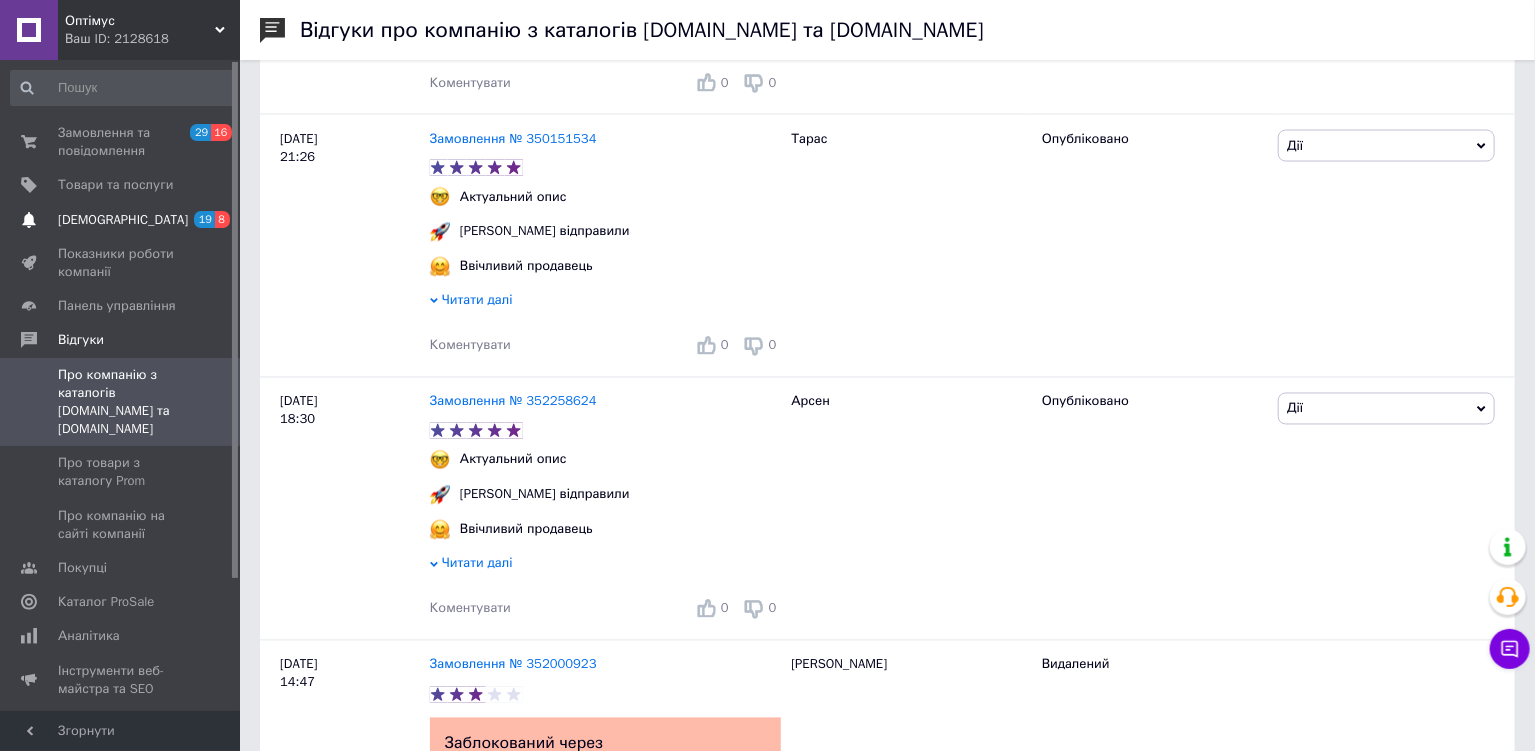 click on "[DEMOGRAPHIC_DATA]" at bounding box center (123, 220) 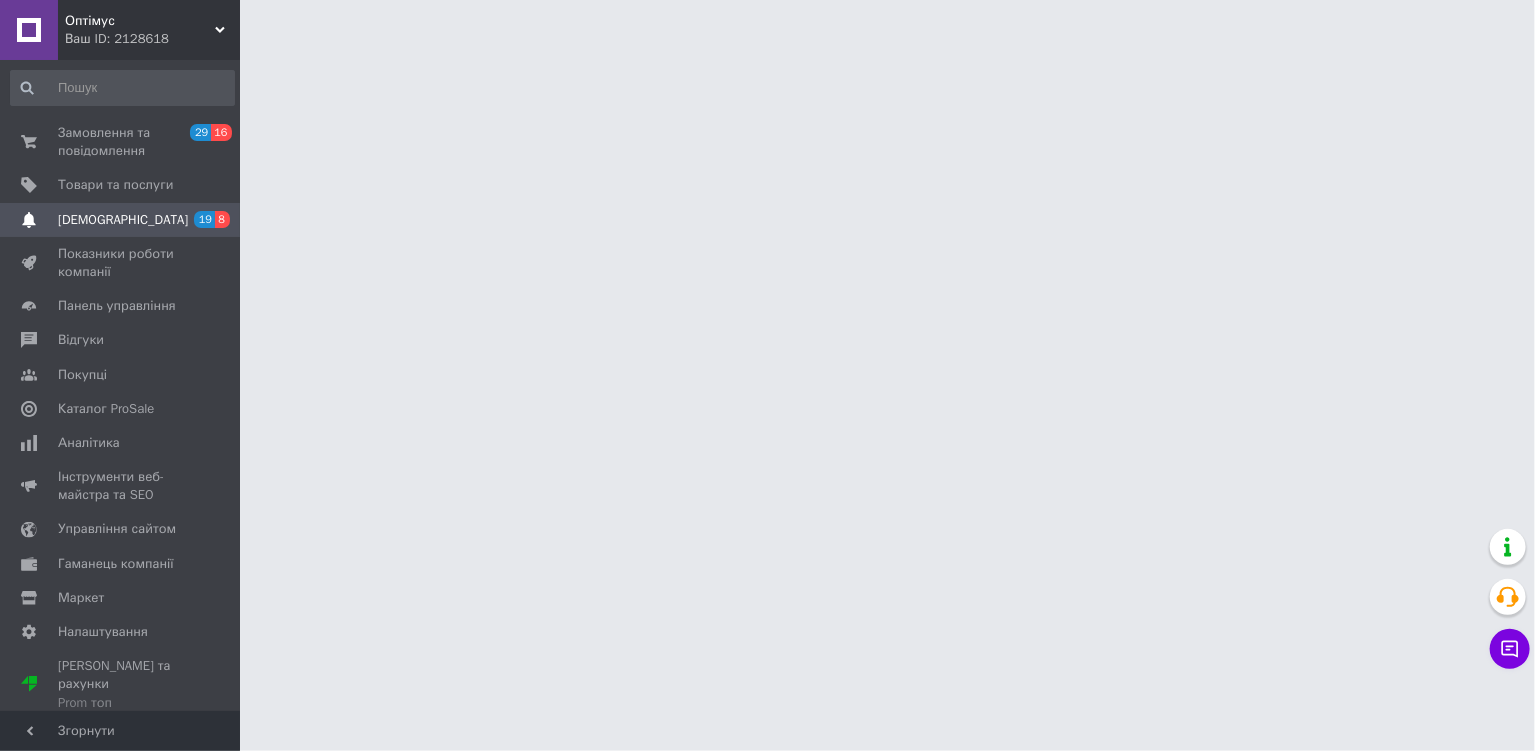 scroll, scrollTop: 0, scrollLeft: 0, axis: both 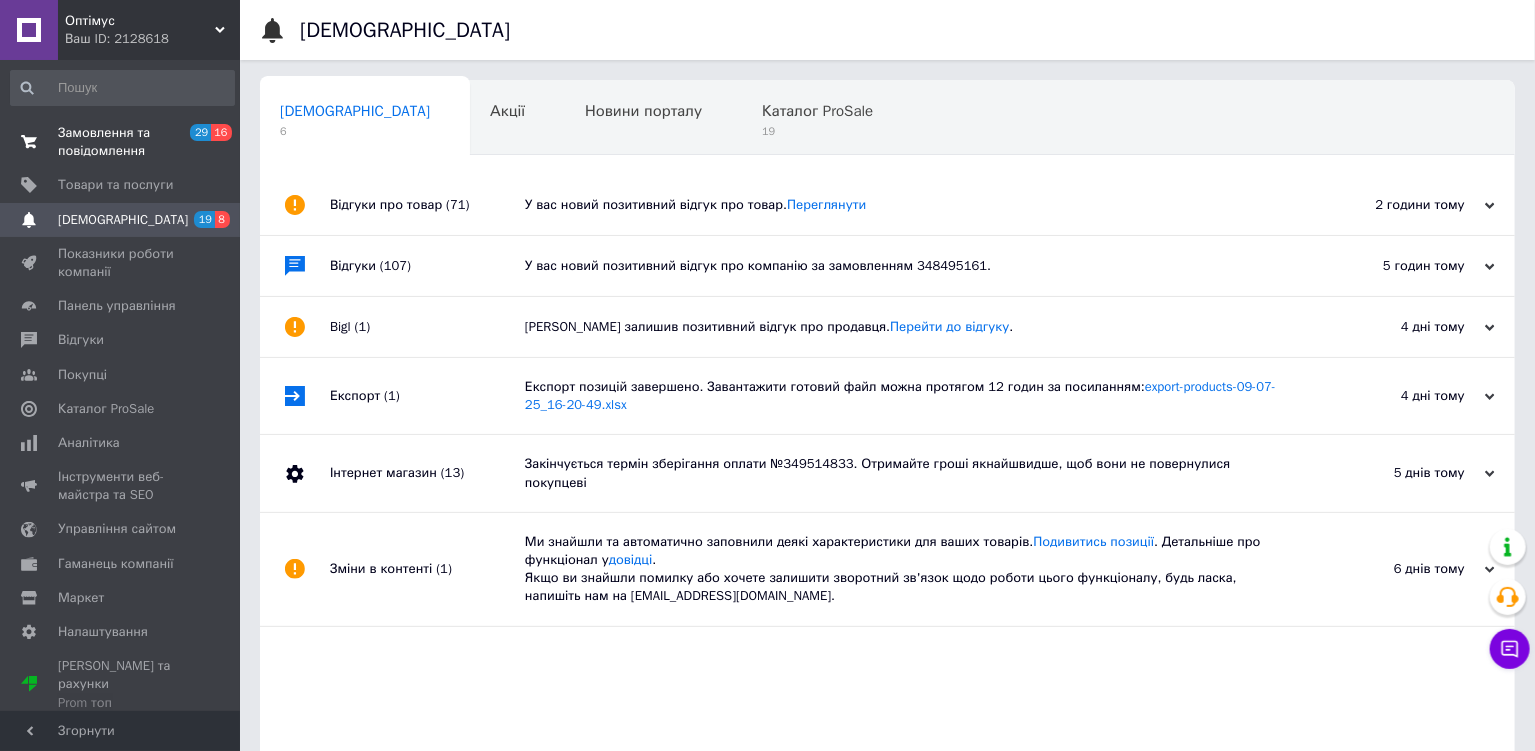 click on "Замовлення та повідомлення" at bounding box center (121, 142) 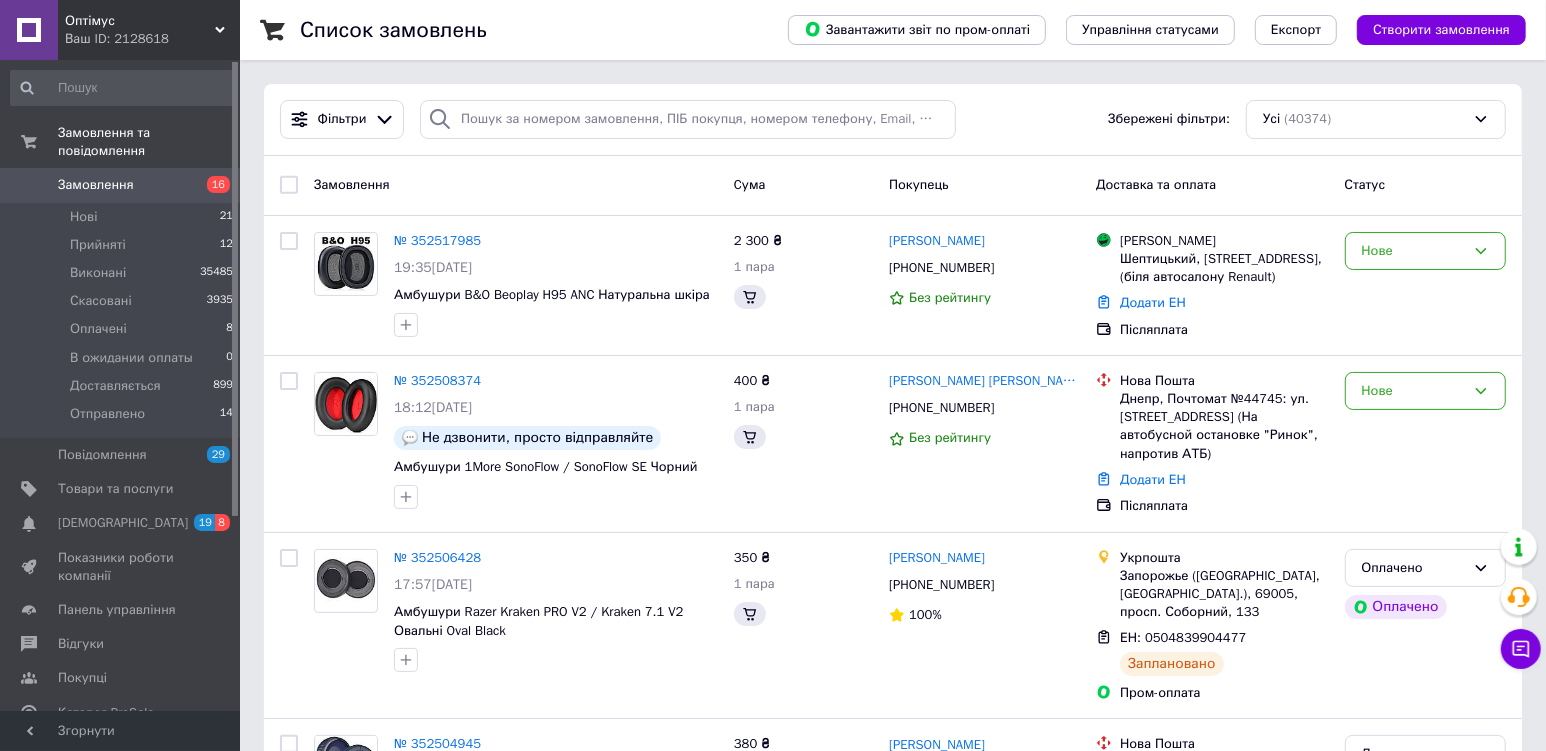 click on "Замовлення 16" at bounding box center (122, 185) 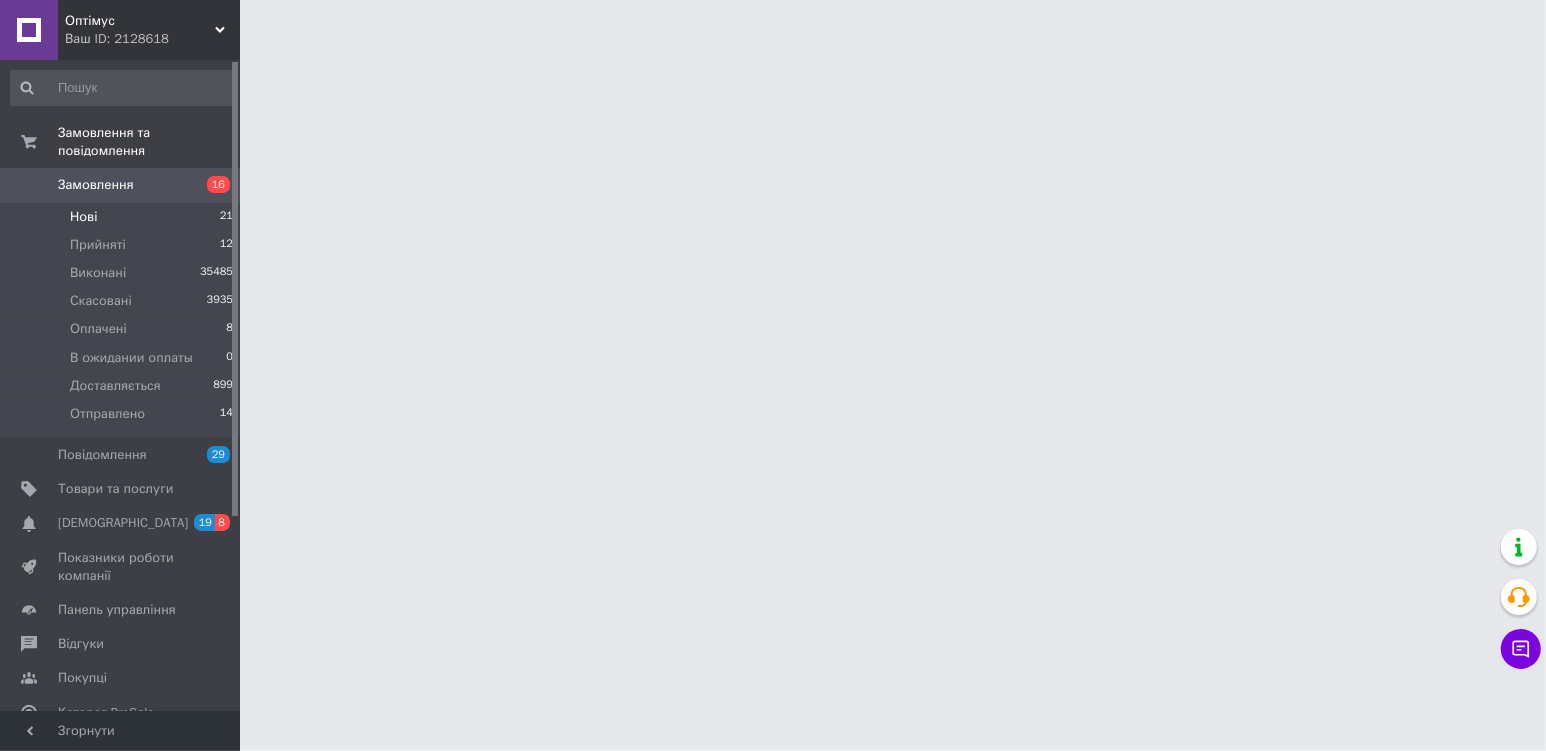 click on "Нові 21" at bounding box center (122, 217) 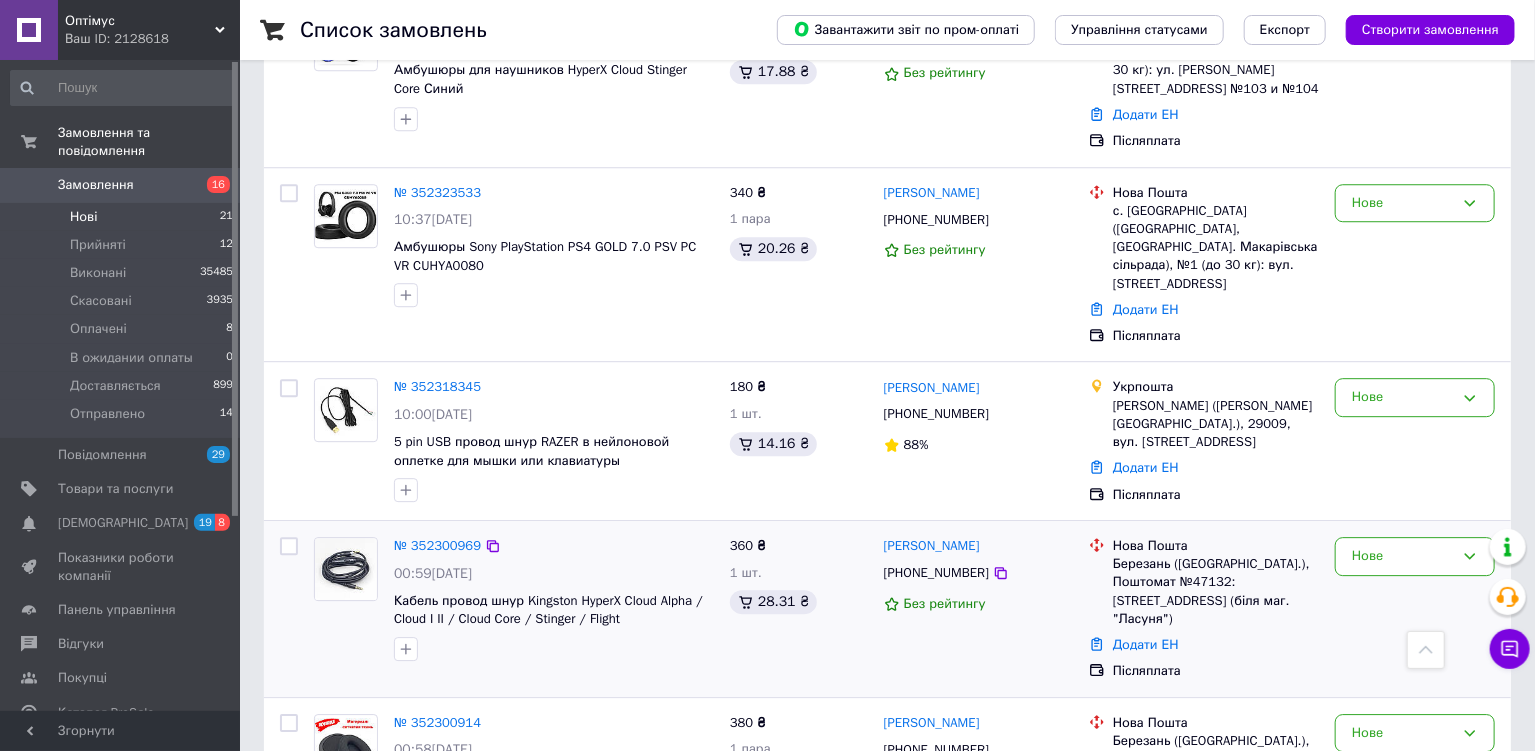 scroll, scrollTop: 2822, scrollLeft: 0, axis: vertical 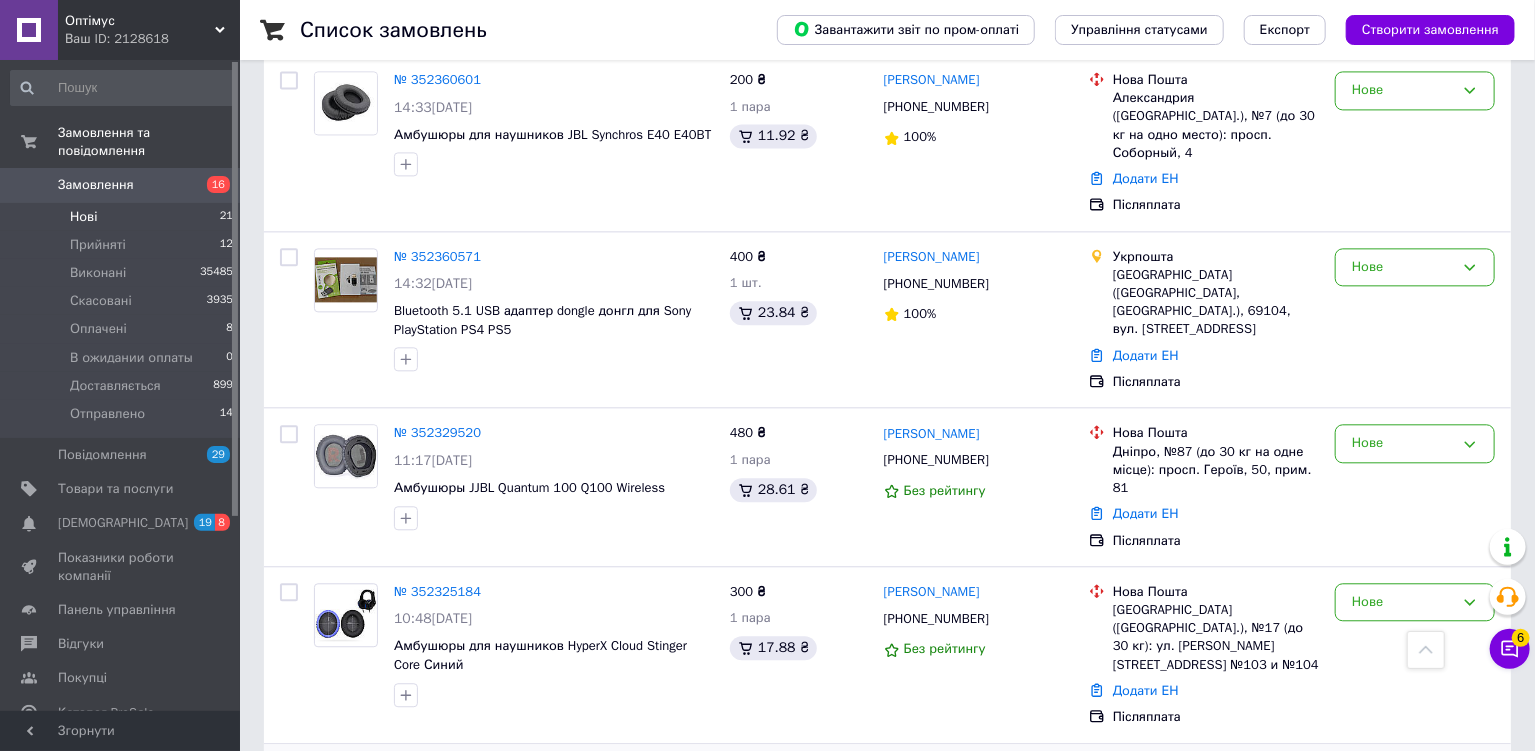 click on "№ 352323533" at bounding box center [437, 768] 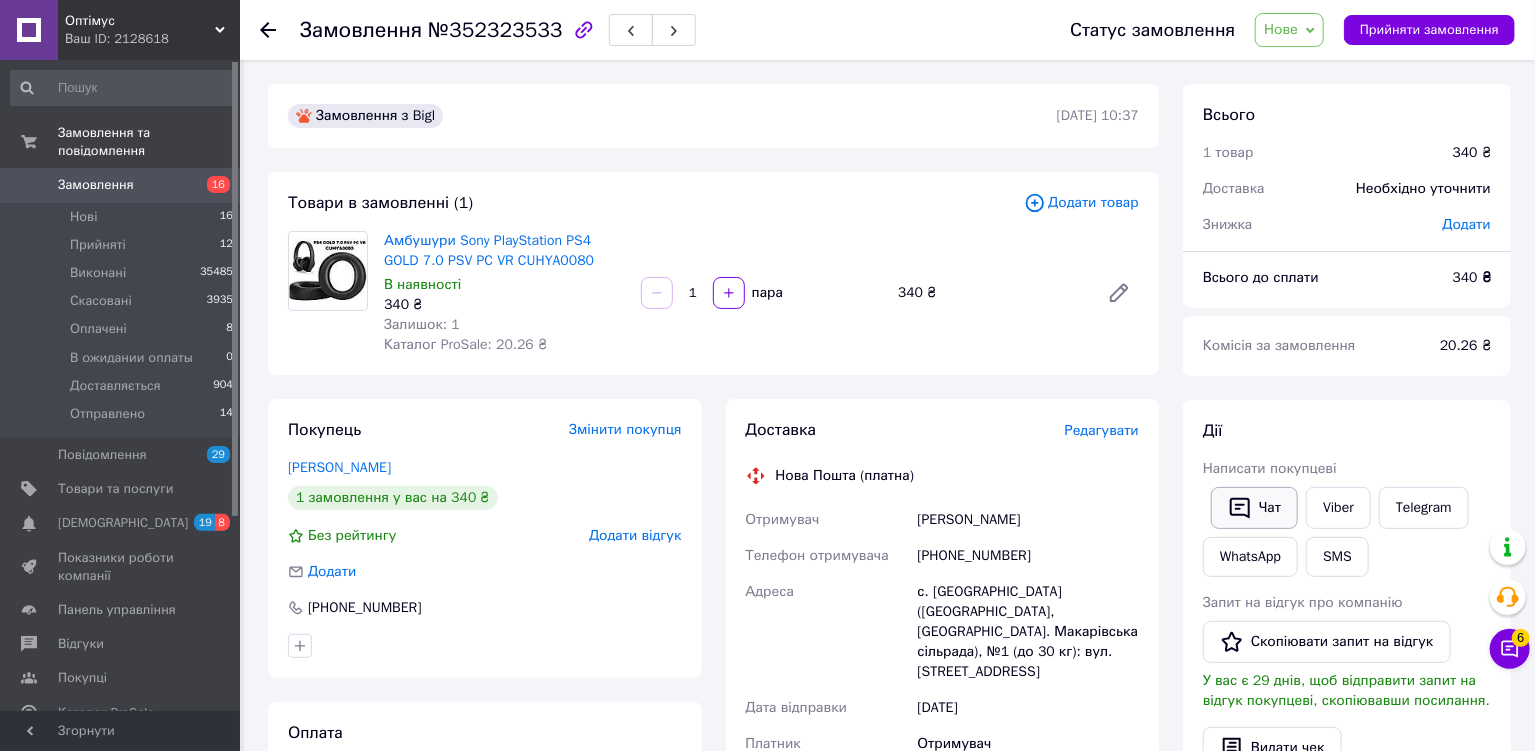 scroll, scrollTop: 489, scrollLeft: 0, axis: vertical 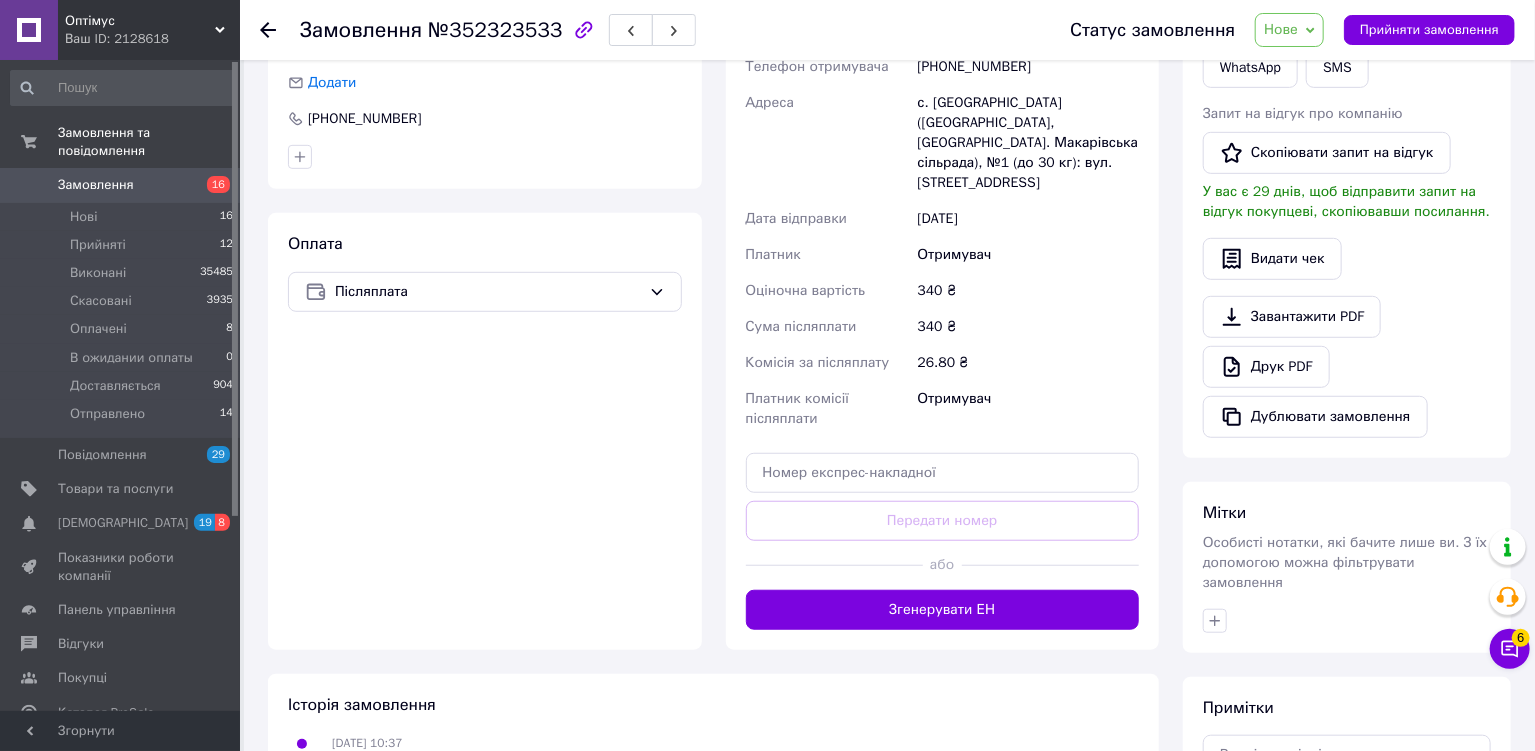 click on "Доставка Редагувати Нова Пошта (платна) Отримувач Хоменко Владислав Телефон отримувача +380958939834 Адреса с. Мар'янівка (Київська обл., Бучанський р-н. Макарівська сільрада), №1 (до 30 кг): вул. Миру, 23а Дата відправки 13.07.2025 Платник Отримувач Оціночна вартість 340 ₴ Сума післяплати 340 ₴ Комісія за післяплату 26.80 ₴ Платник комісії післяплати Отримувач Передати номер або Згенерувати ЕН Платник Отримувач Відправник Прізвище отримувача Хоменко Ім'я отримувача Владислав По батькові отримувача Телефон отримувача +380958939834 Тип доставки У відділенні Кур'єром Місто 340 <" at bounding box center (943, 280) 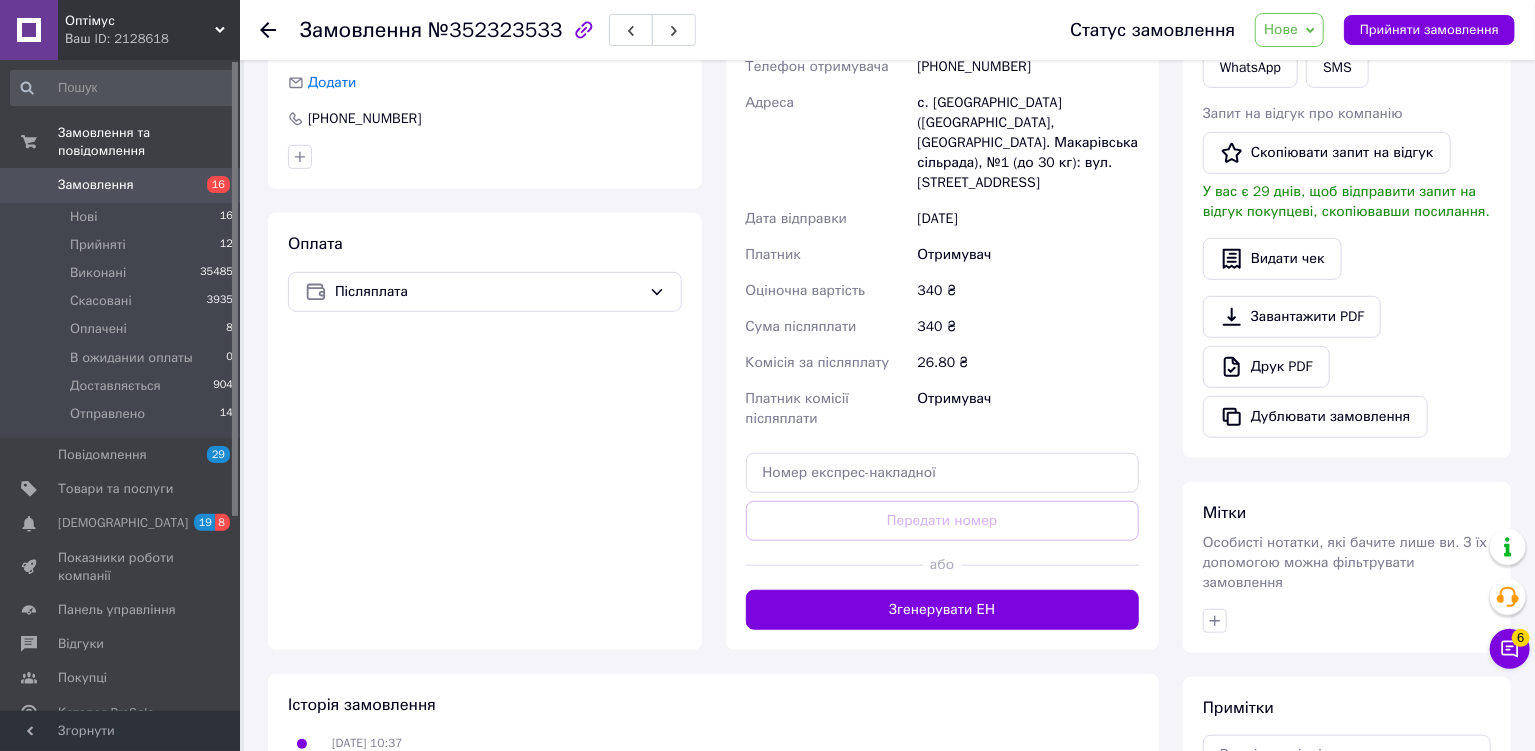 click on "Згенерувати ЕН" at bounding box center [943, 610] 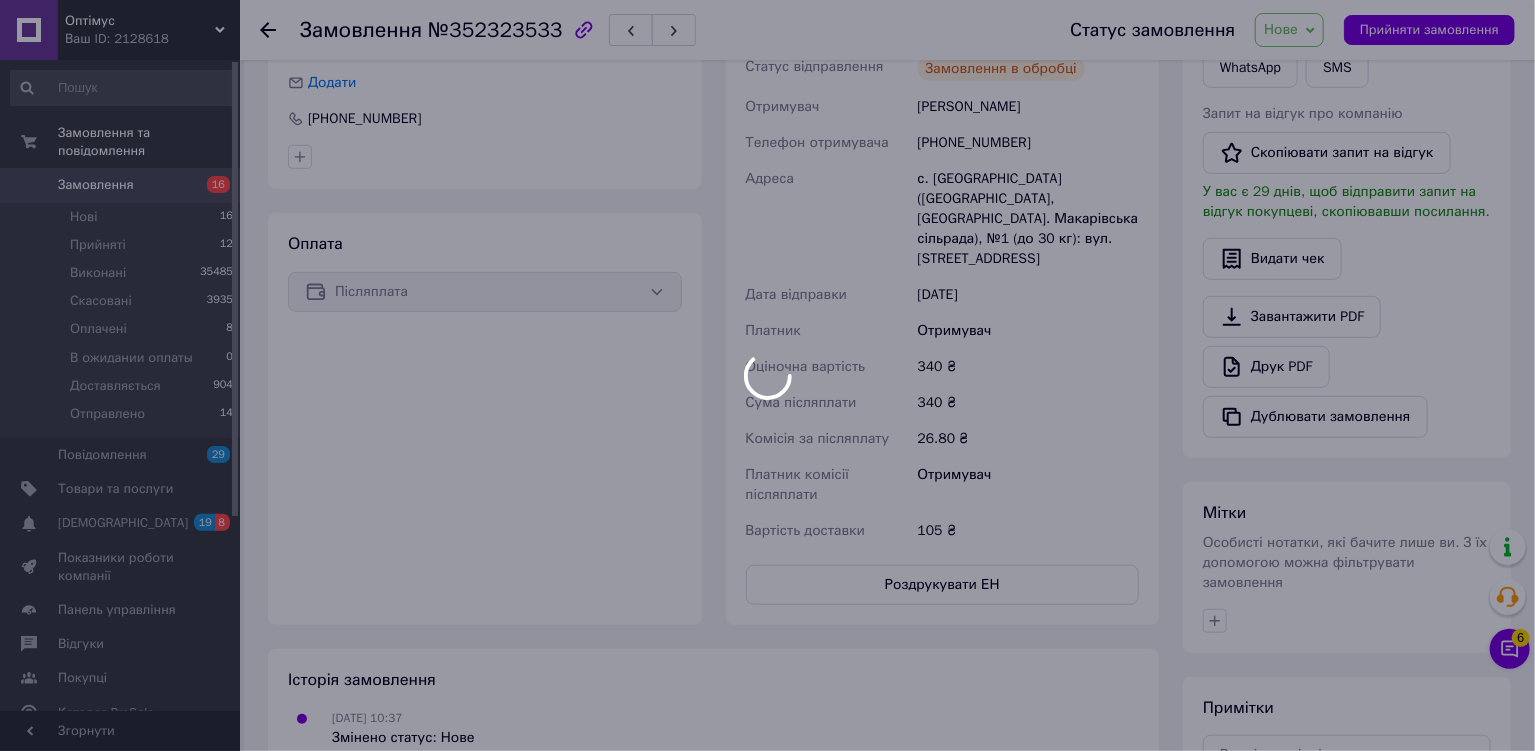click on "Оптімус Ваш ID: 2128618 Сайт Оптімус Кабінет покупця Перевірити стан системи Сторінка на порталі Довідка Вийти Замовлення та повідомлення Замовлення 16 Нові 16 Прийняті 12 Виконані 35485 Скасовані 3935 Оплачені 8 В ожидании оплаты 0 Доставляється 904 Отправлено 14 Повідомлення 29 Товари та послуги Сповіщення 19 8 Показники роботи компанії Панель управління Відгуки Покупці Каталог ProSale Аналітика Інструменти веб-майстра та SEO Управління сайтом Гаманець компанії Маркет Налаштування Тарифи та рахунки Prom топ Згорнути №352323533" at bounding box center (767, 238) 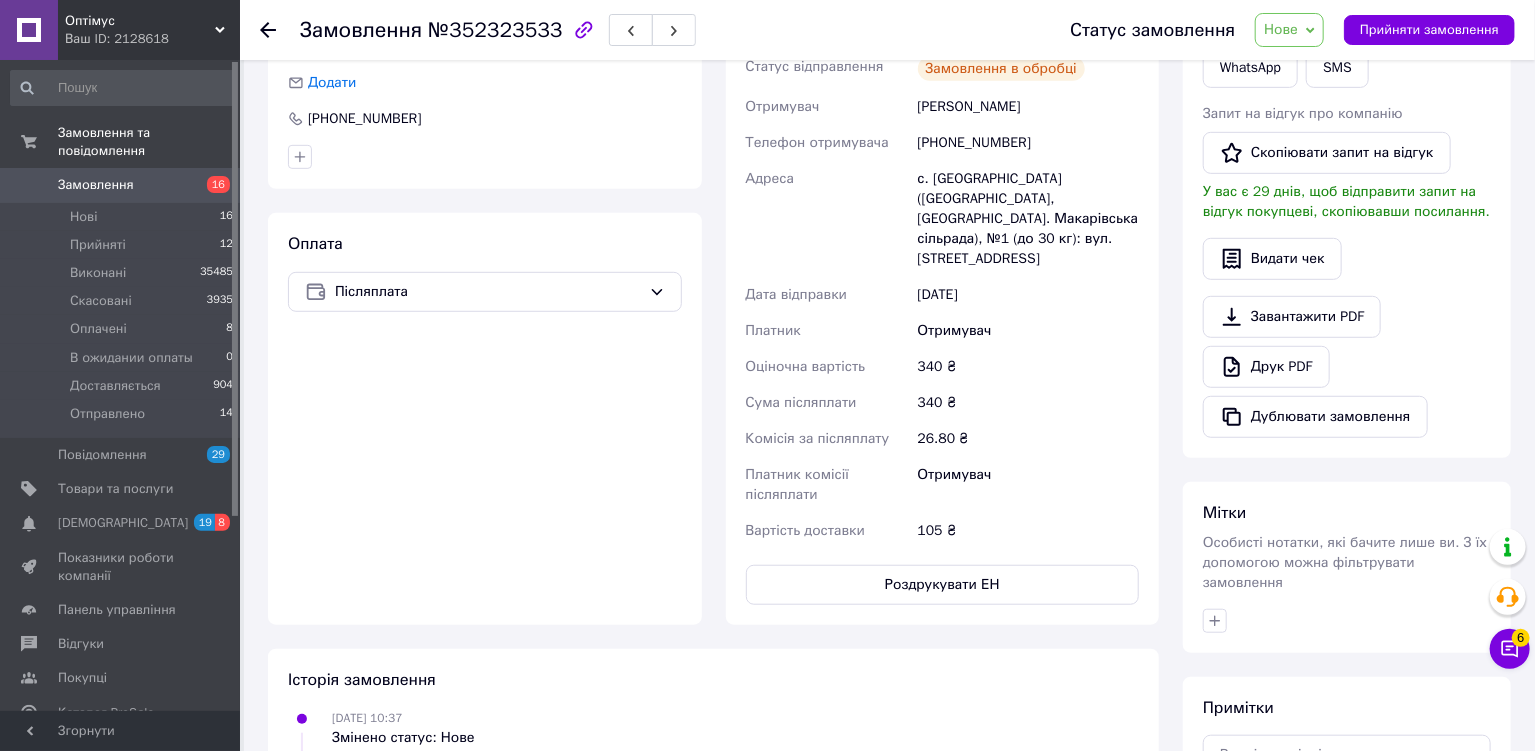click on "Нове" at bounding box center (1289, 30) 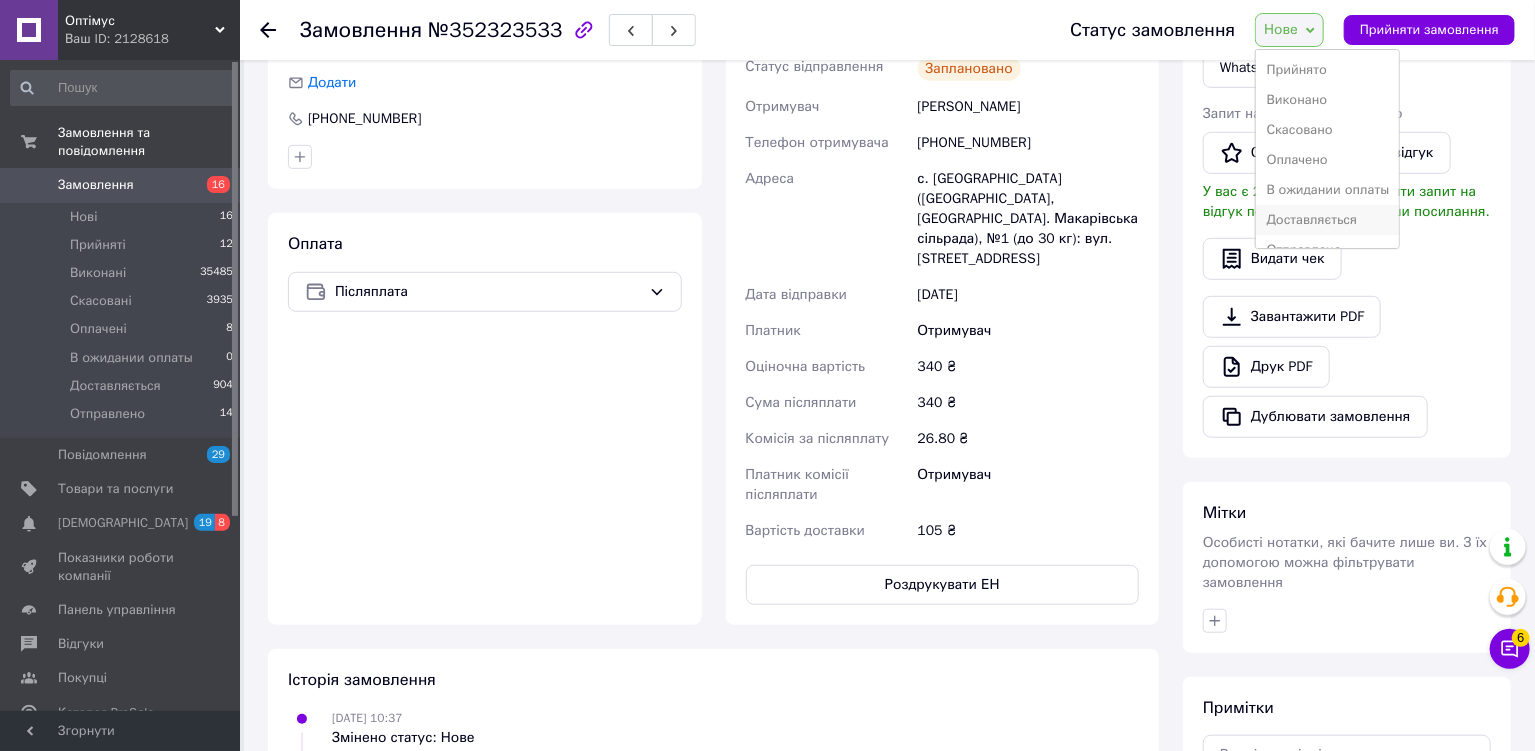 click on "Доставляється" at bounding box center [1327, 220] 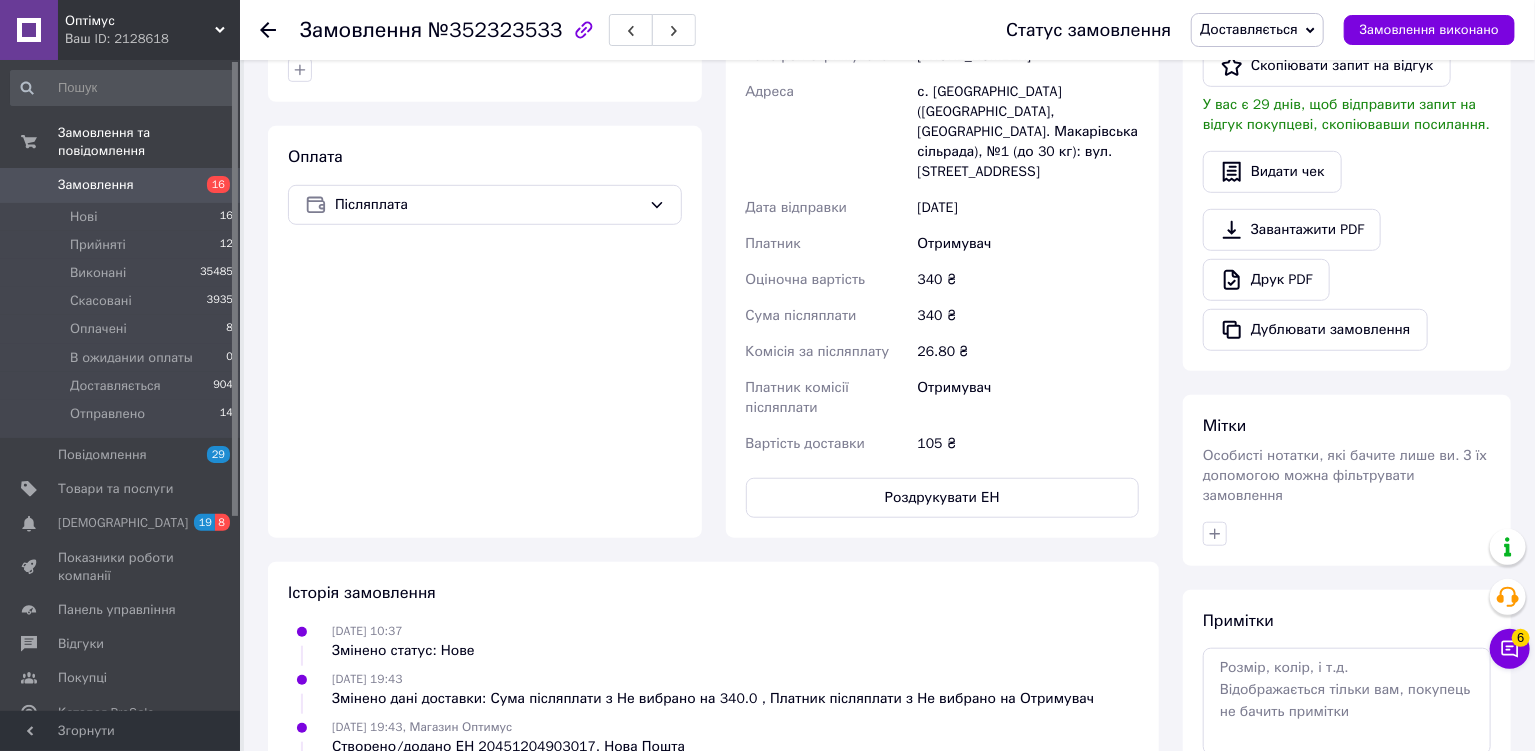 scroll, scrollTop: 678, scrollLeft: 0, axis: vertical 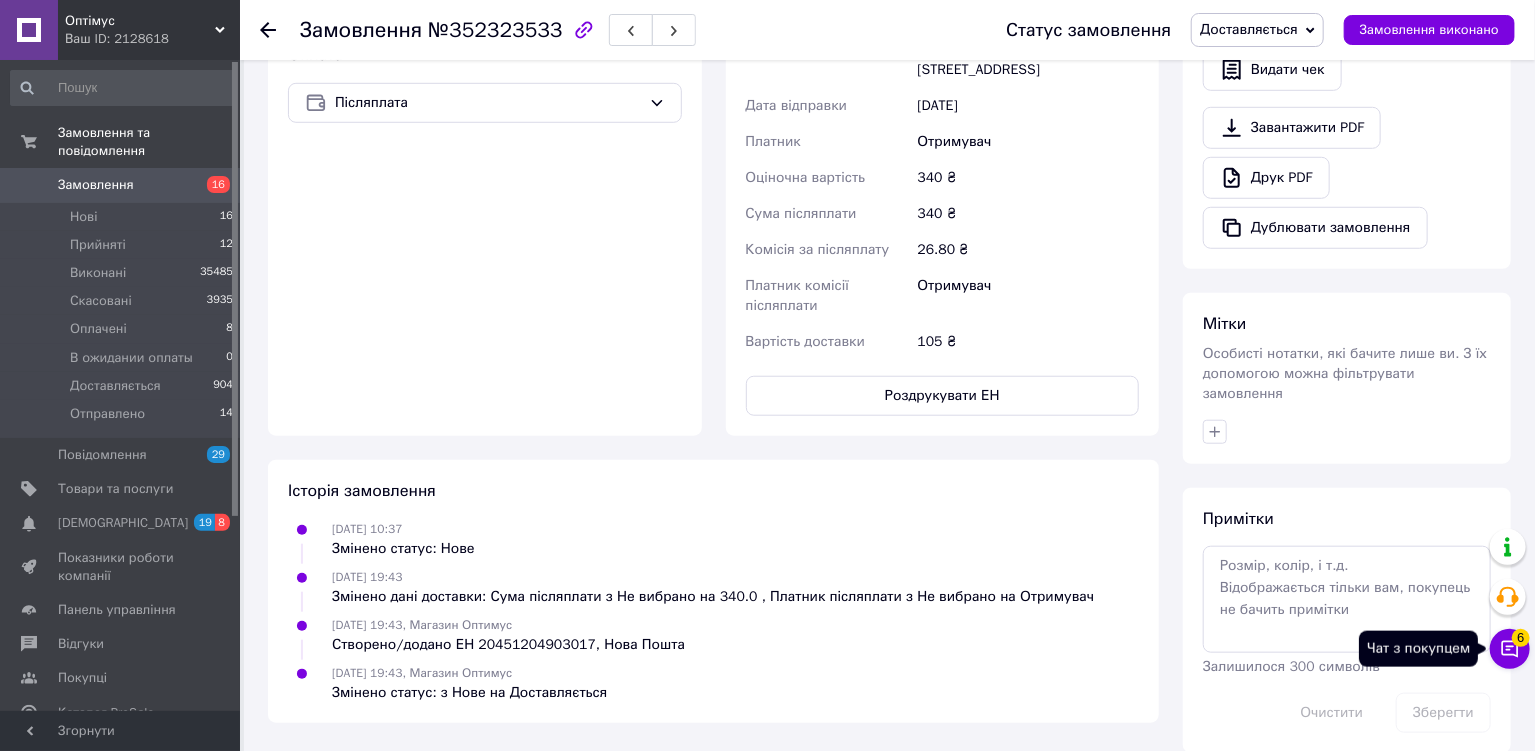 click 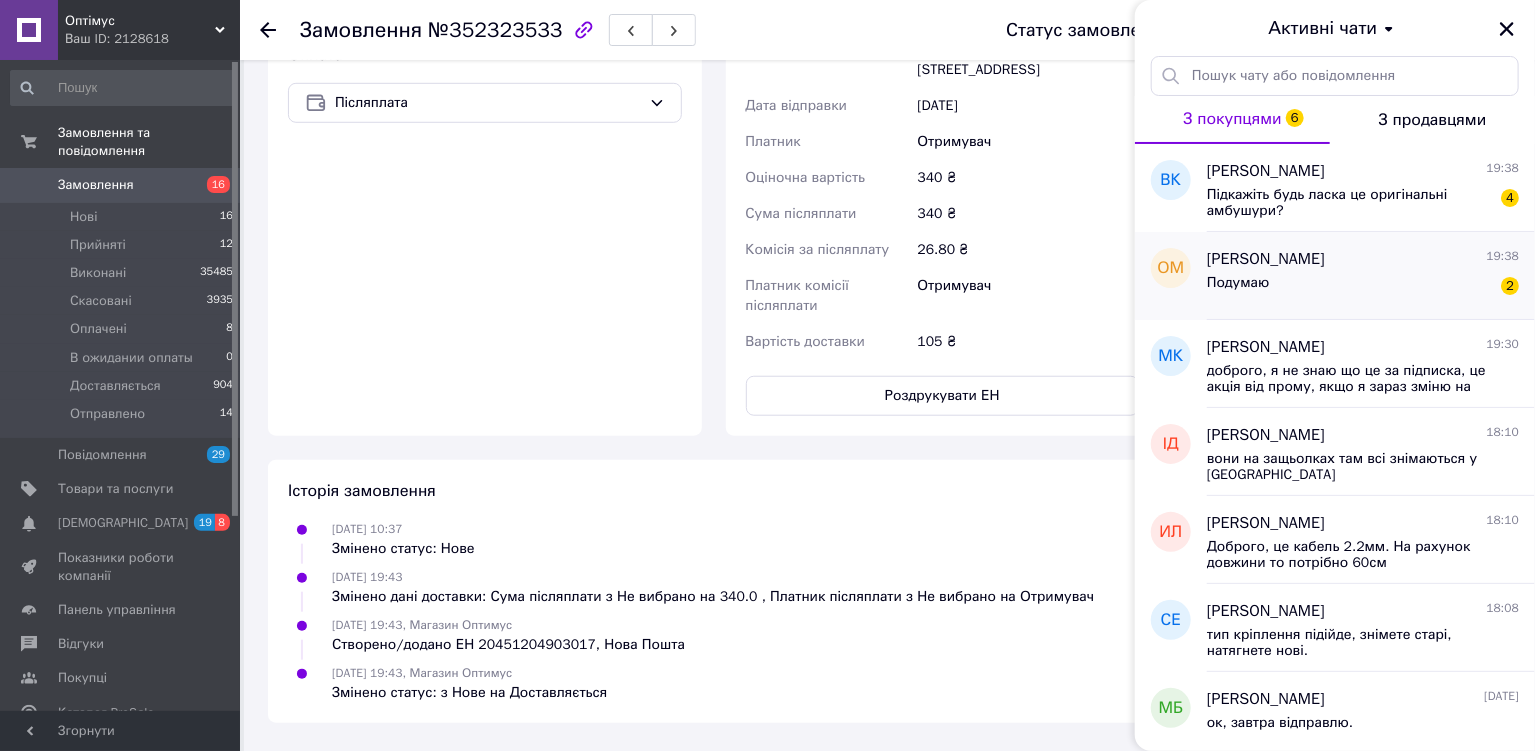 click on "Подумаю 2" at bounding box center (1363, 287) 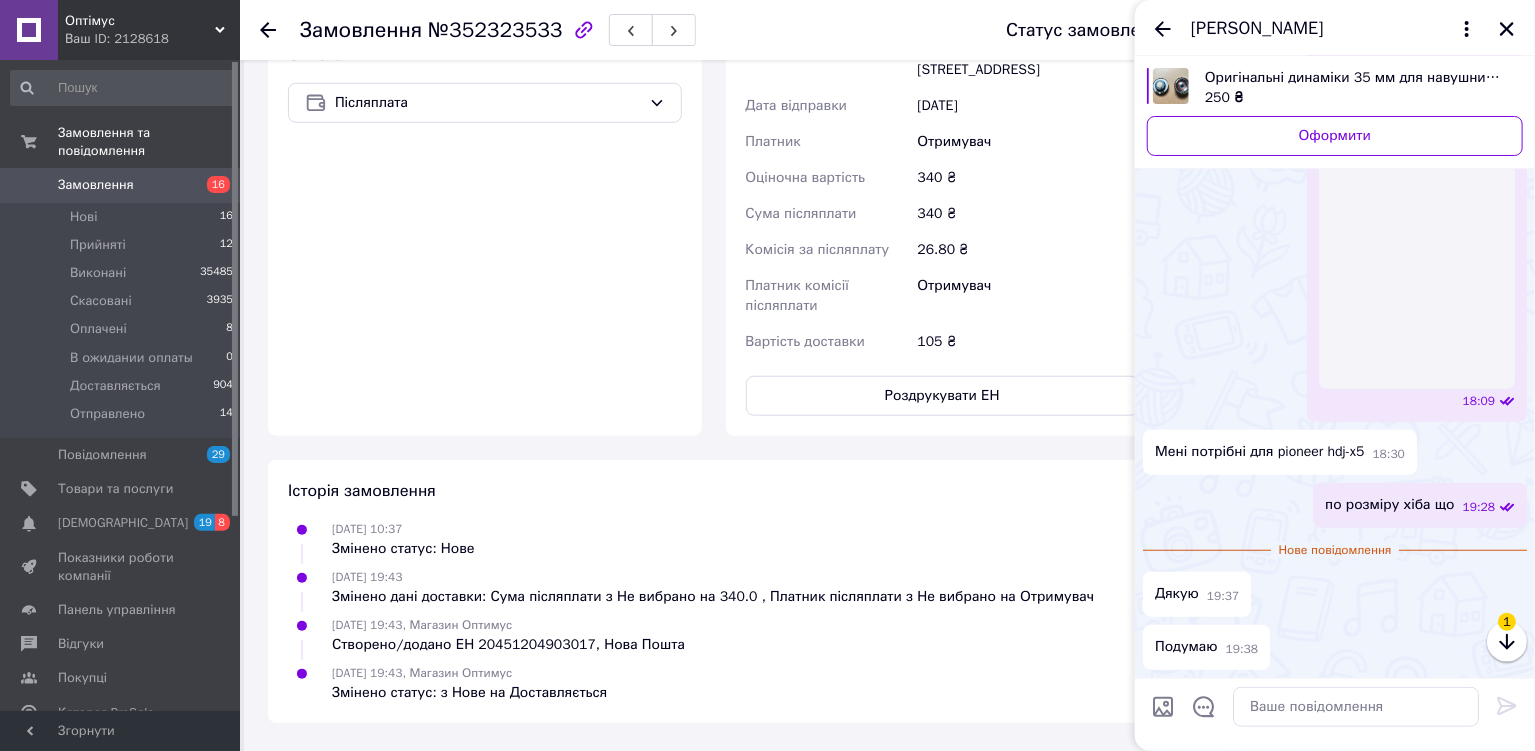 scroll, scrollTop: 414, scrollLeft: 0, axis: vertical 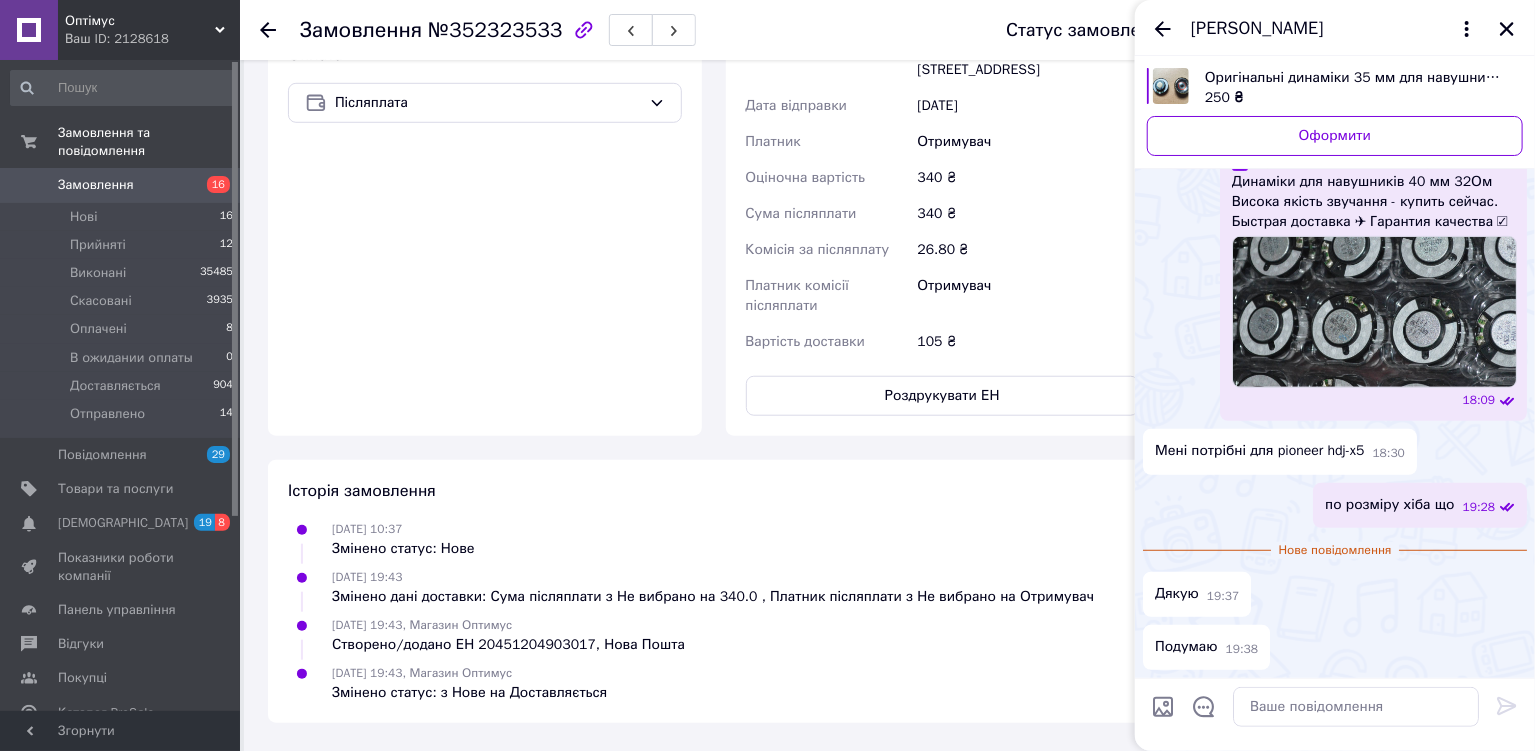 click 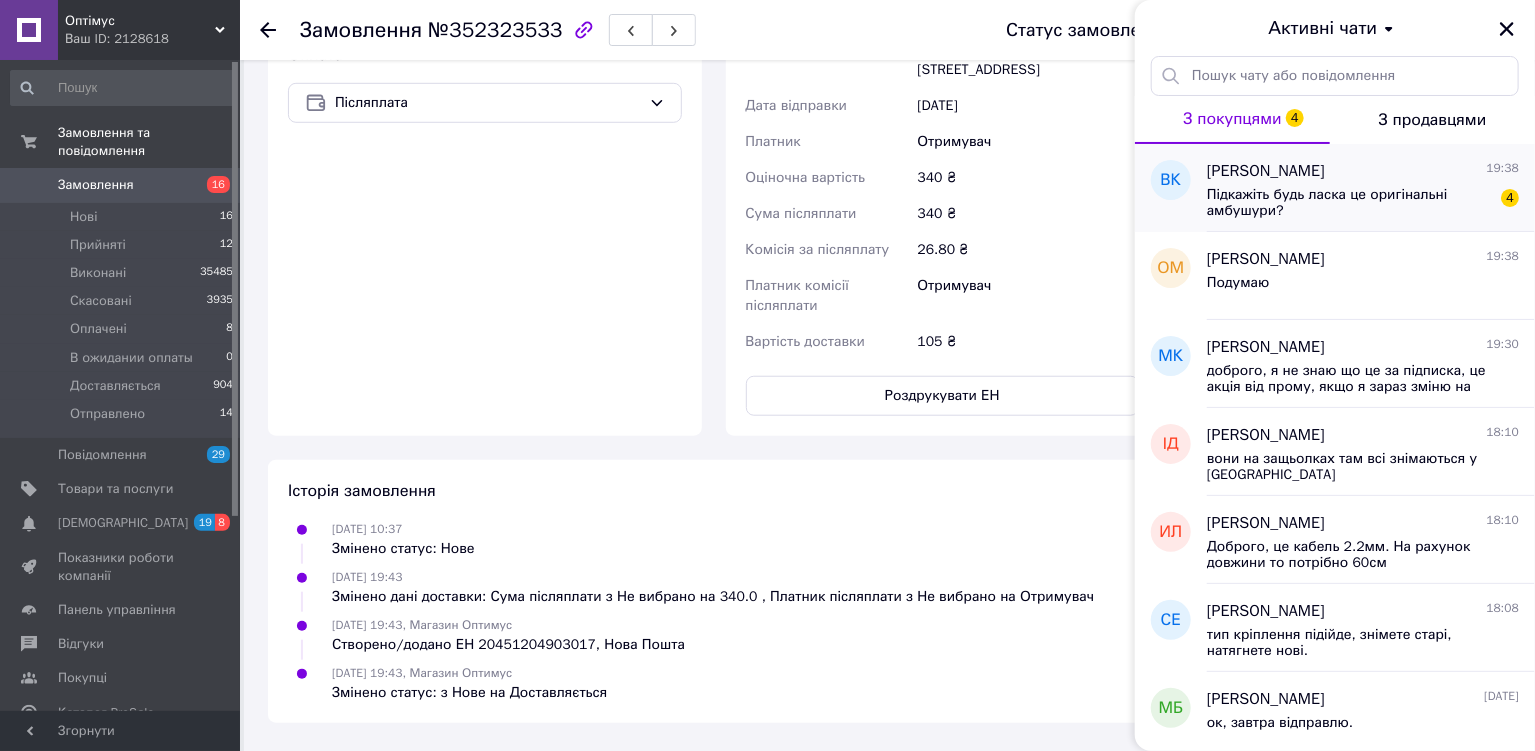 click on "Підкажіть будь ласка це оригінальні амбушури?" at bounding box center (1349, 203) 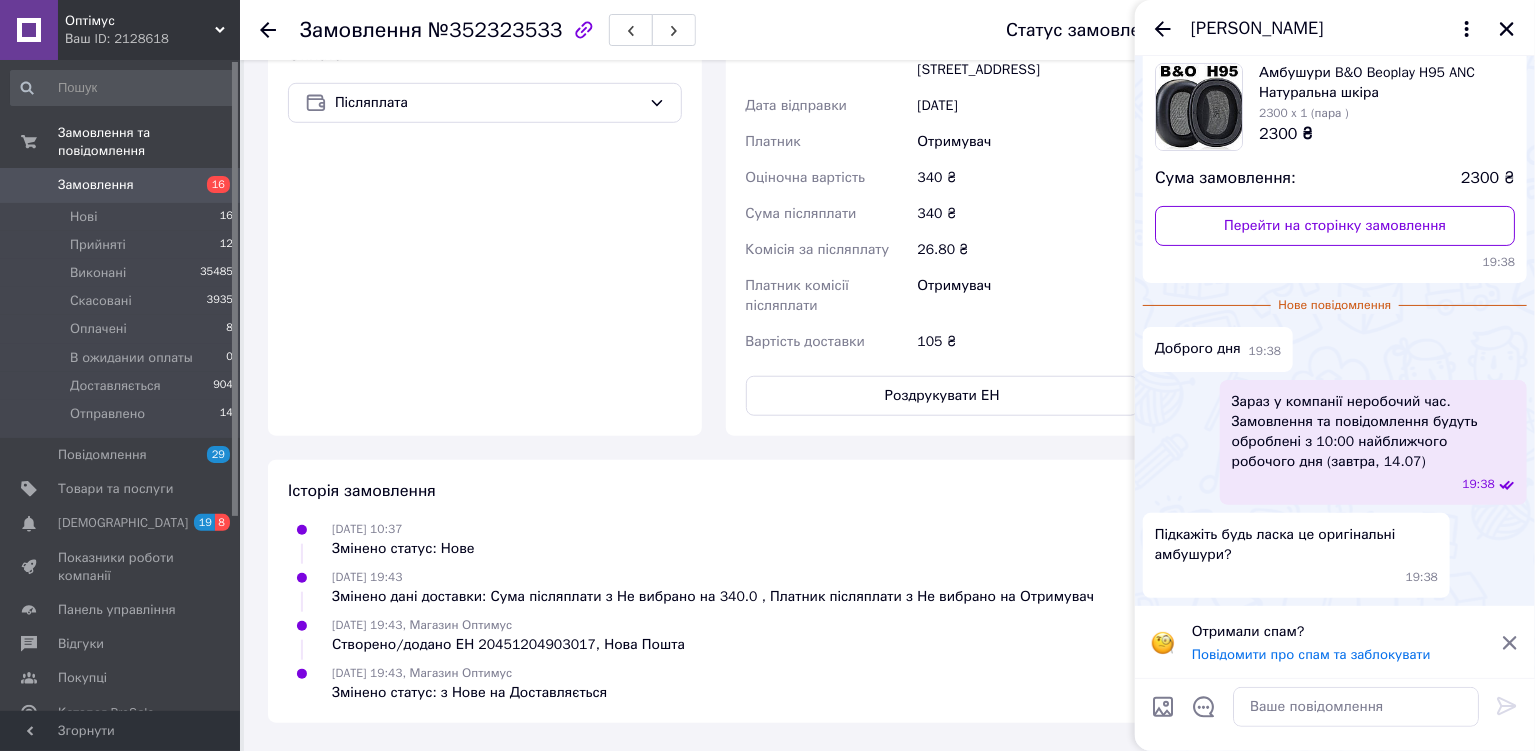 scroll, scrollTop: 121, scrollLeft: 0, axis: vertical 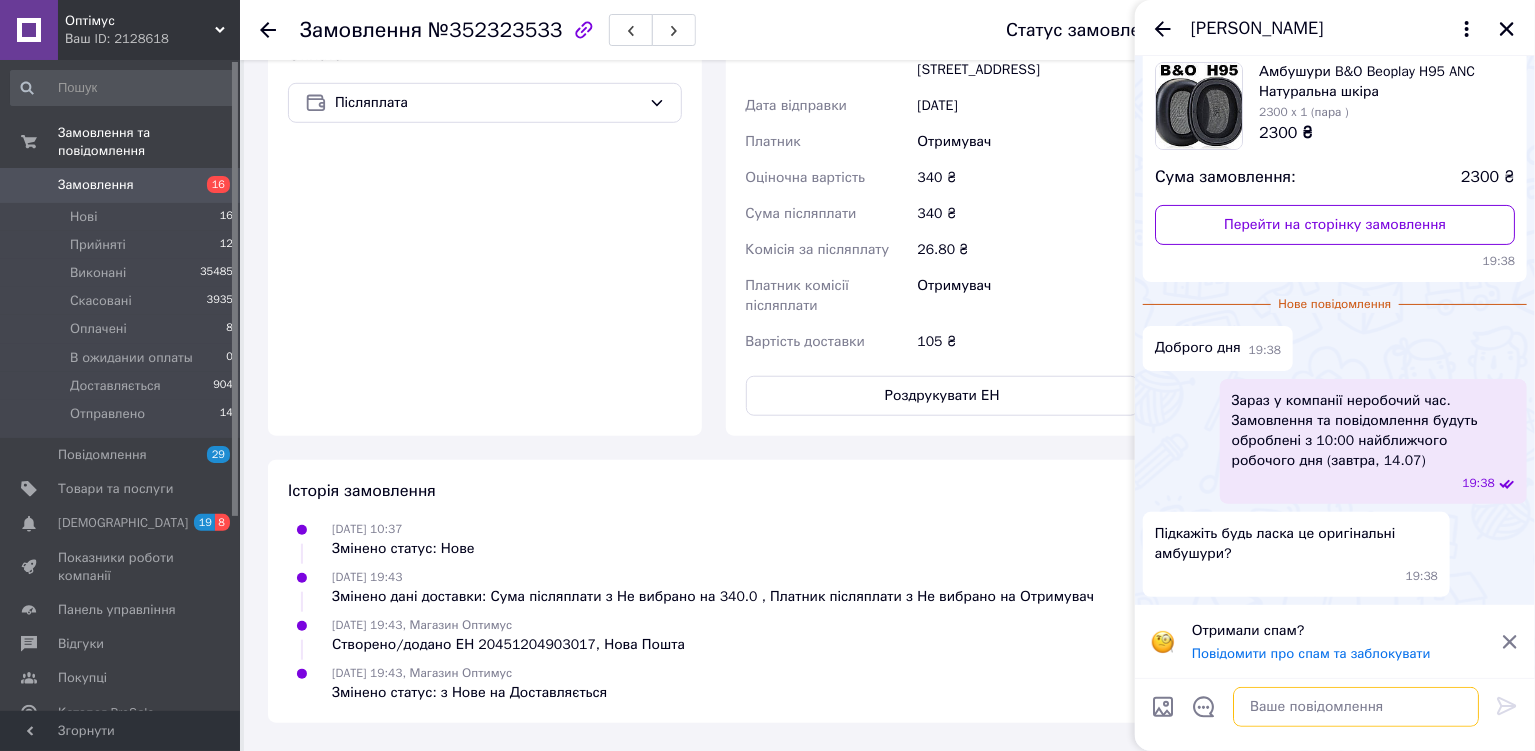 click at bounding box center (1356, 707) 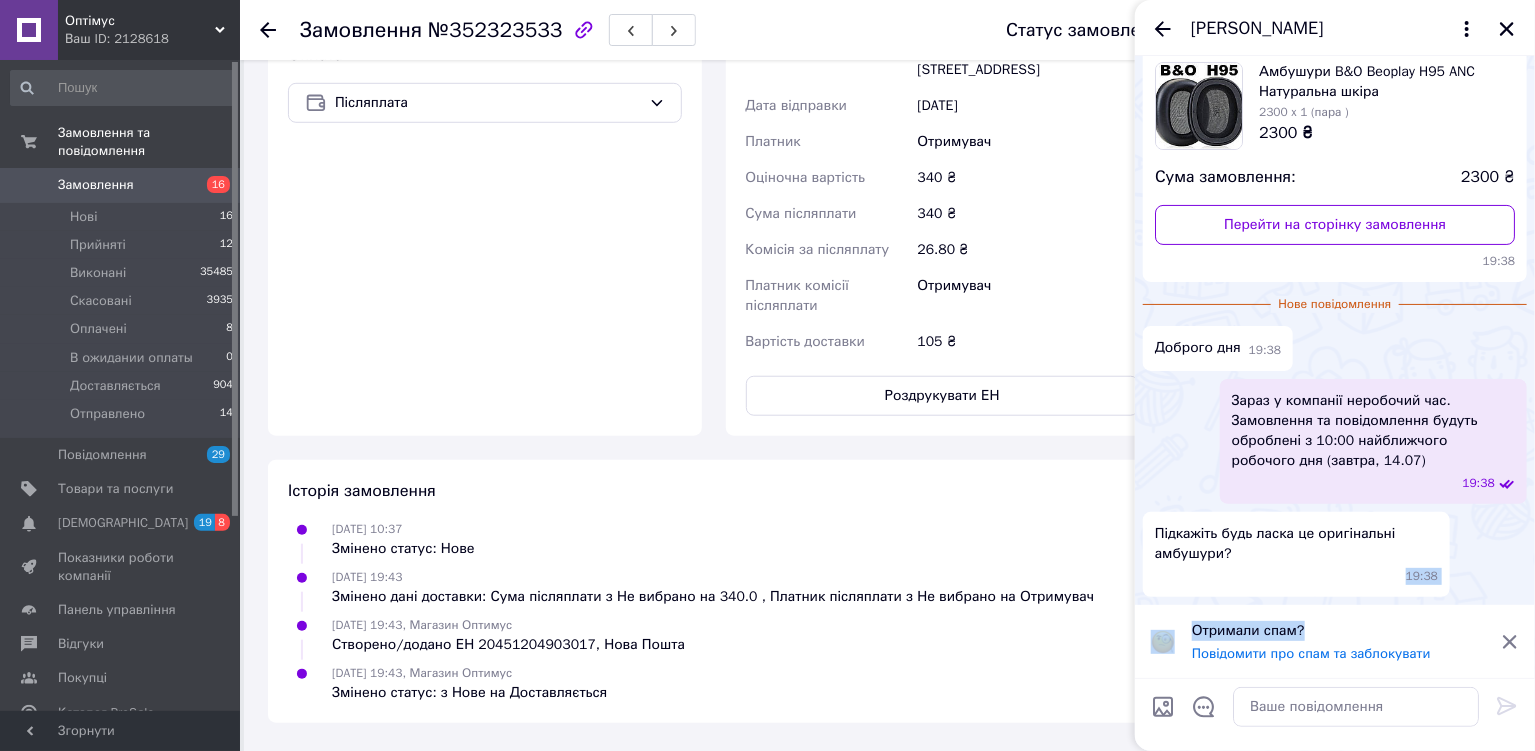 drag, startPoint x: 1327, startPoint y: 624, endPoint x: 1226, endPoint y: 554, distance: 122.88612 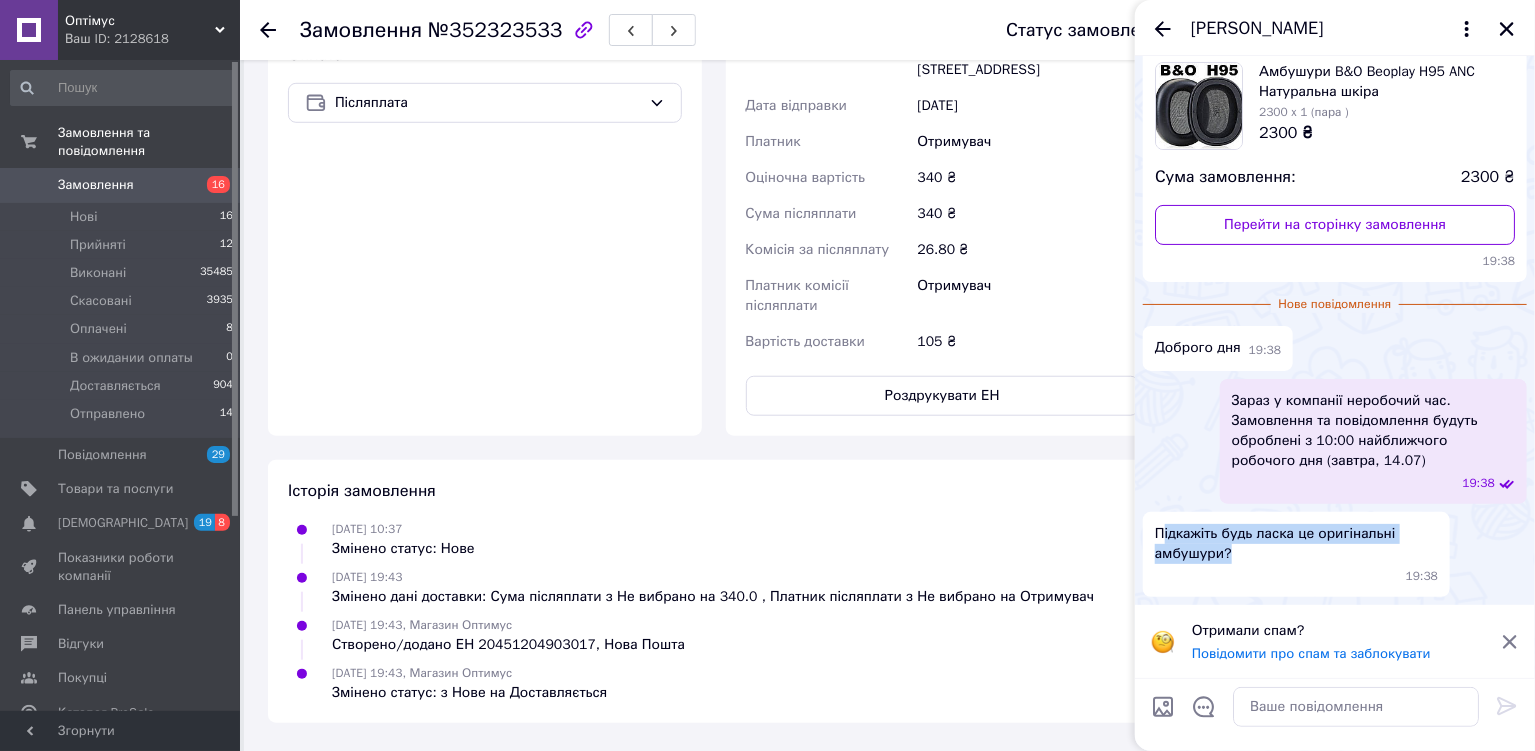 drag, startPoint x: 1161, startPoint y: 524, endPoint x: 1318, endPoint y: 554, distance: 159.84055 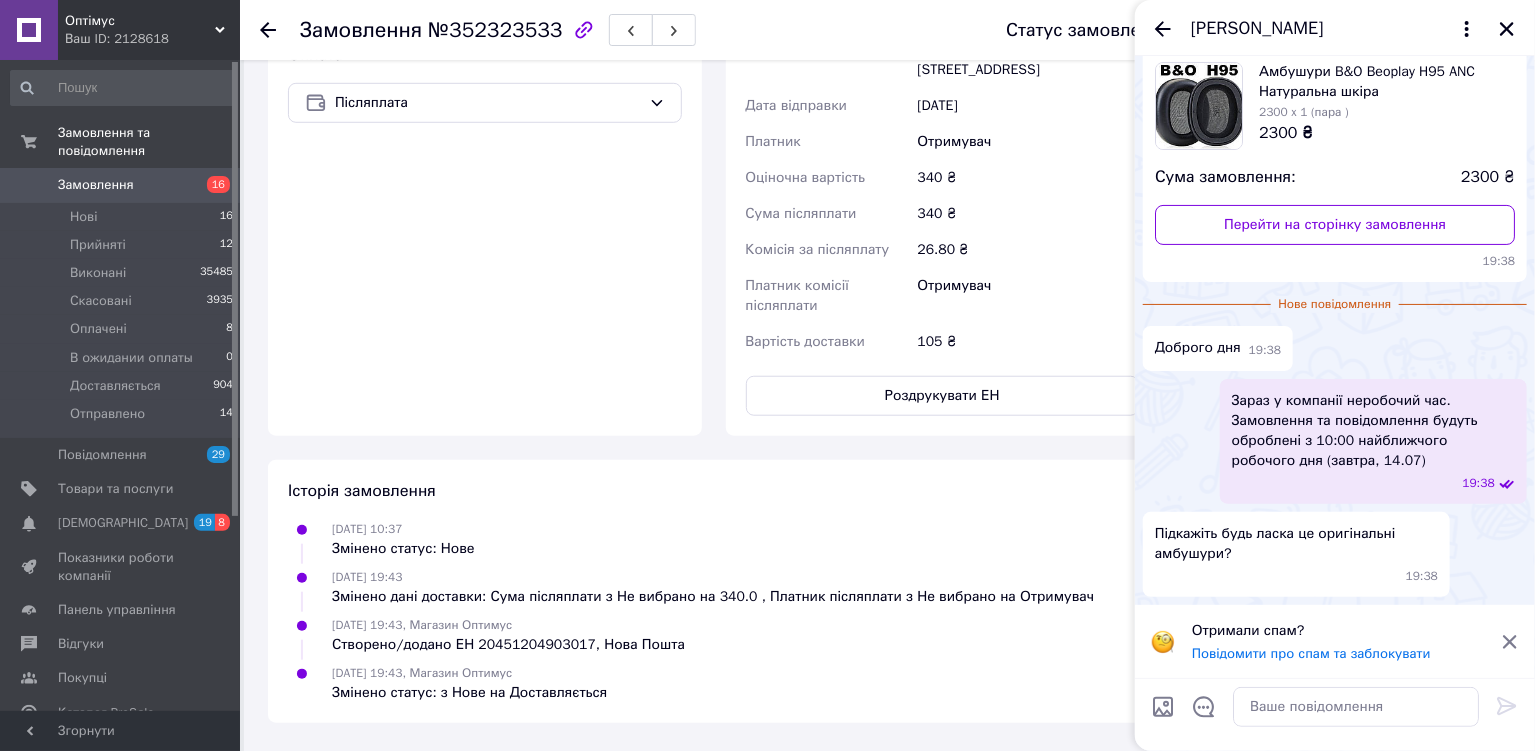 drag, startPoint x: 1296, startPoint y: 582, endPoint x: 1278, endPoint y: 582, distance: 18 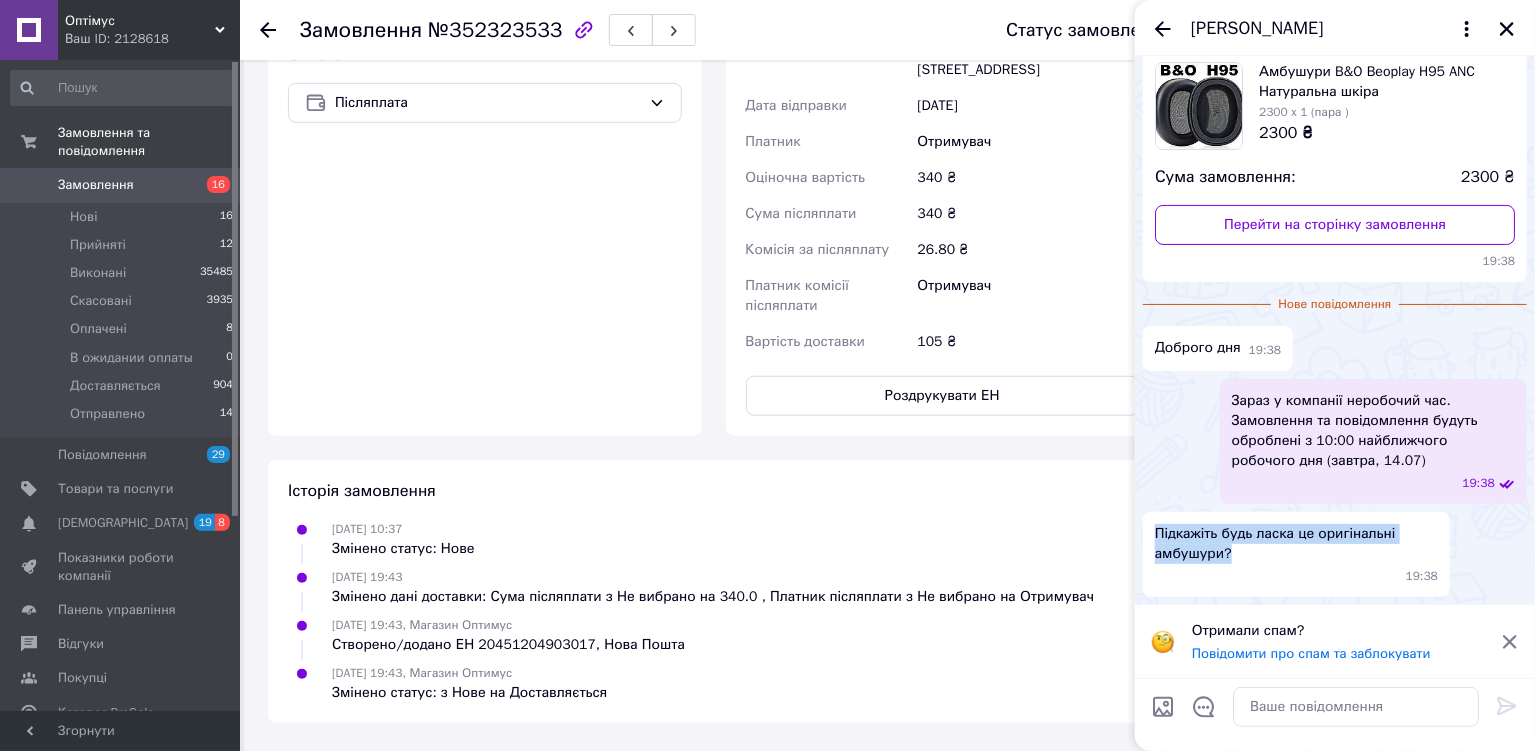 drag, startPoint x: 1153, startPoint y: 532, endPoint x: 1265, endPoint y: 544, distance: 112.64102 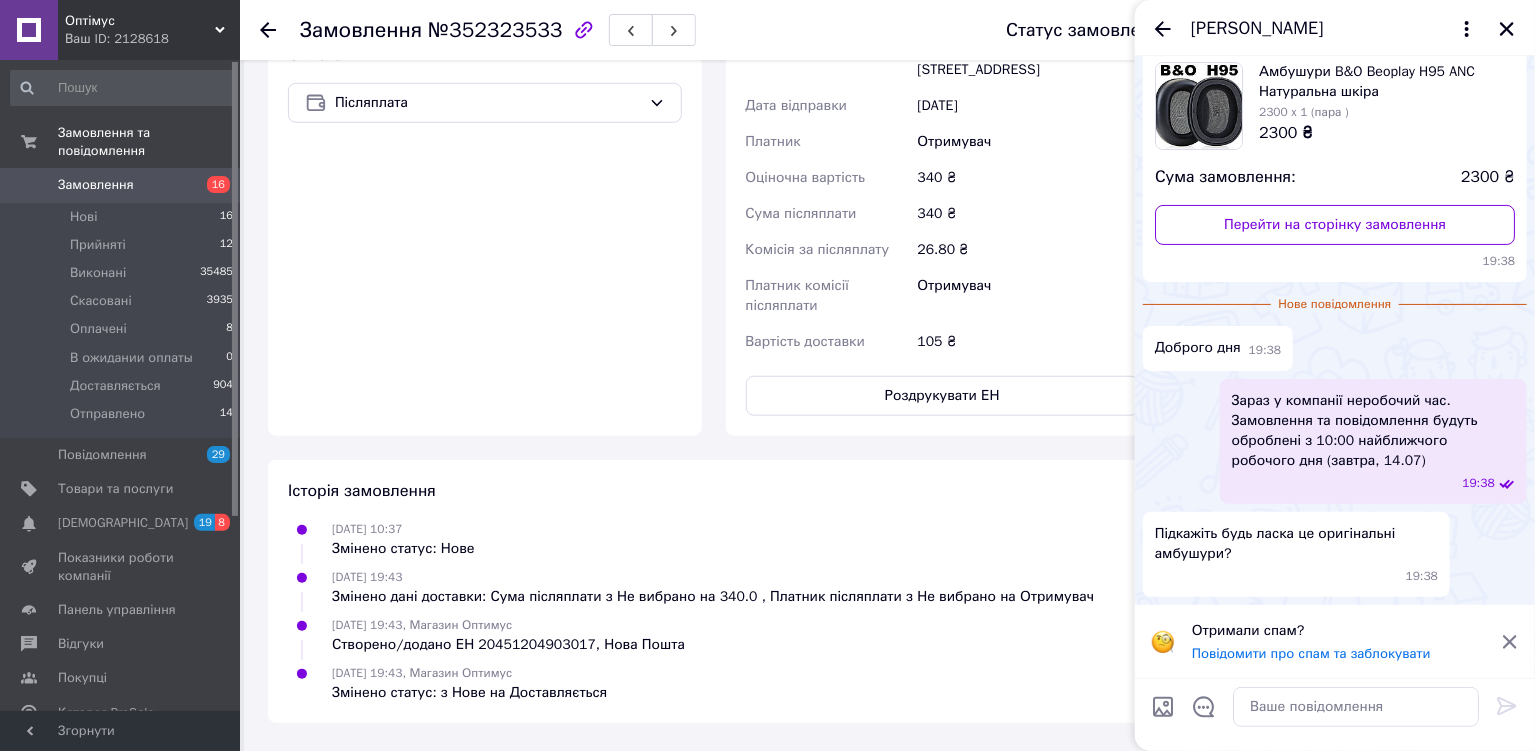click on "19:38" at bounding box center [1300, 576] 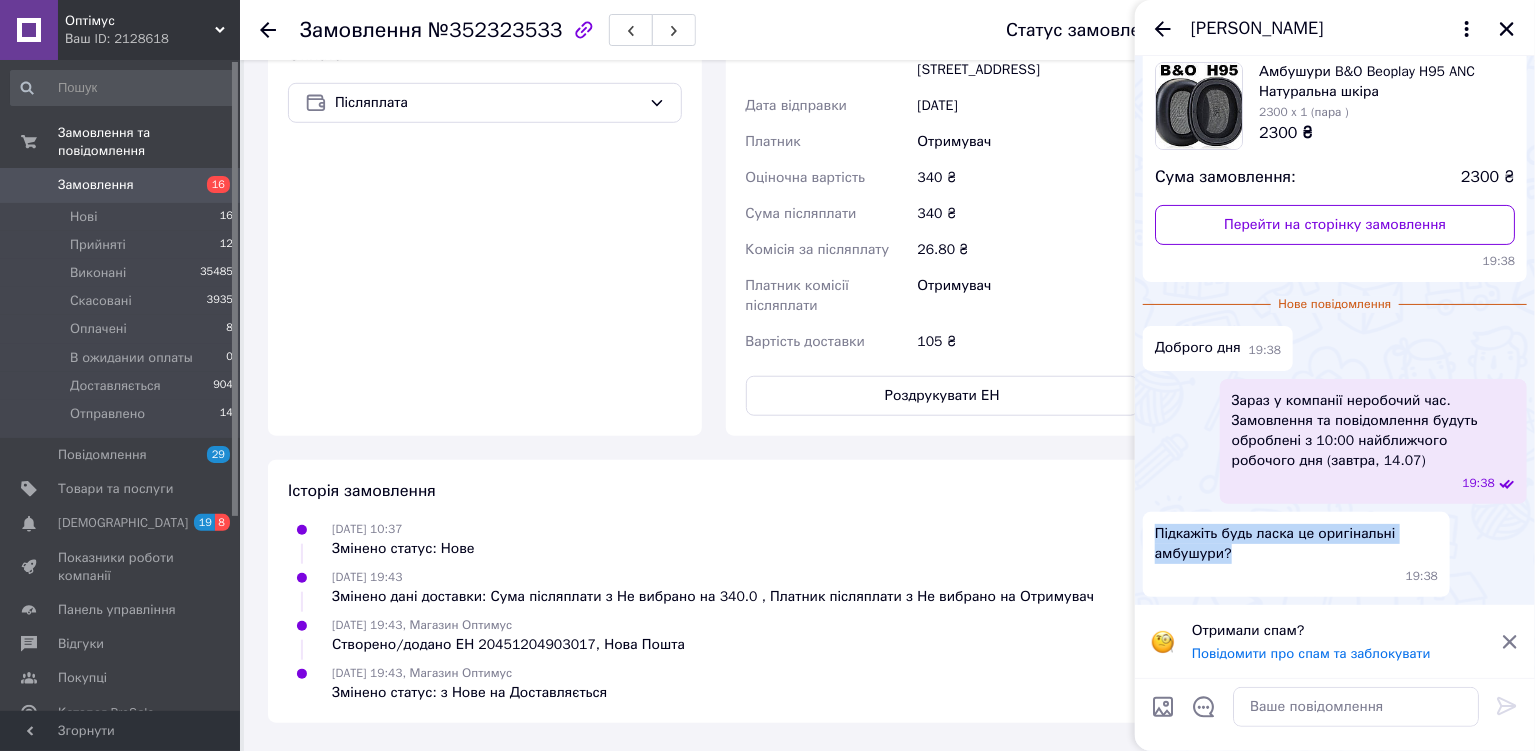 drag, startPoint x: 1227, startPoint y: 556, endPoint x: 1155, endPoint y: 527, distance: 77.62087 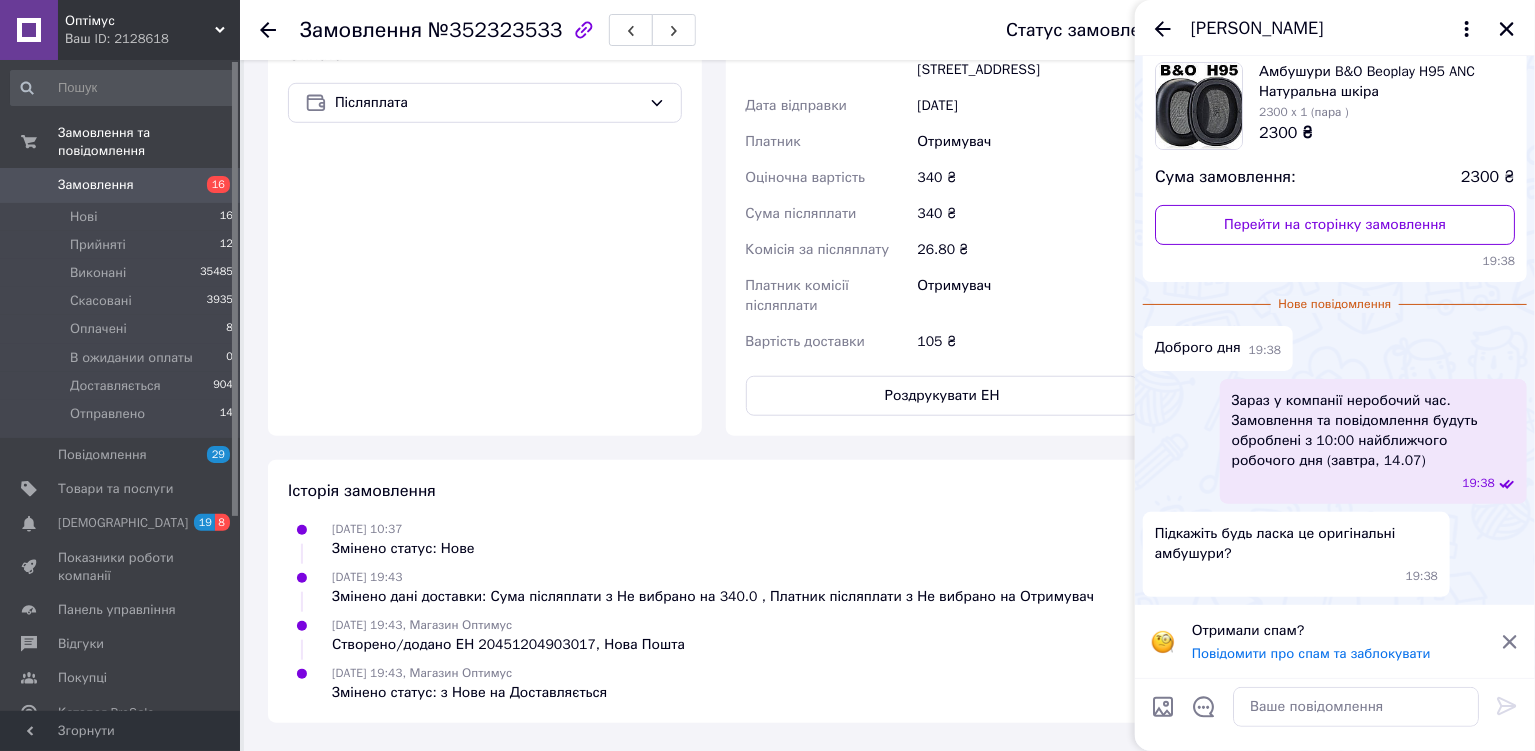 click on "Зараз у компанії неробочий час. Замовлення та повідомлення будуть оброблені з 10:00 найближчого робочого дня (завтра, 14.07) 19:38" at bounding box center [1335, 441] 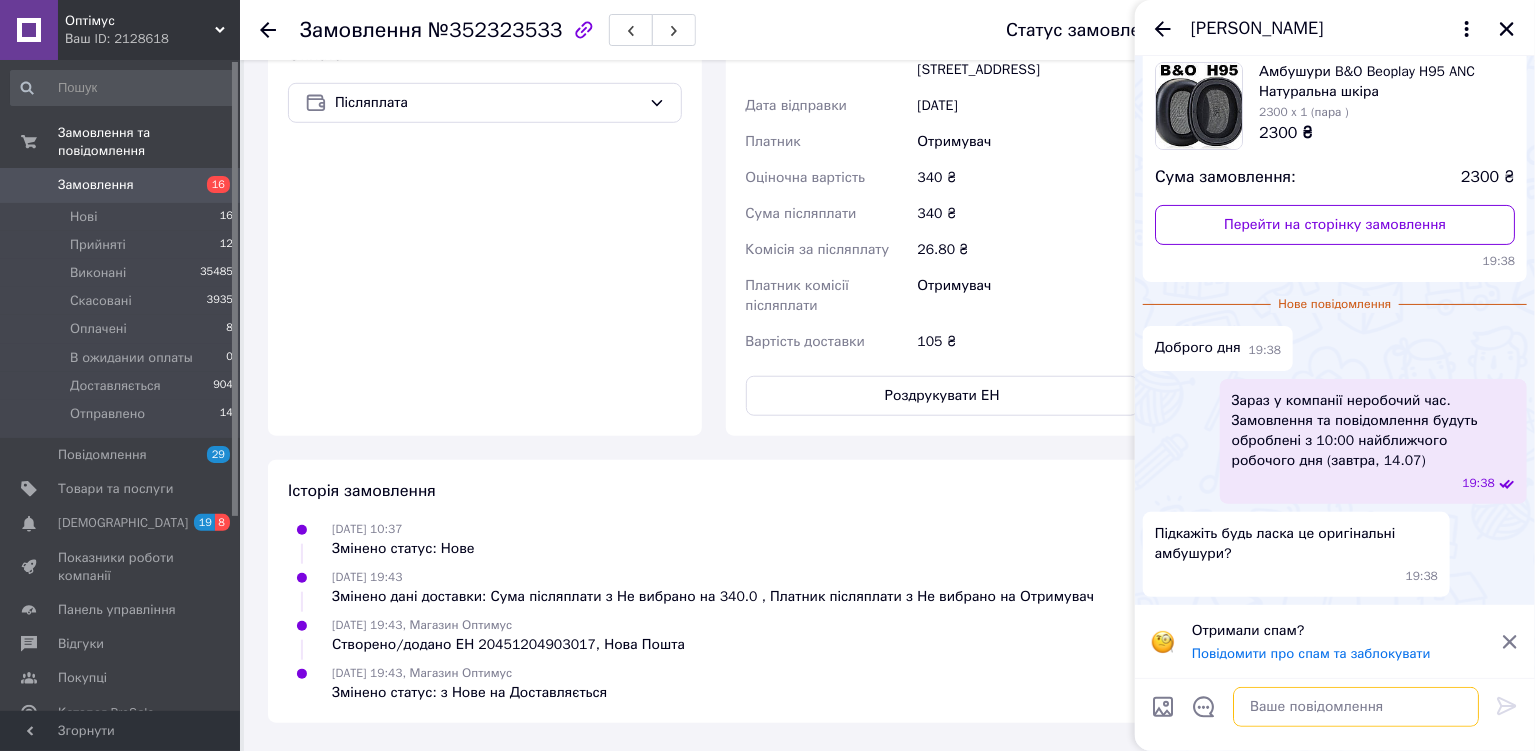 drag, startPoint x: 1325, startPoint y: 710, endPoint x: 1320, endPoint y: 694, distance: 16.763054 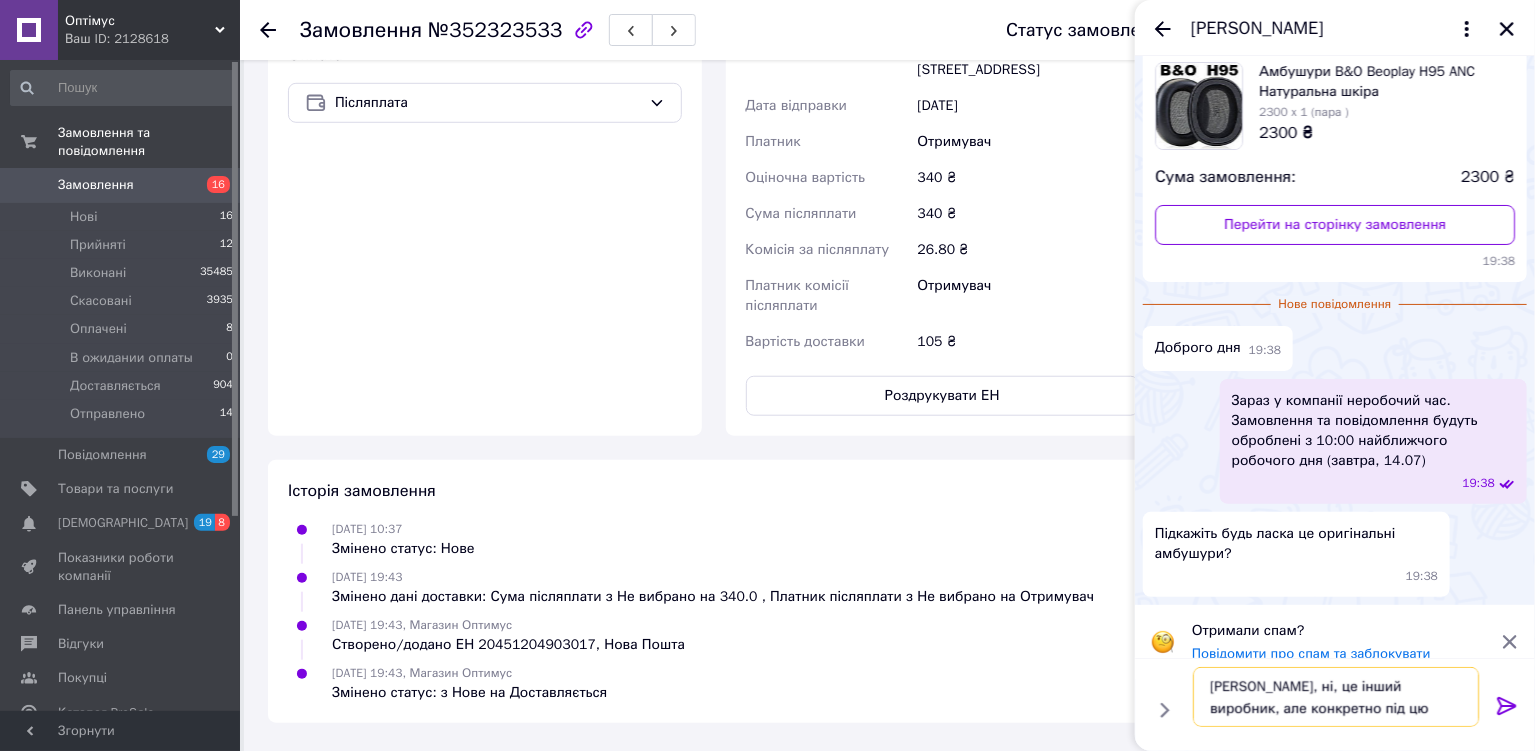 type on "Доброго, ні, це інший виробник, але конкретно під цю модель." 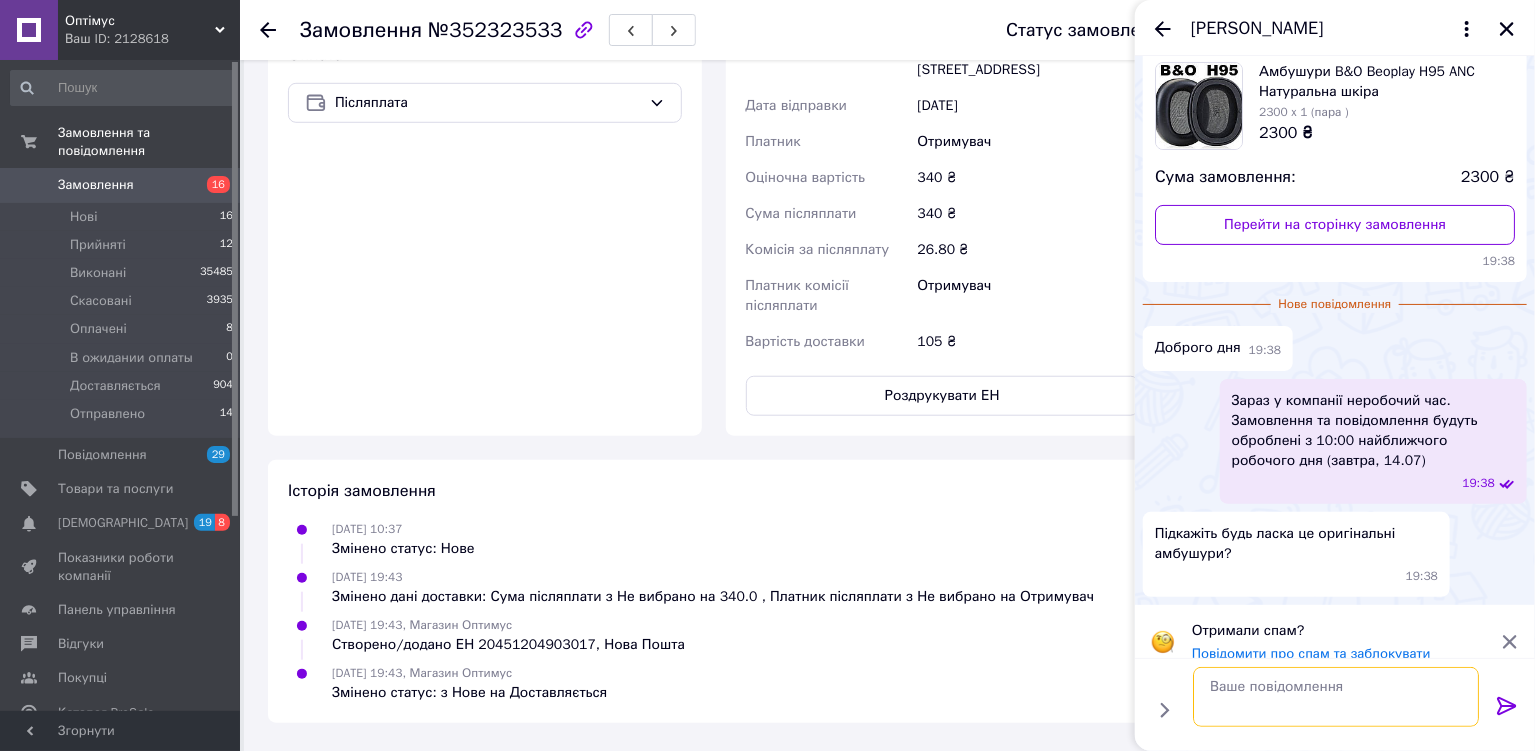 scroll, scrollTop: 104, scrollLeft: 0, axis: vertical 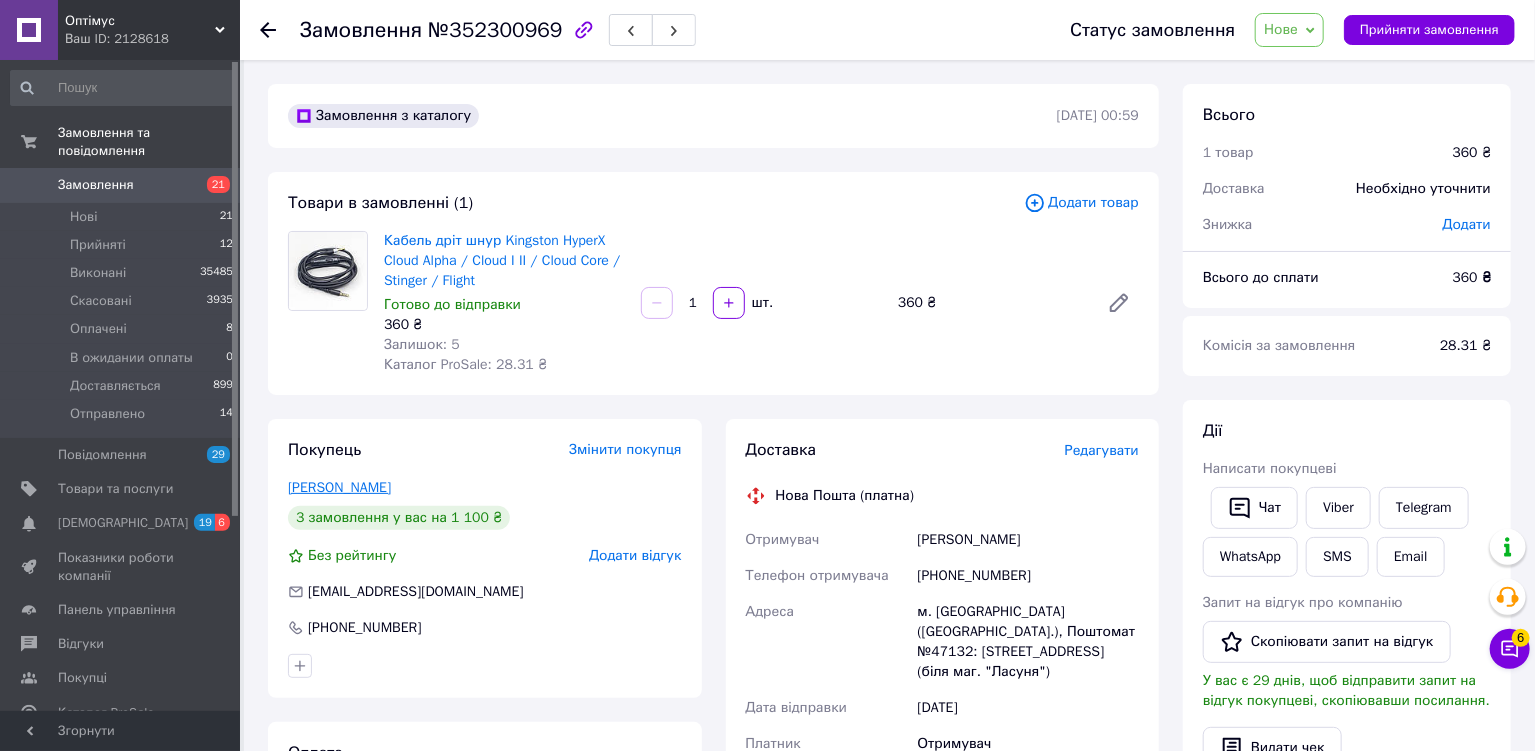 click on "[PERSON_NAME]" at bounding box center [339, 487] 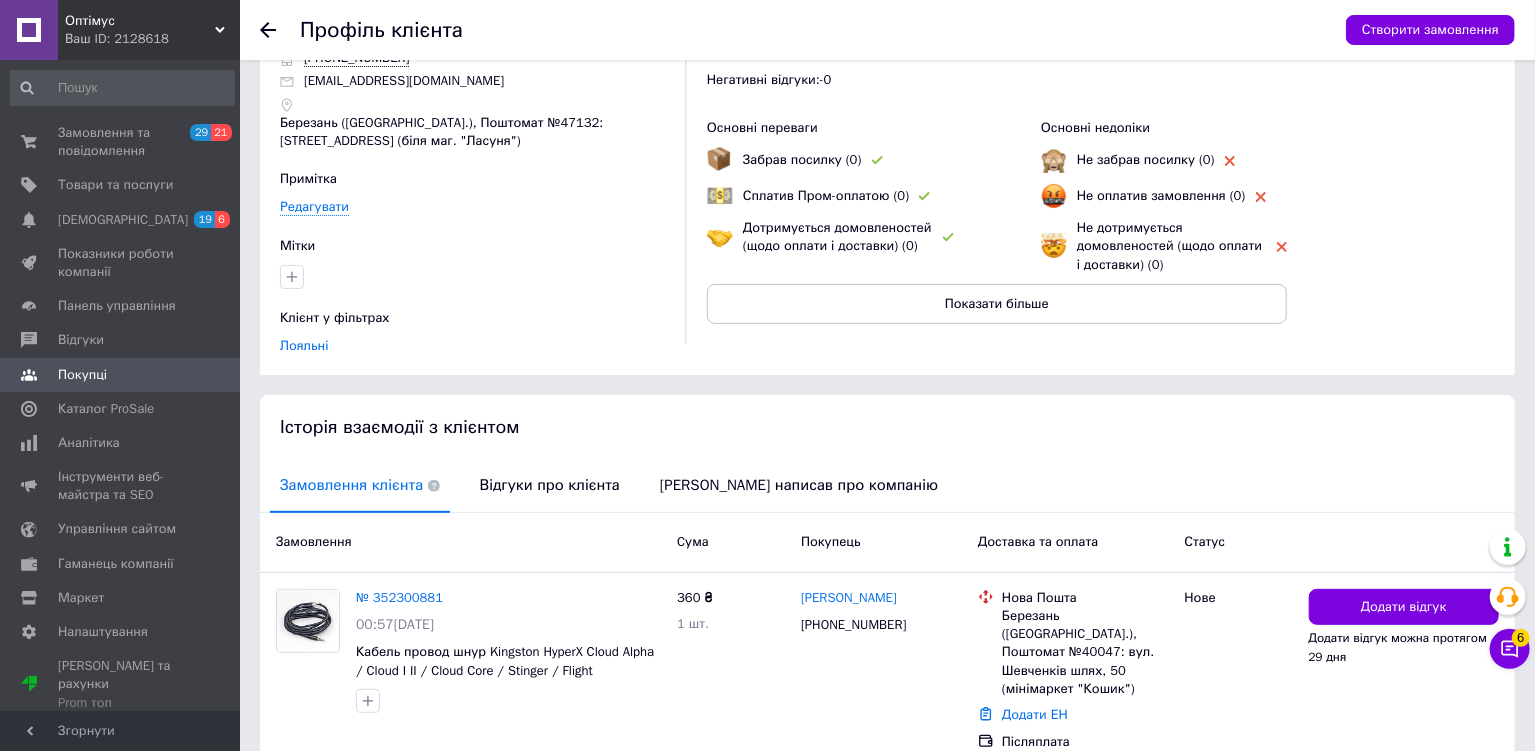 scroll, scrollTop: 0, scrollLeft: 0, axis: both 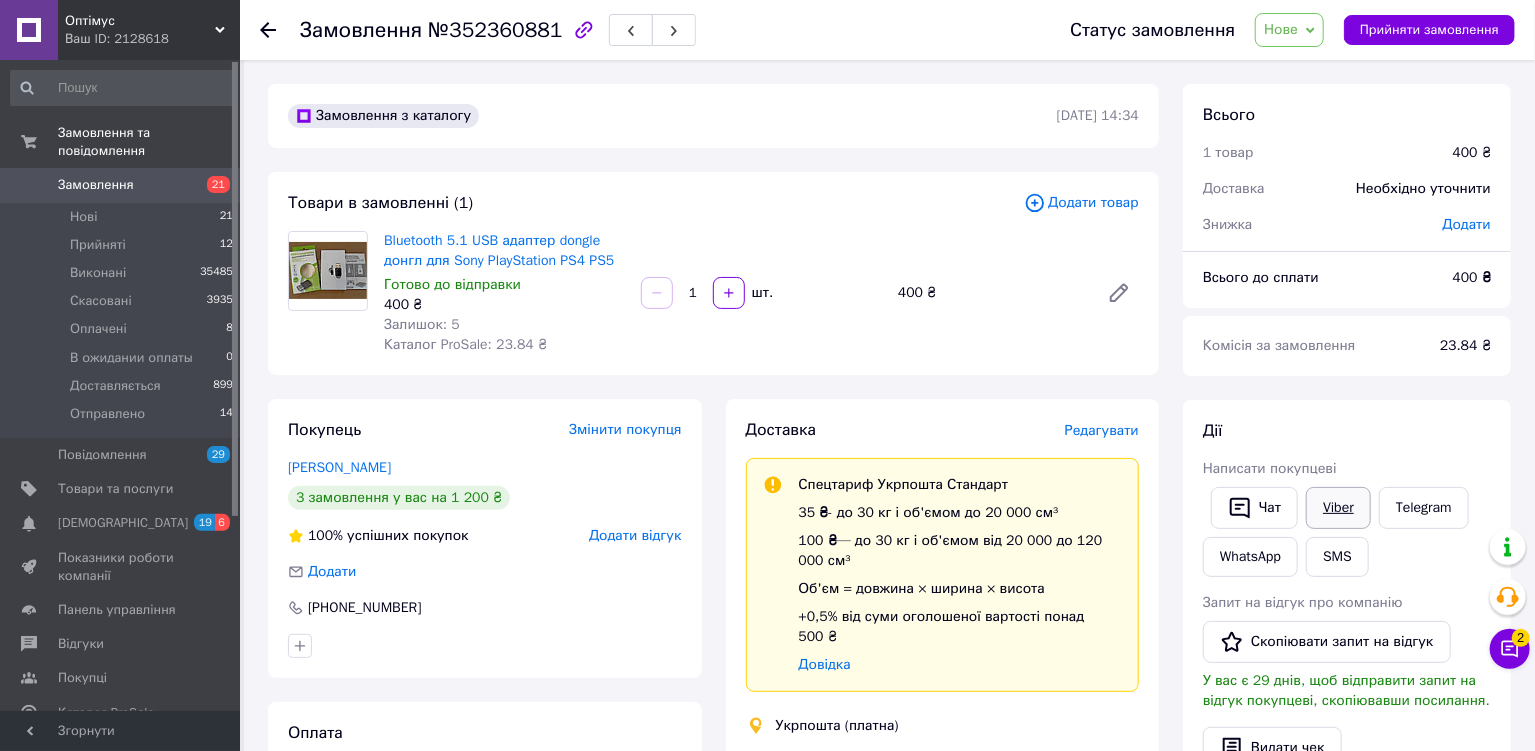 click on "Viber" at bounding box center (1338, 508) 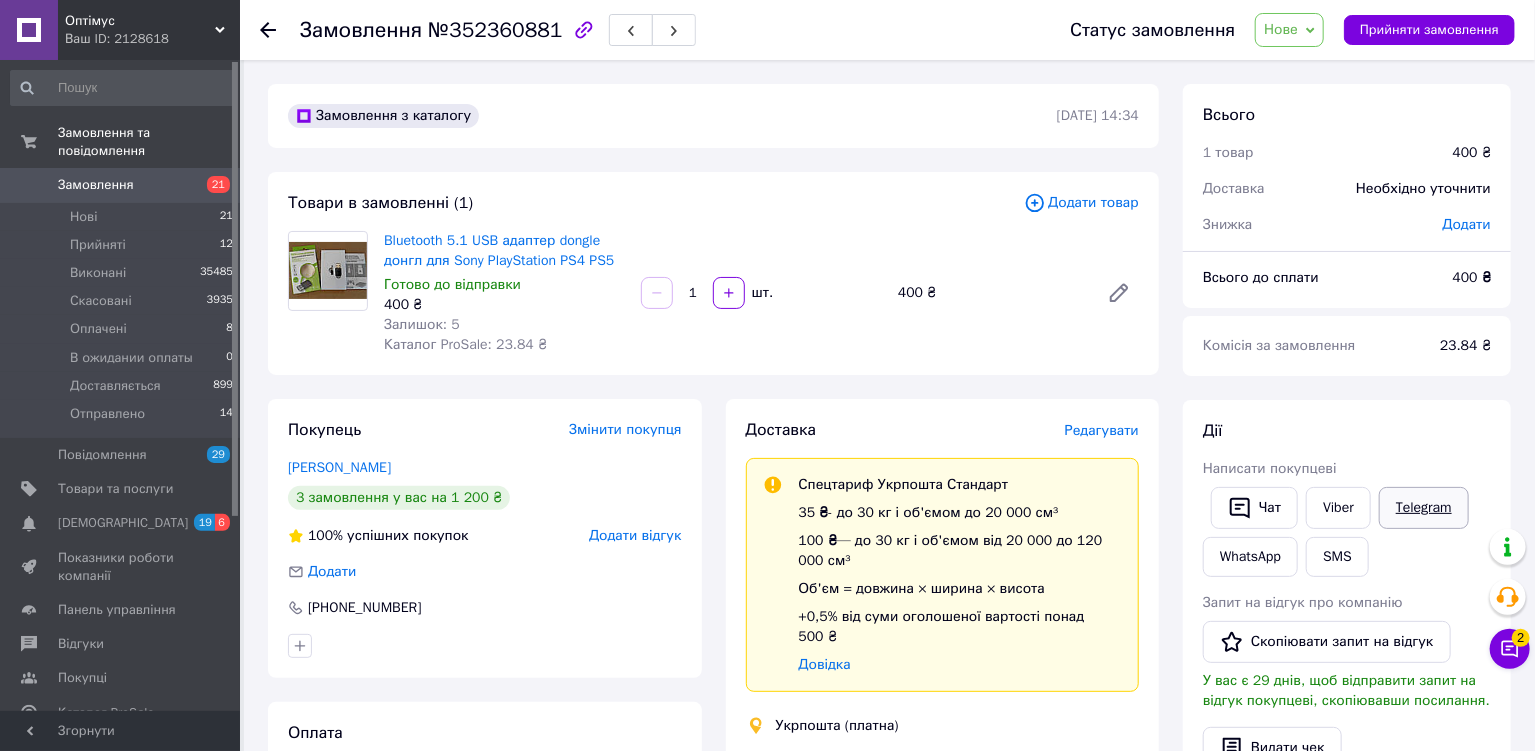 click on "Telegram" at bounding box center [1424, 508] 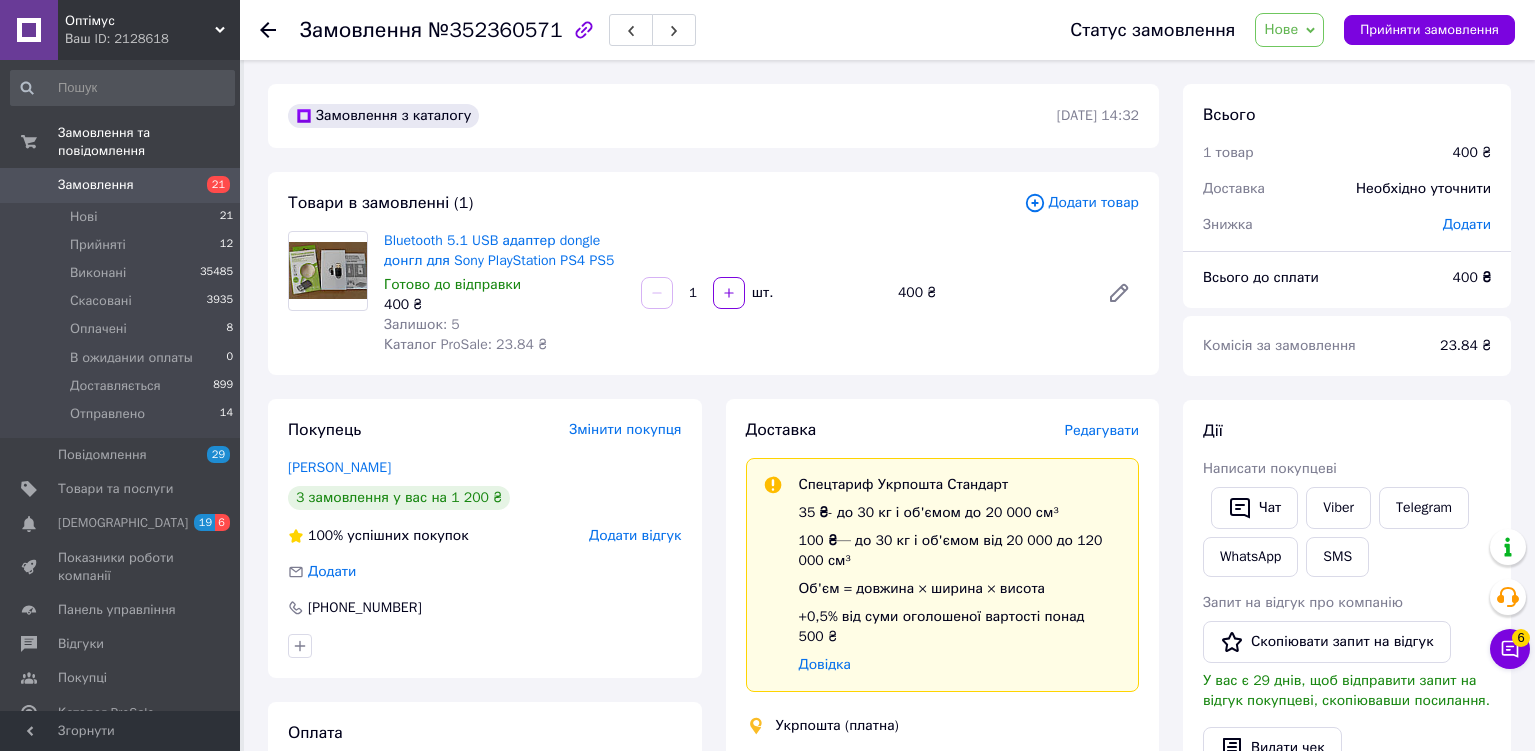 scroll, scrollTop: 0, scrollLeft: 0, axis: both 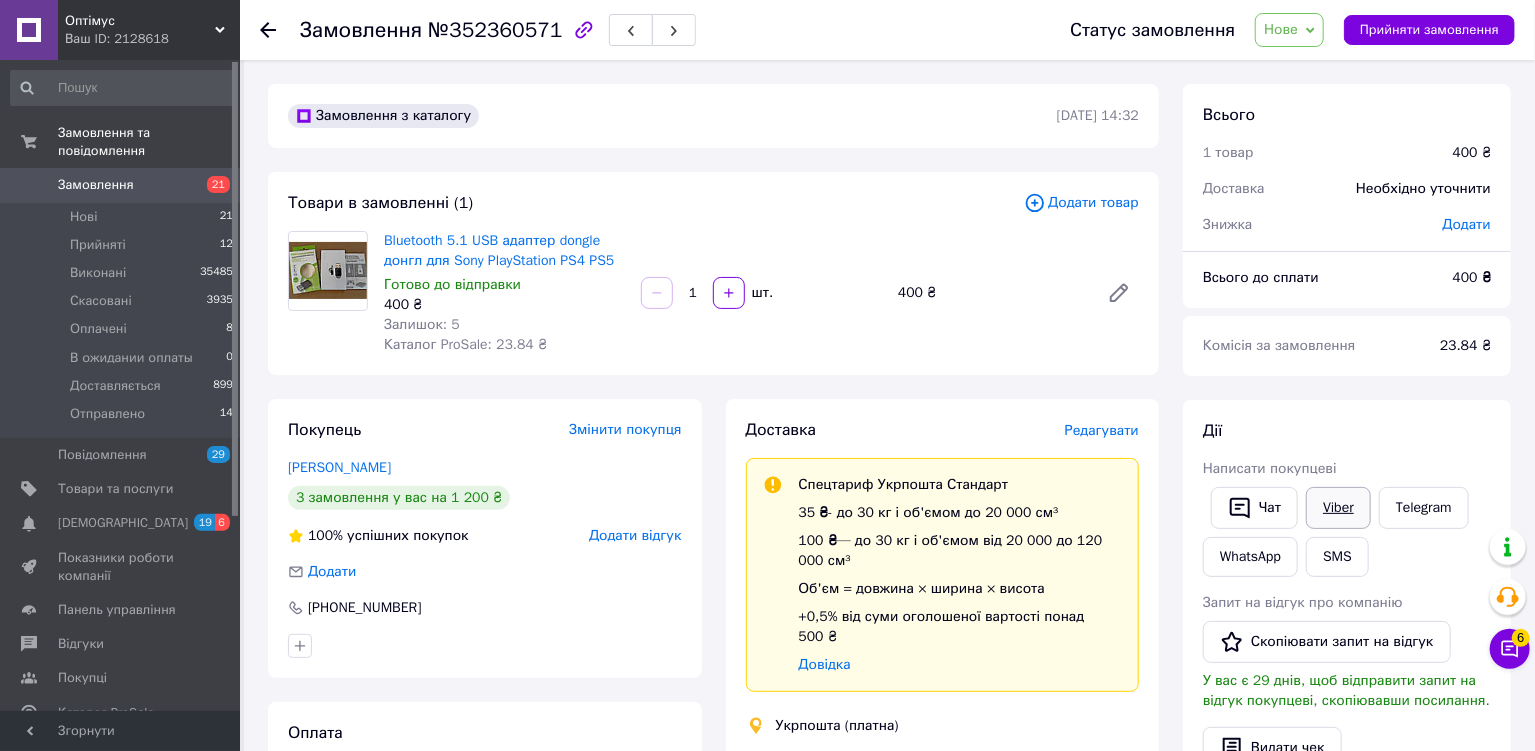 click on "Viber" at bounding box center (1338, 508) 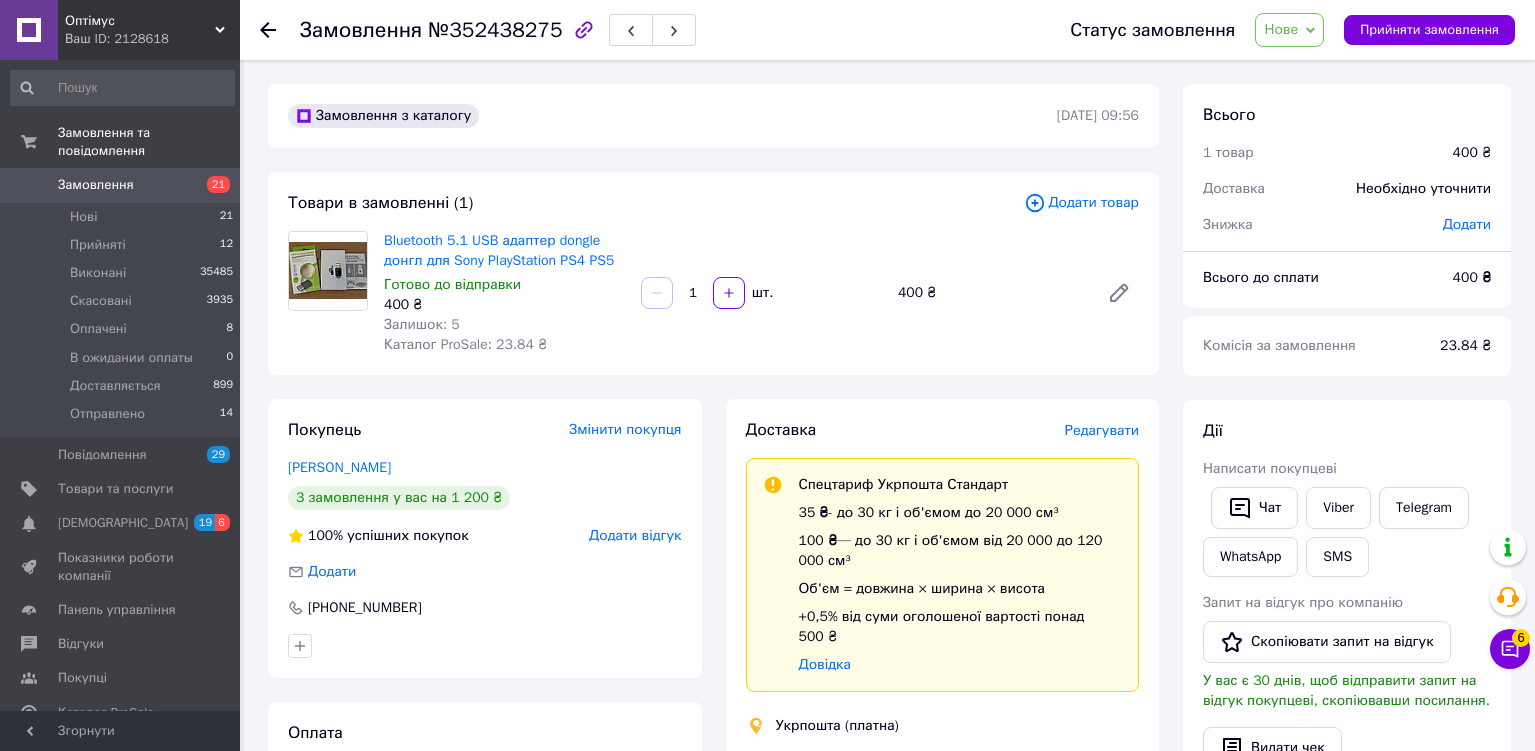 scroll, scrollTop: 0, scrollLeft: 0, axis: both 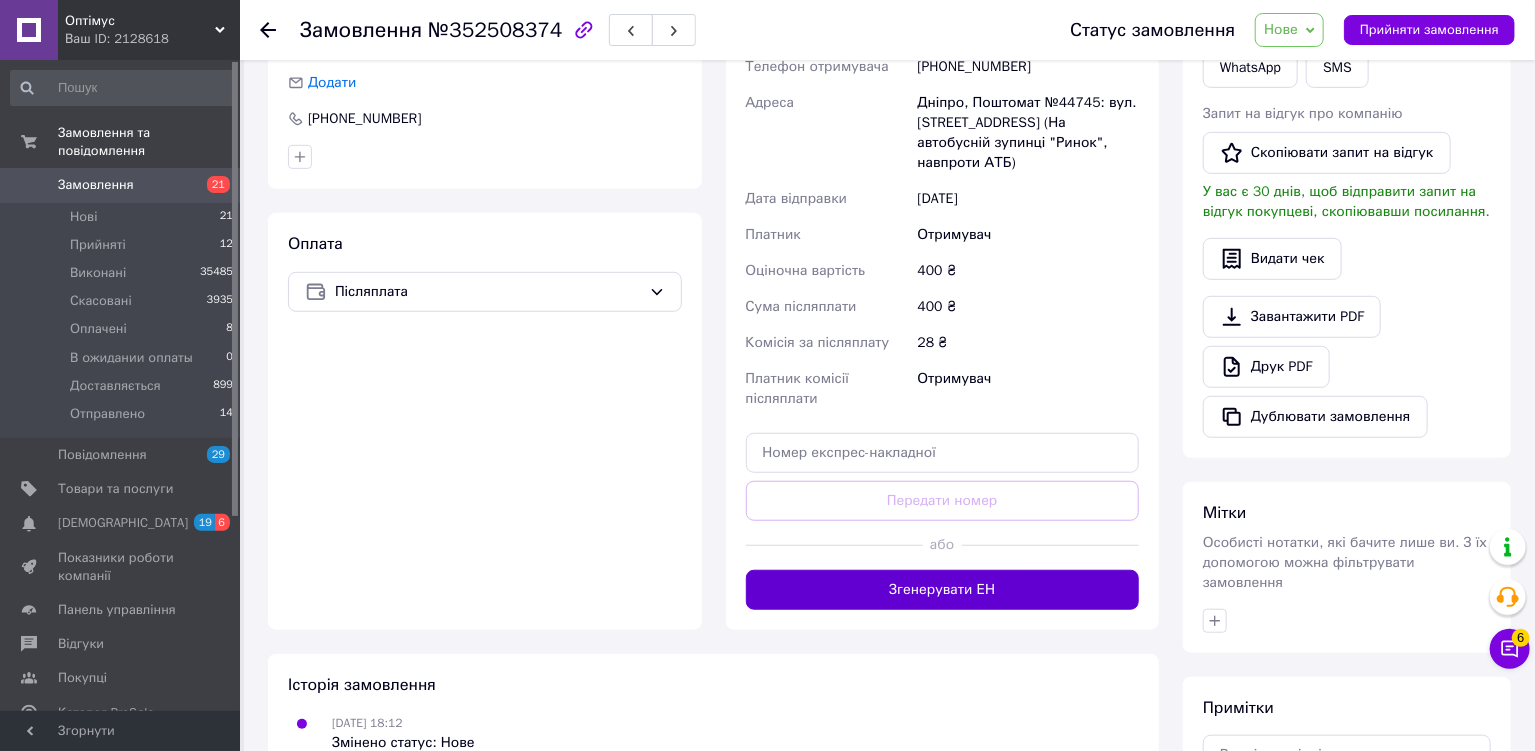 click on "Згенерувати ЕН" at bounding box center (943, 590) 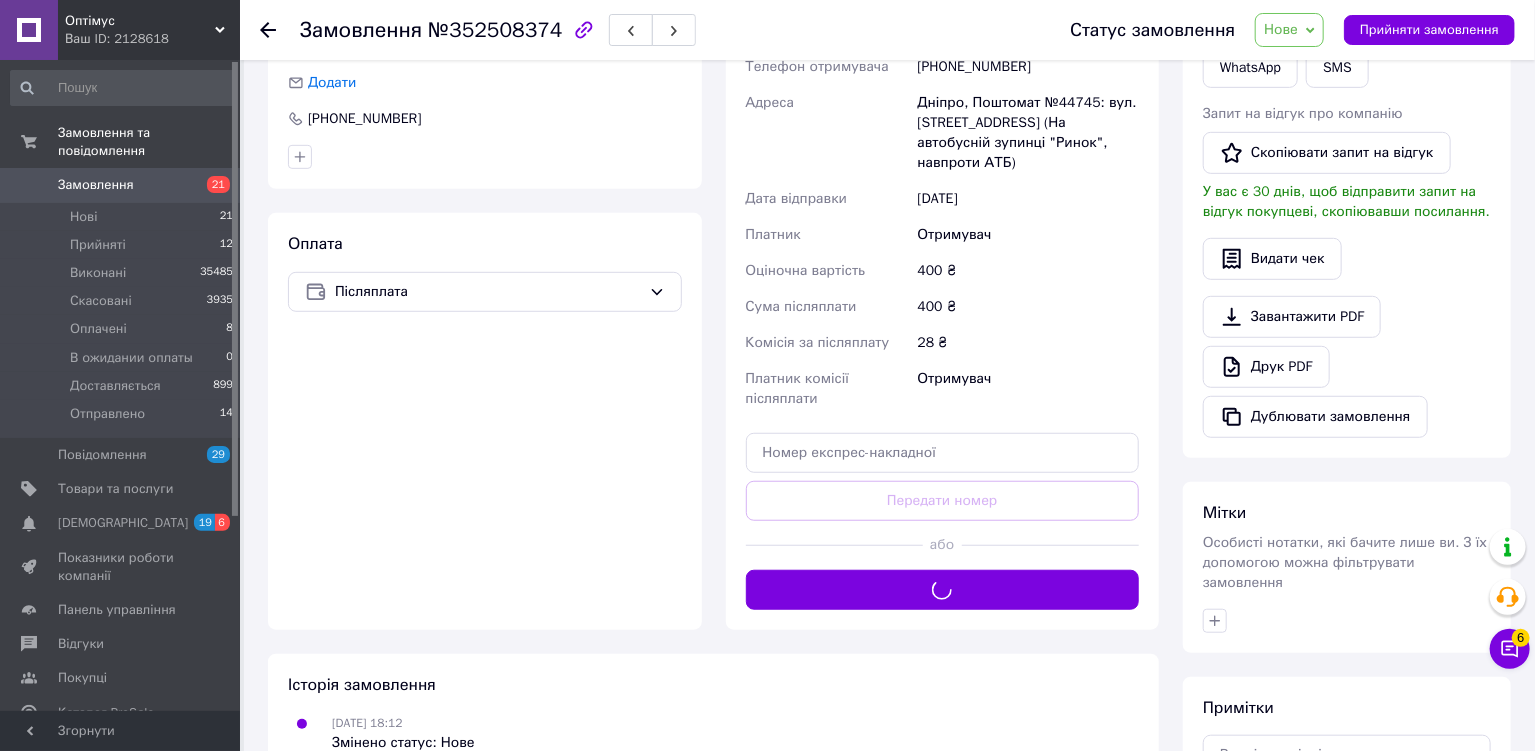 drag, startPoint x: 1305, startPoint y: 28, endPoint x: 1304, endPoint y: 74, distance: 46.010868 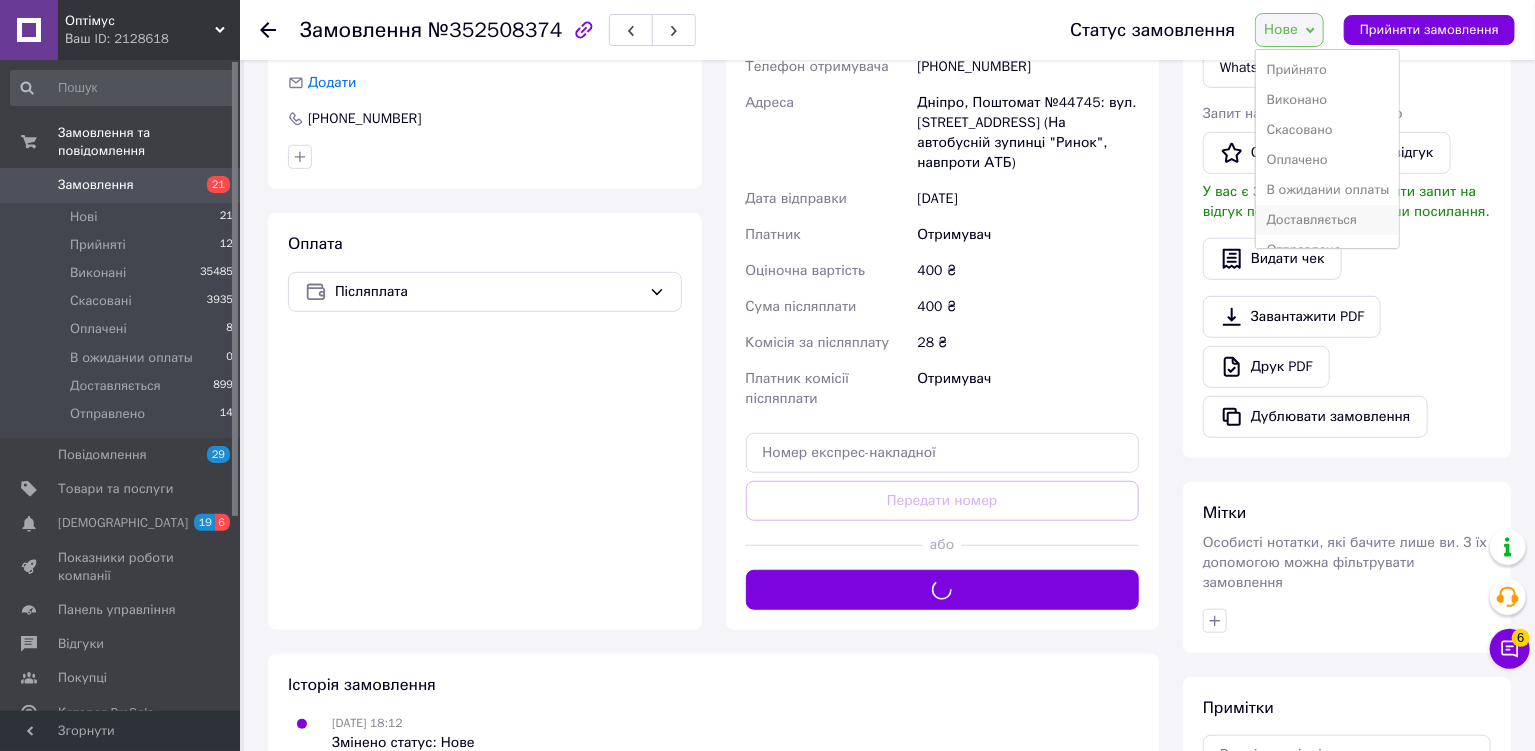 click on "Доставляється" at bounding box center (1327, 220) 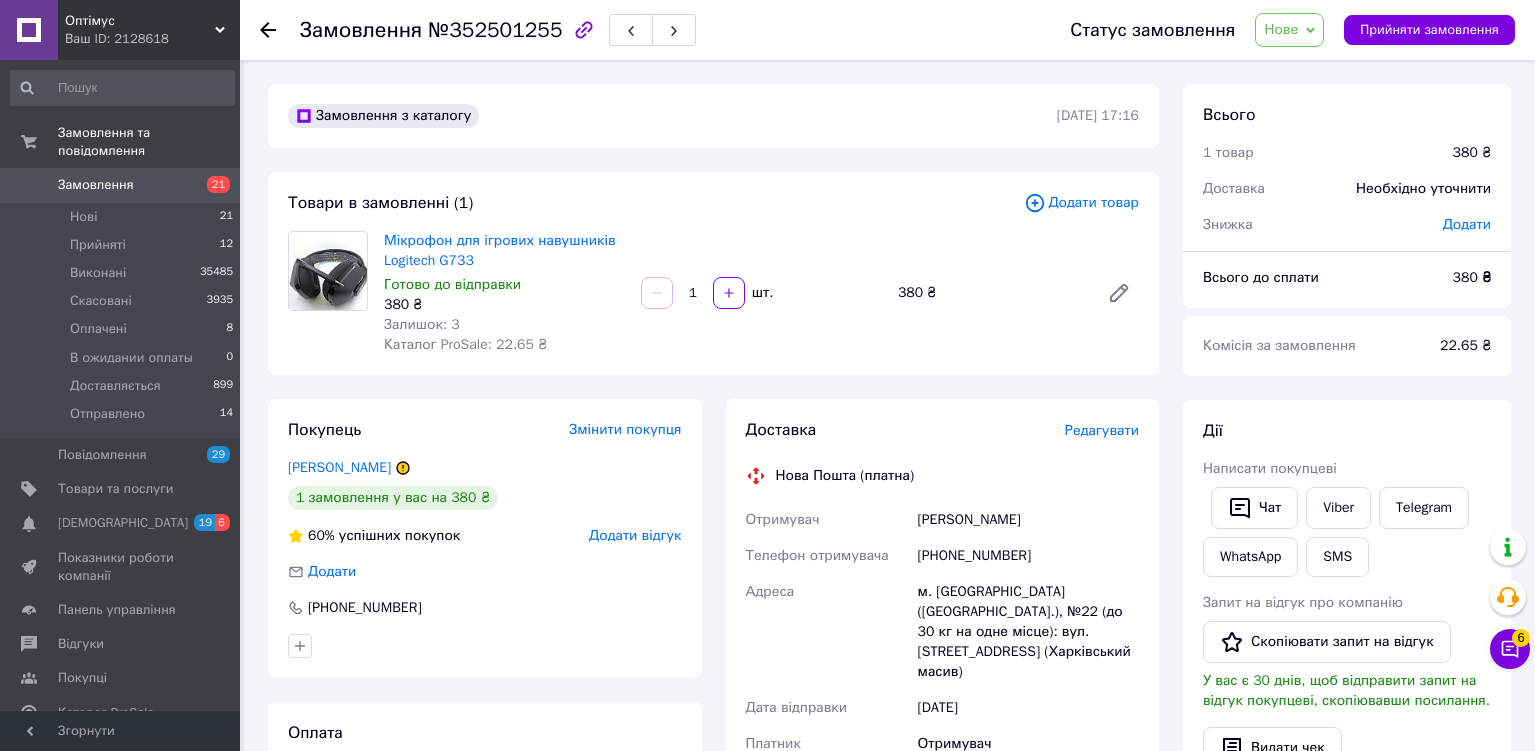 scroll, scrollTop: 0, scrollLeft: 0, axis: both 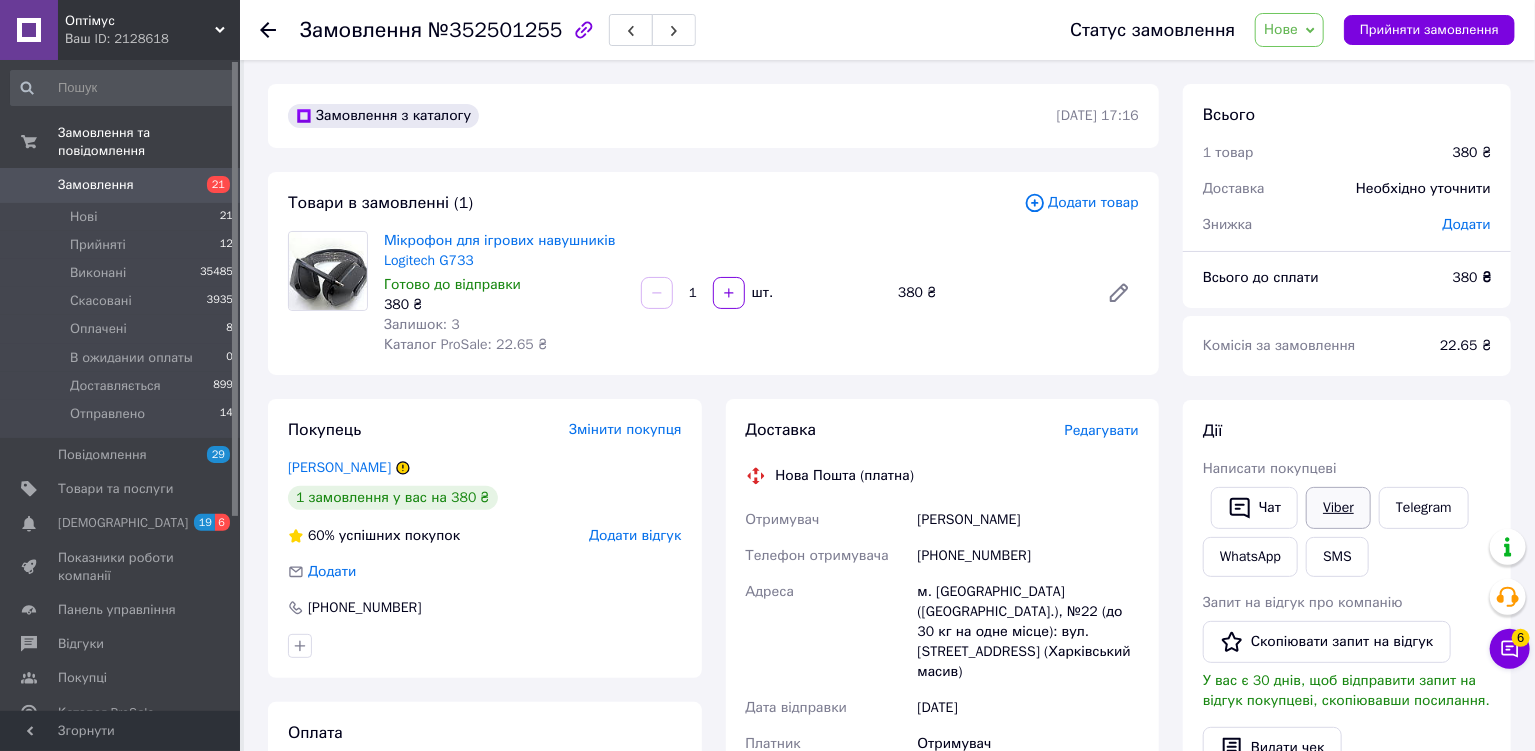 click on "Viber" at bounding box center (1338, 508) 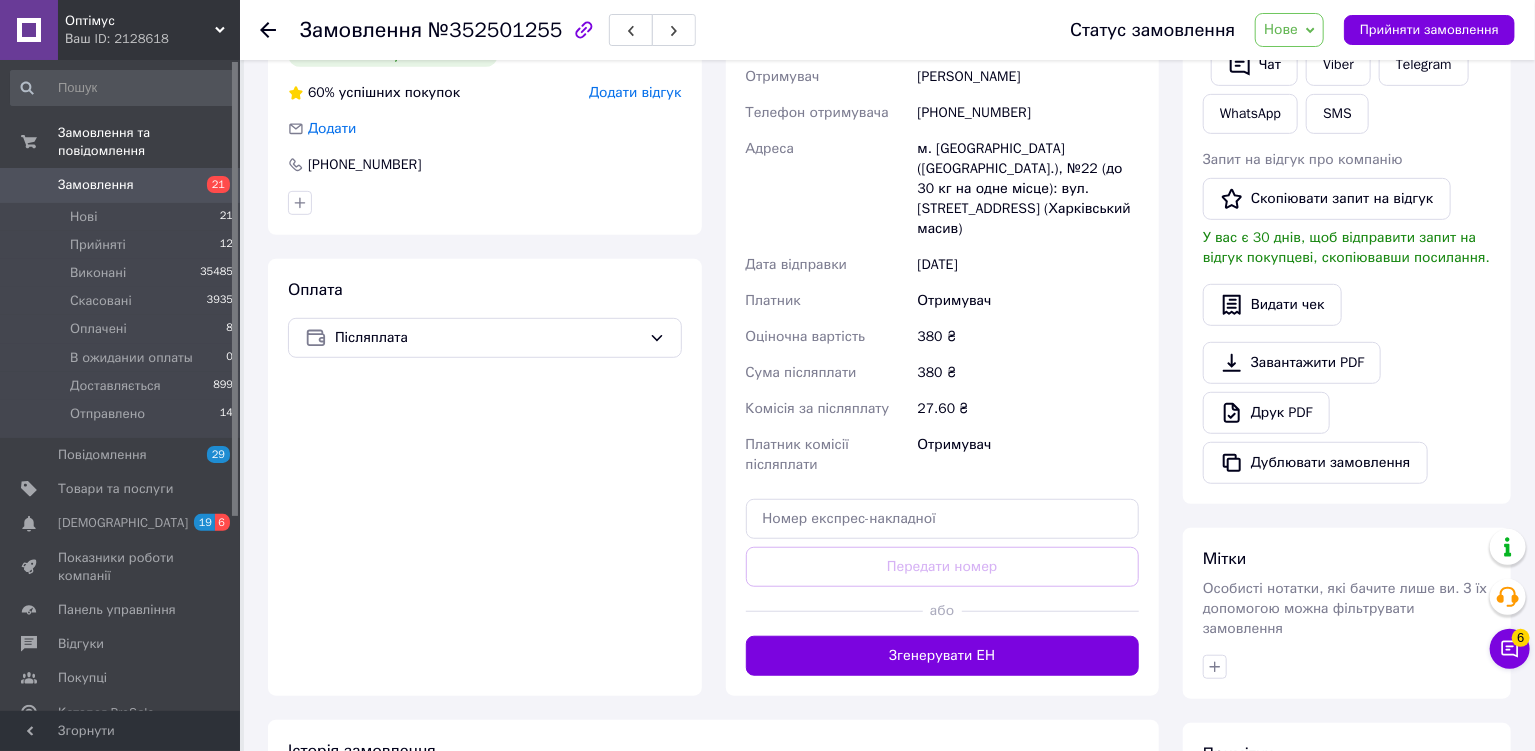 scroll, scrollTop: 489, scrollLeft: 0, axis: vertical 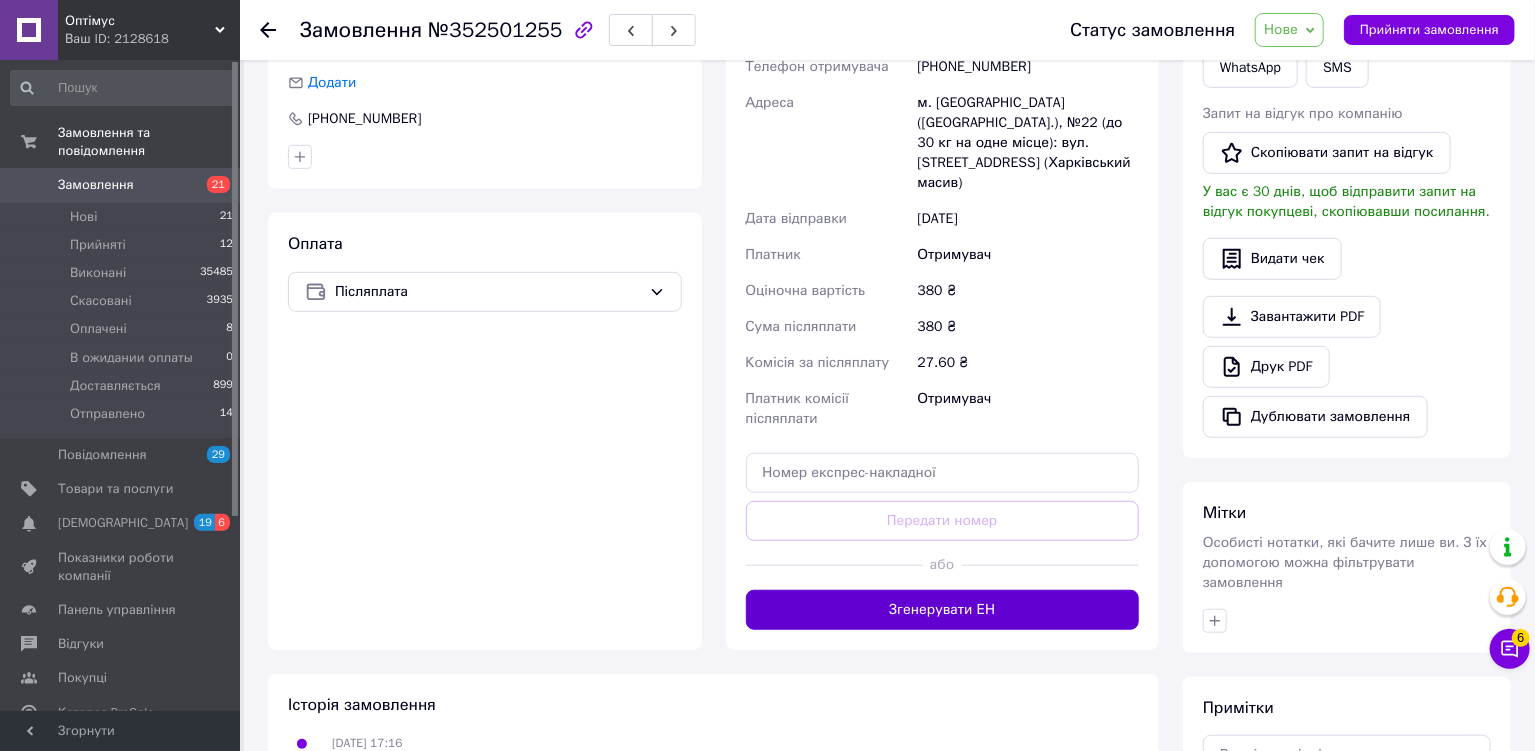 click on "Згенерувати ЕН" at bounding box center (943, 610) 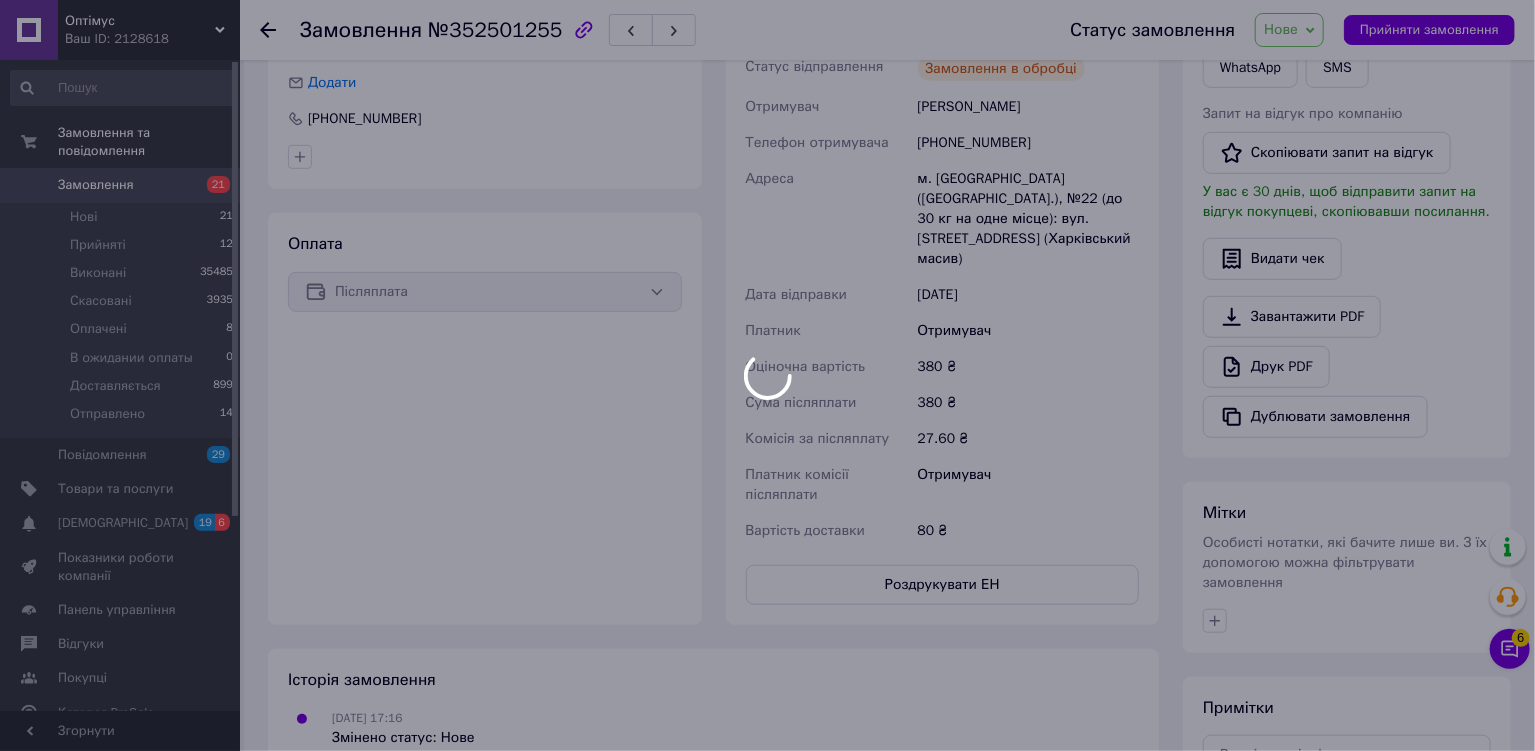 click on "Оптімус Ваш ID: 2128618 Сайт Оптімус Кабінет покупця Перевірити стан системи Сторінка на порталі Довідка Вийти Замовлення та повідомлення Замовлення 21 Нові 21 Прийняті 12 Виконані 35485 Скасовані 3935 Оплачені 8 В ожидании оплаты 0 Доставляється 899 Отправлено 14 Повідомлення 29 Товари та послуги Сповіщення 19 6 Показники роботи компанії Панель управління Відгуки Покупці Каталог ProSale Аналітика Інструменти веб-майстра та SEO Управління сайтом Гаманець компанії Маркет Налаштування Тарифи та рахунки Prom топ Згорнути №352501255" at bounding box center (767, 238) 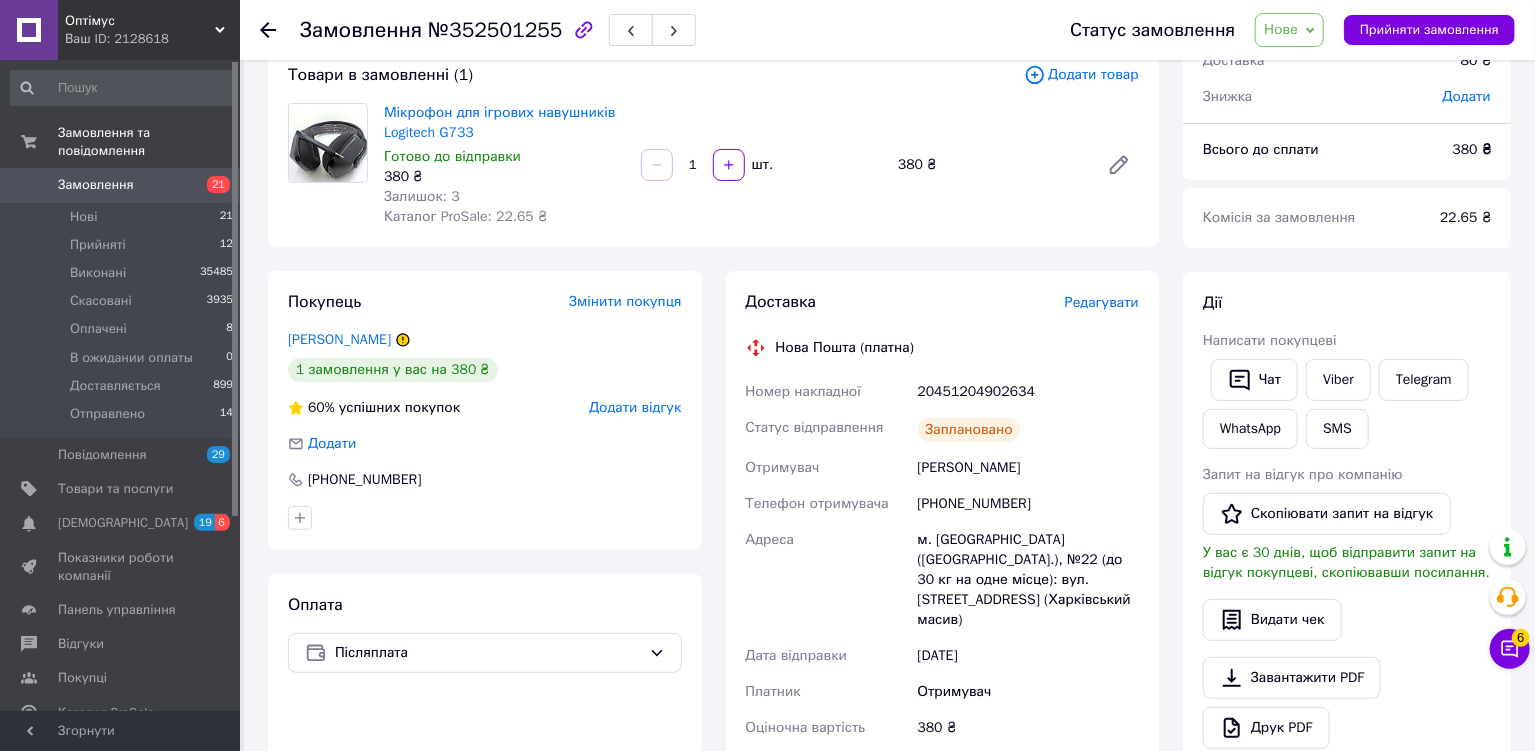 scroll, scrollTop: 0, scrollLeft: 0, axis: both 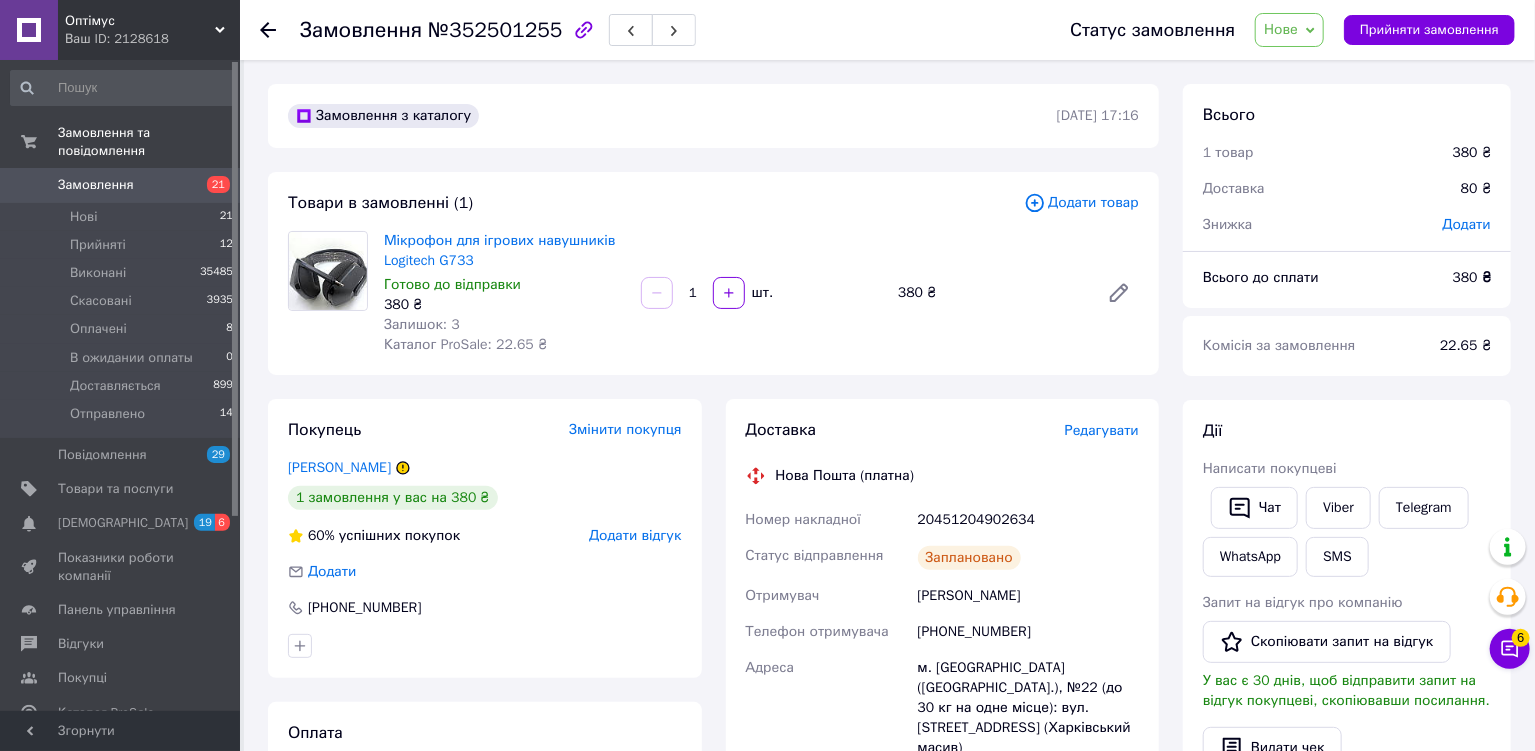 click on "Нове" at bounding box center [1281, 29] 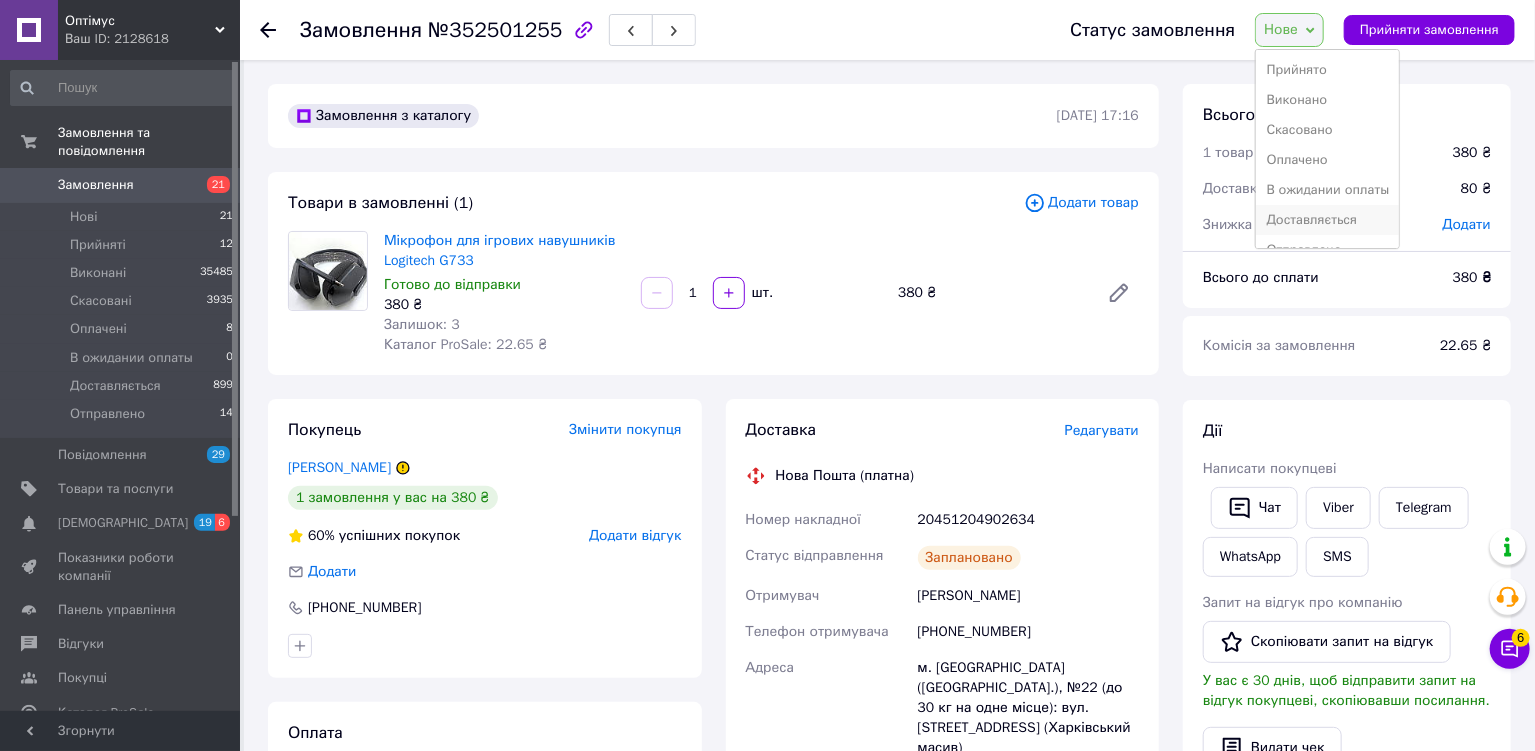 click on "Доставляється" at bounding box center [1327, 220] 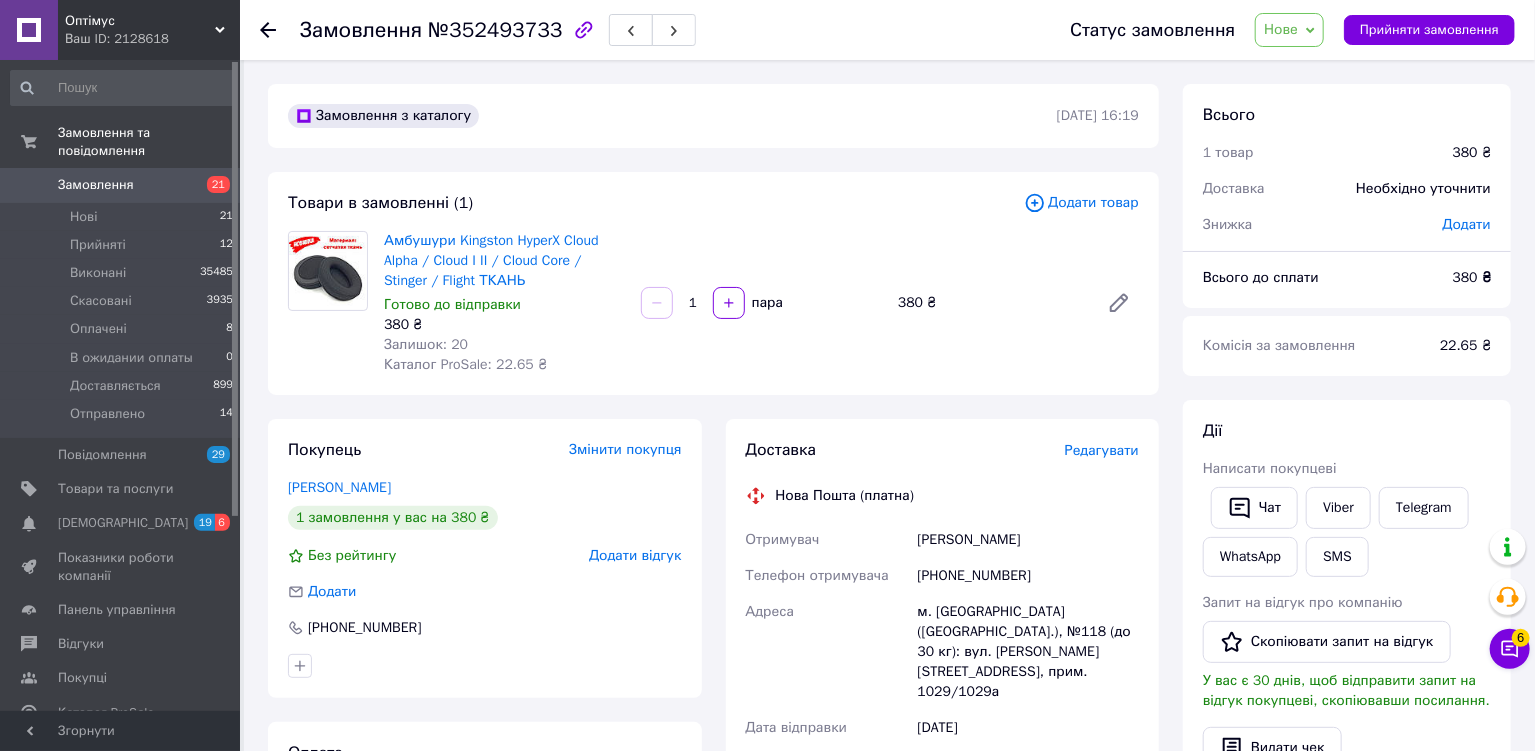 scroll, scrollTop: 489, scrollLeft: 0, axis: vertical 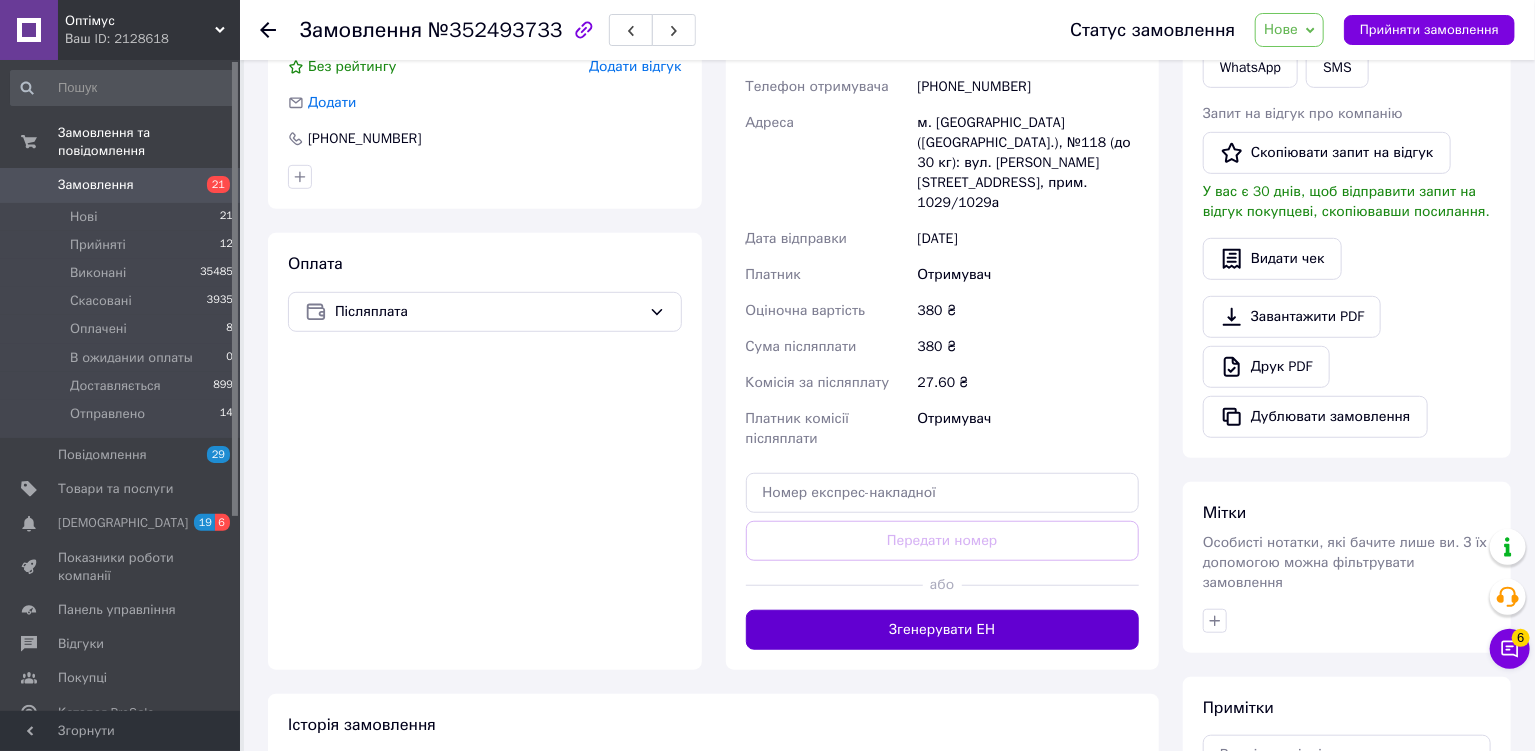 click on "Згенерувати ЕН" at bounding box center (943, 630) 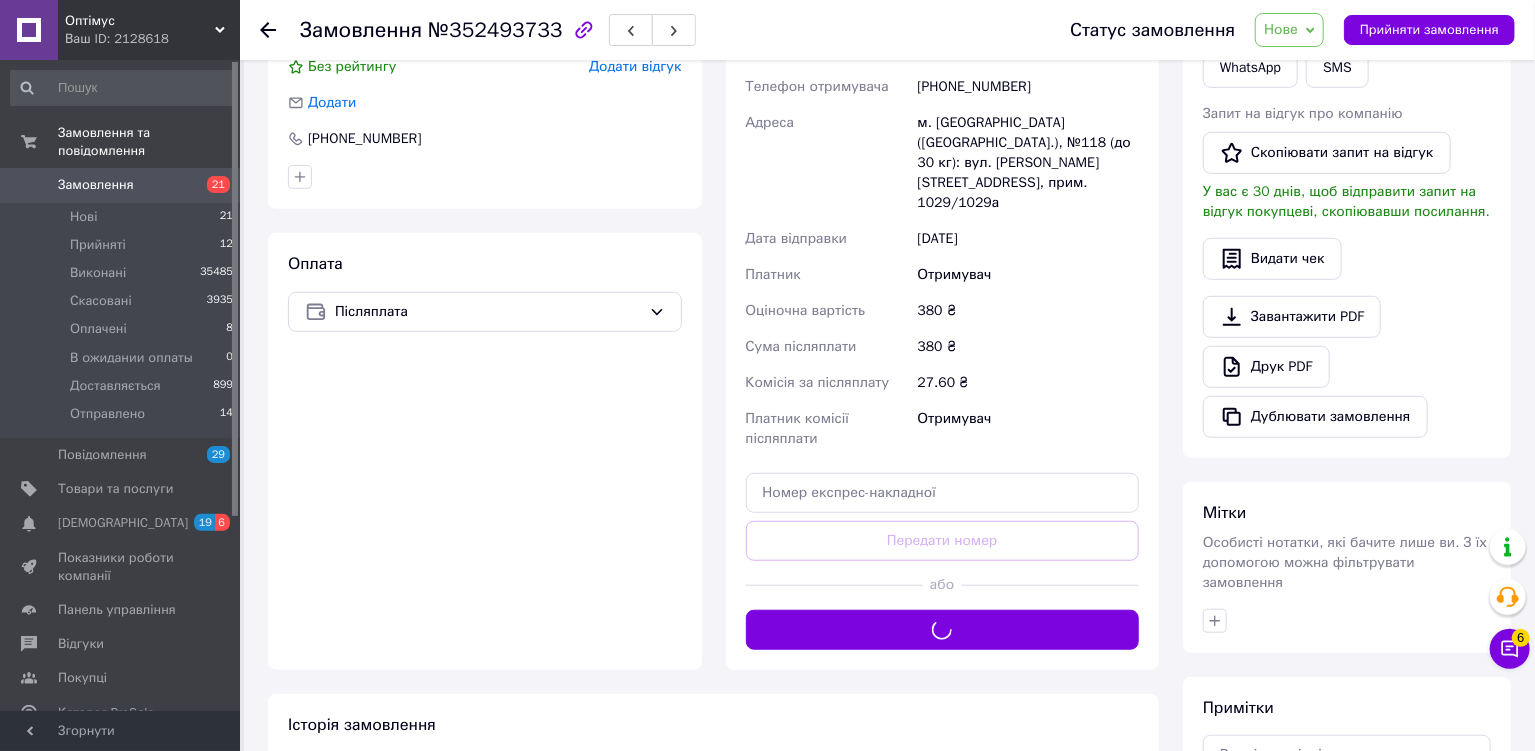 click on "Нове" at bounding box center [1289, 30] 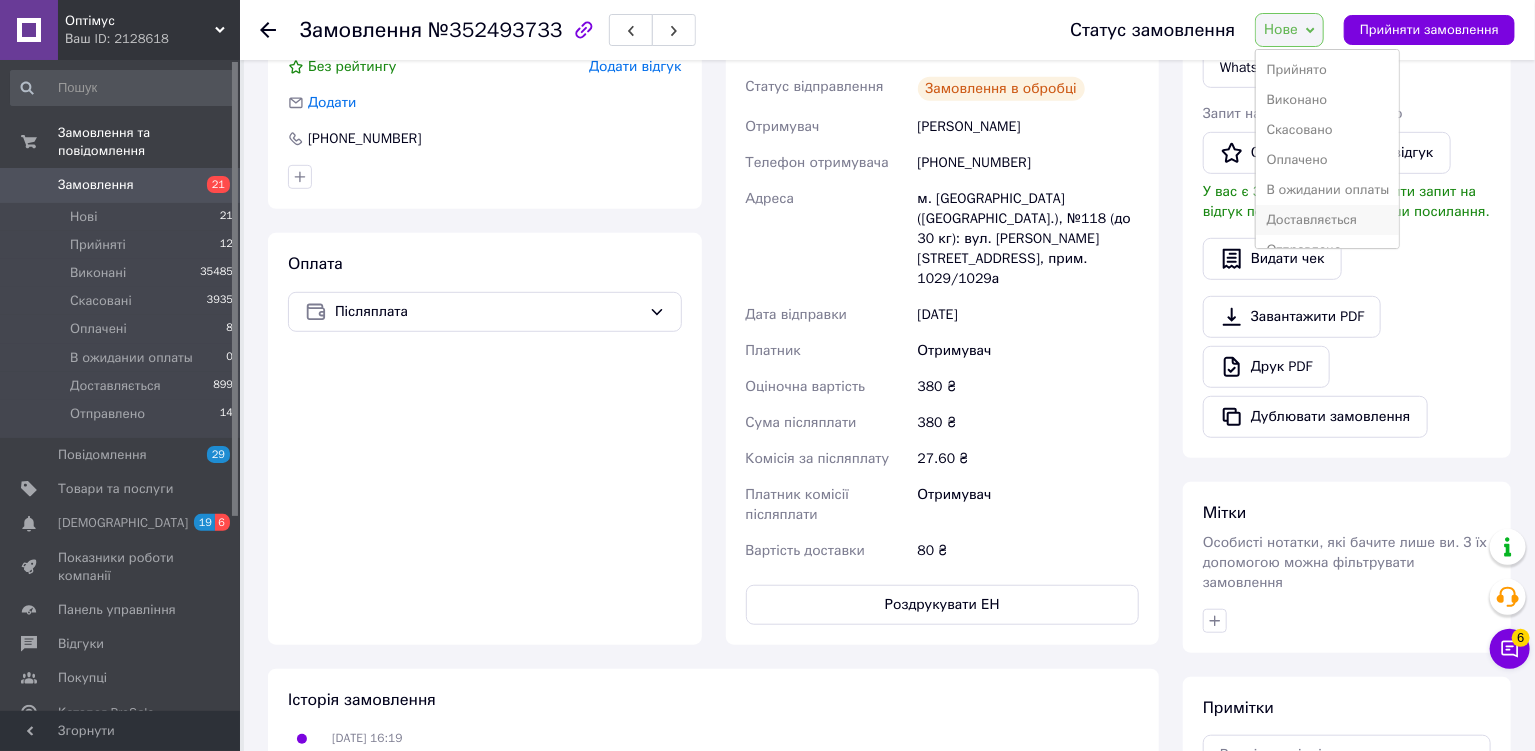 click on "Доставляється" at bounding box center [1327, 220] 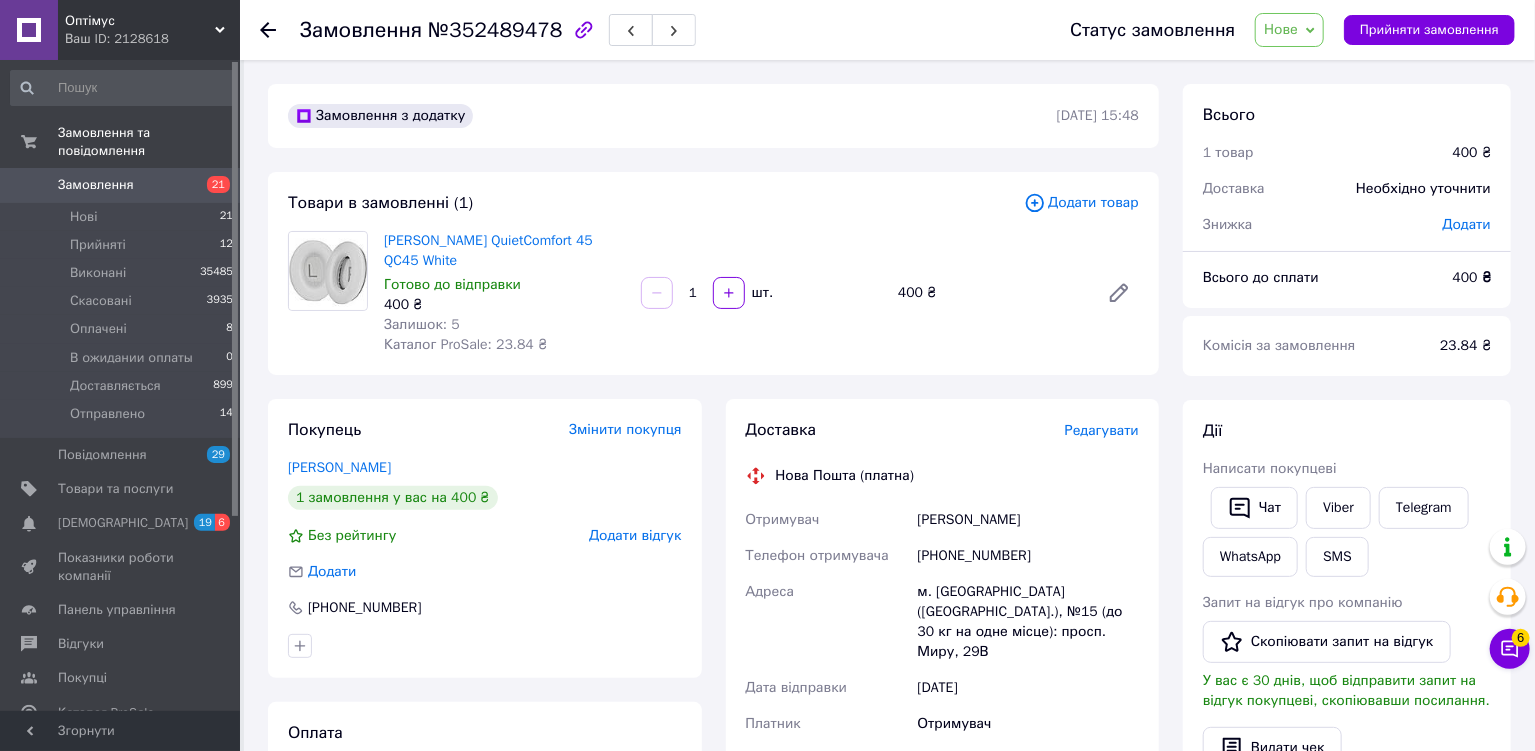 scroll, scrollTop: 489, scrollLeft: 0, axis: vertical 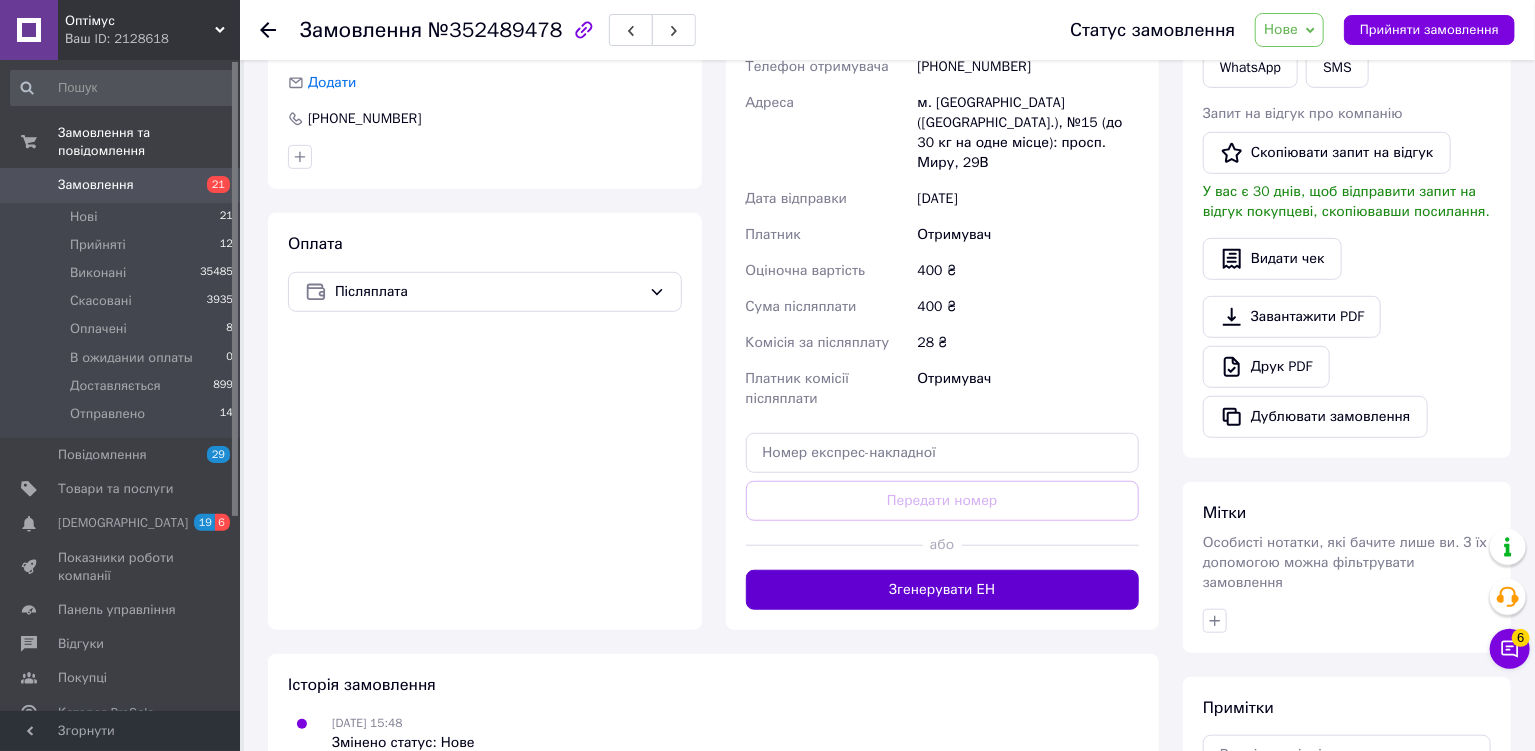 click on "Згенерувати ЕН" at bounding box center (943, 590) 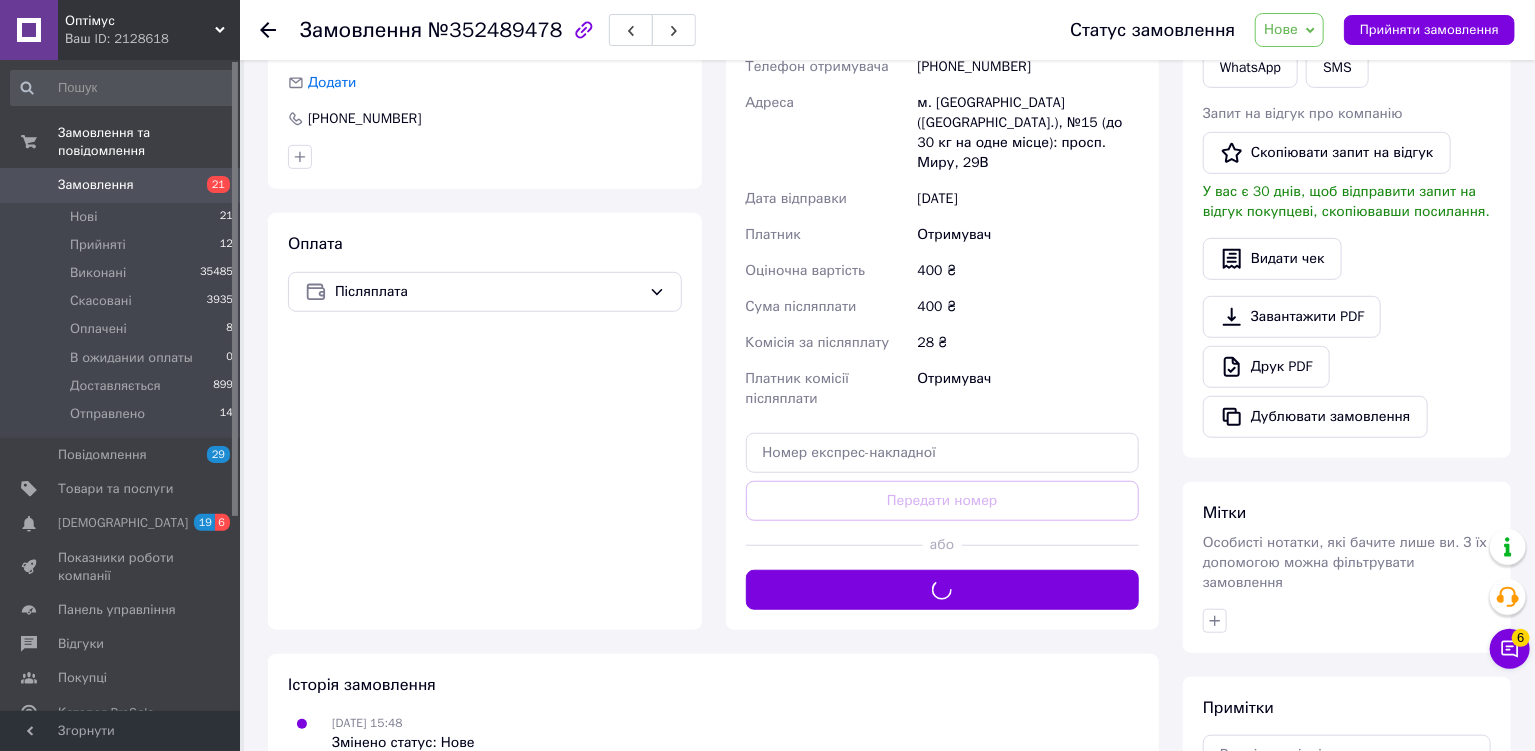 click on "Нове" at bounding box center [1281, 29] 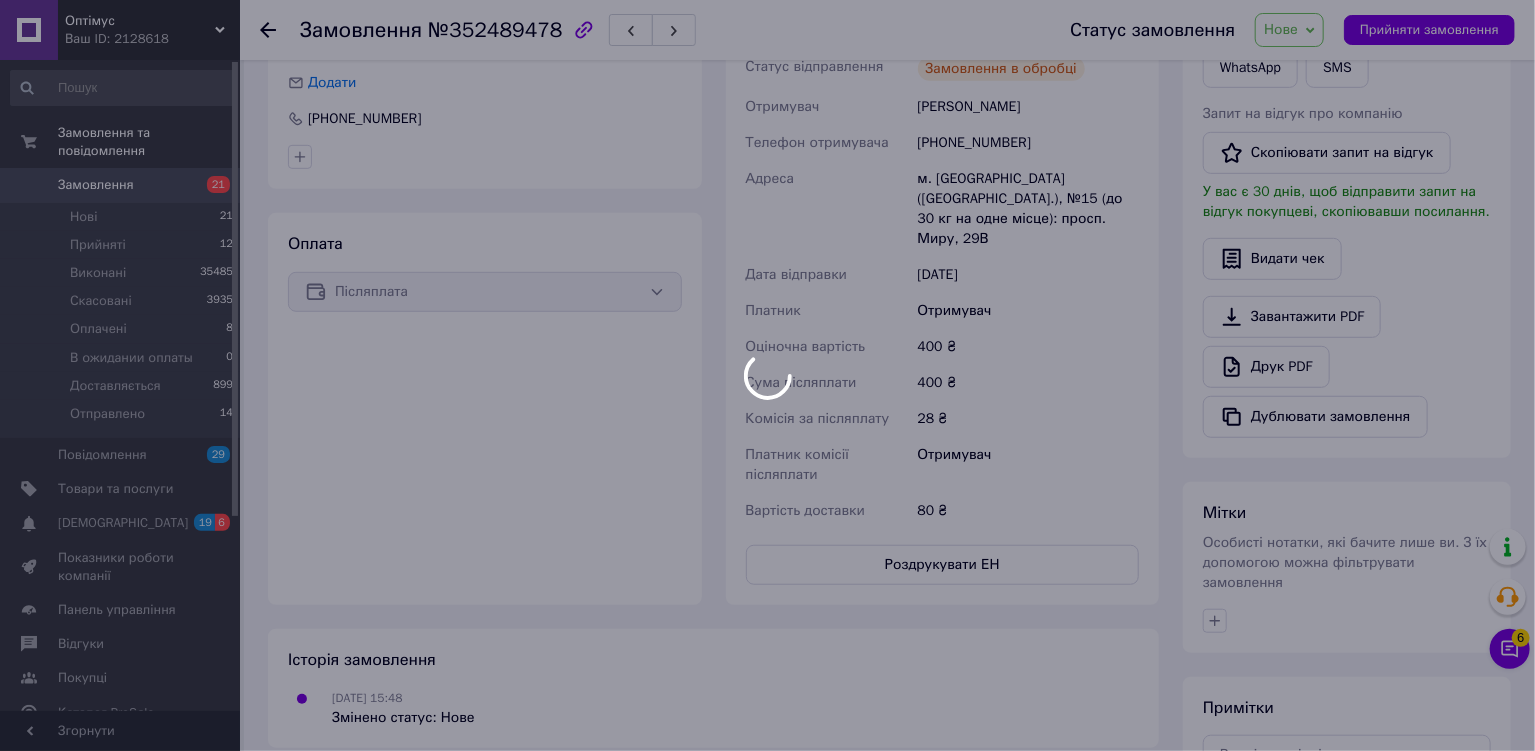 click at bounding box center (767, 375) 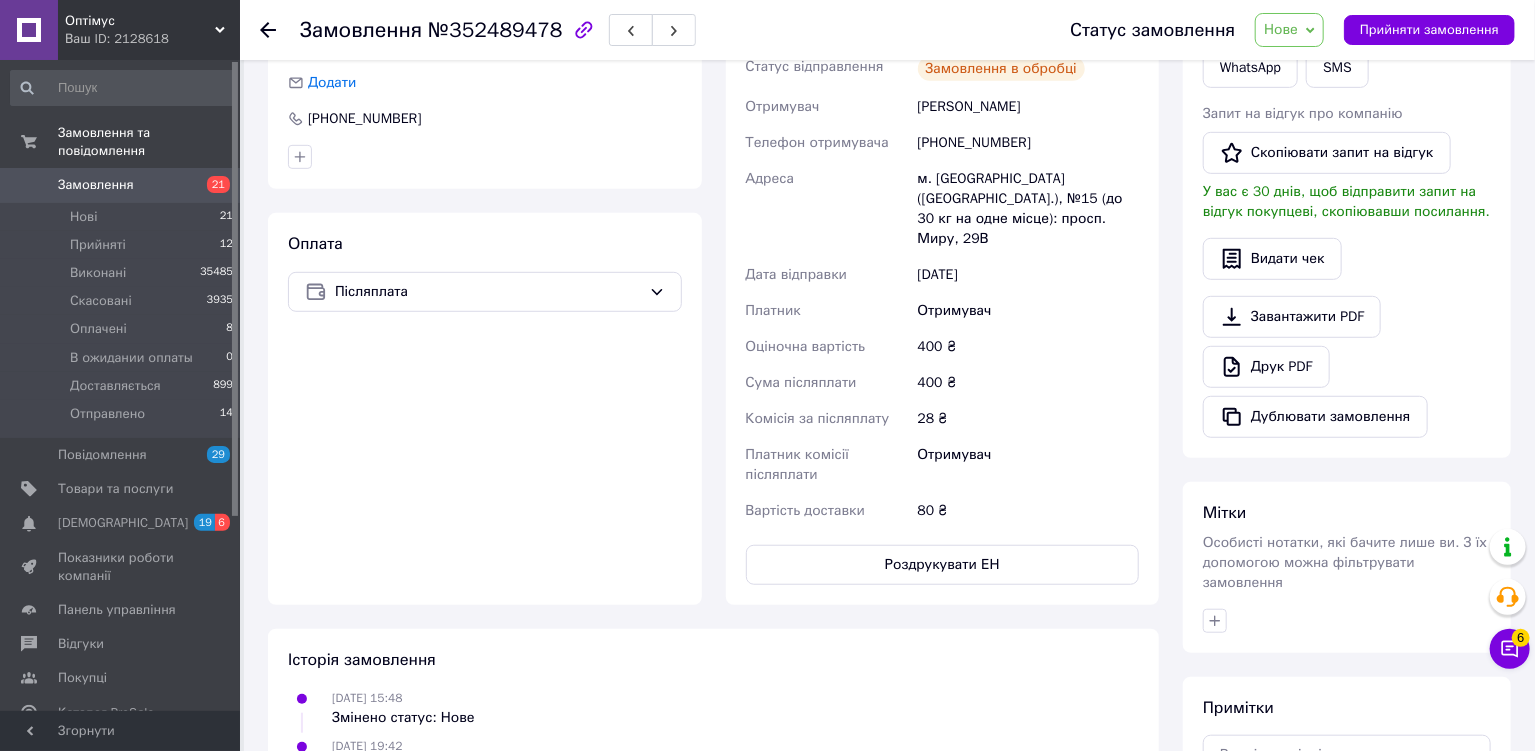 click on "Нове" at bounding box center (1281, 29) 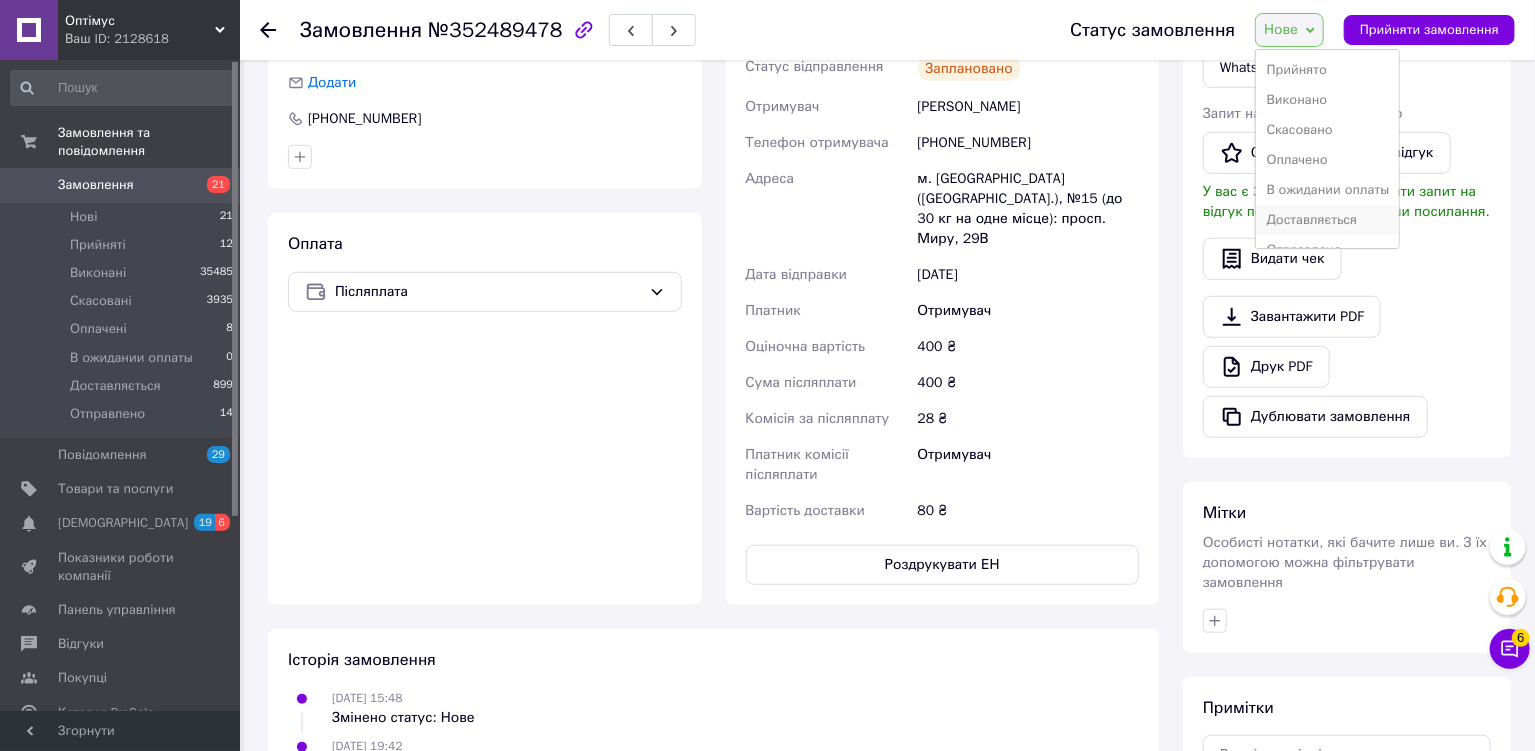click on "Доставляється" at bounding box center (1327, 220) 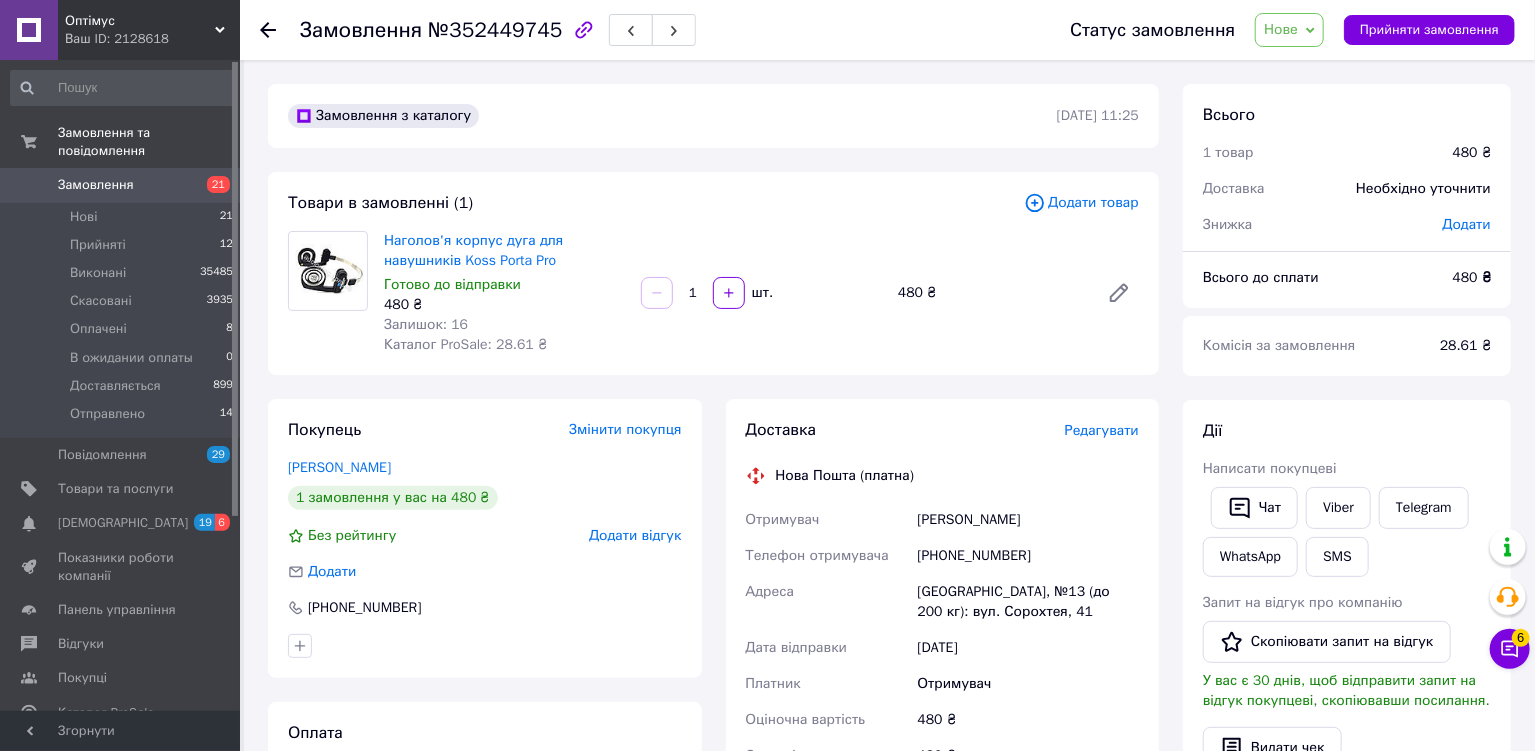 scroll, scrollTop: 489, scrollLeft: 0, axis: vertical 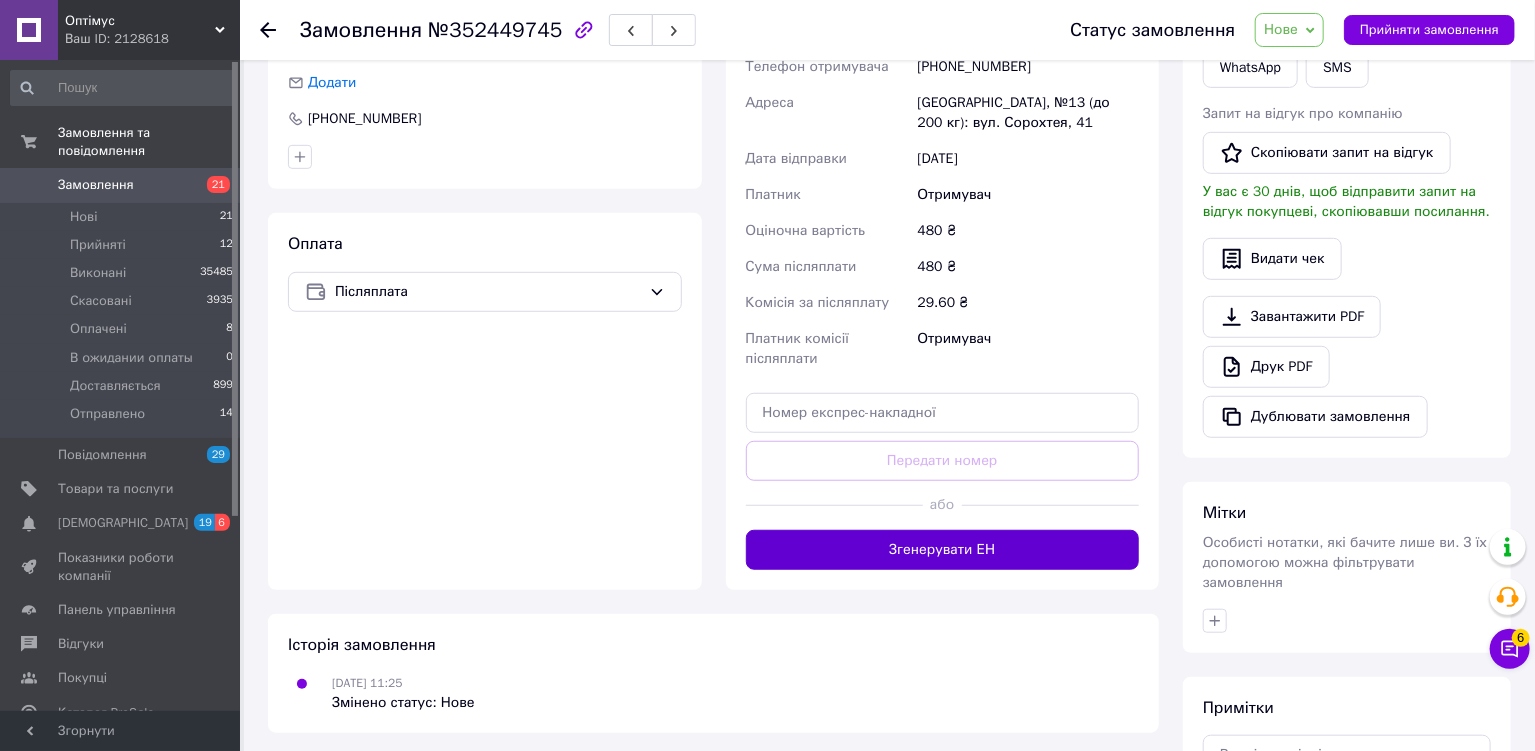 click on "Згенерувати ЕН" at bounding box center (943, 550) 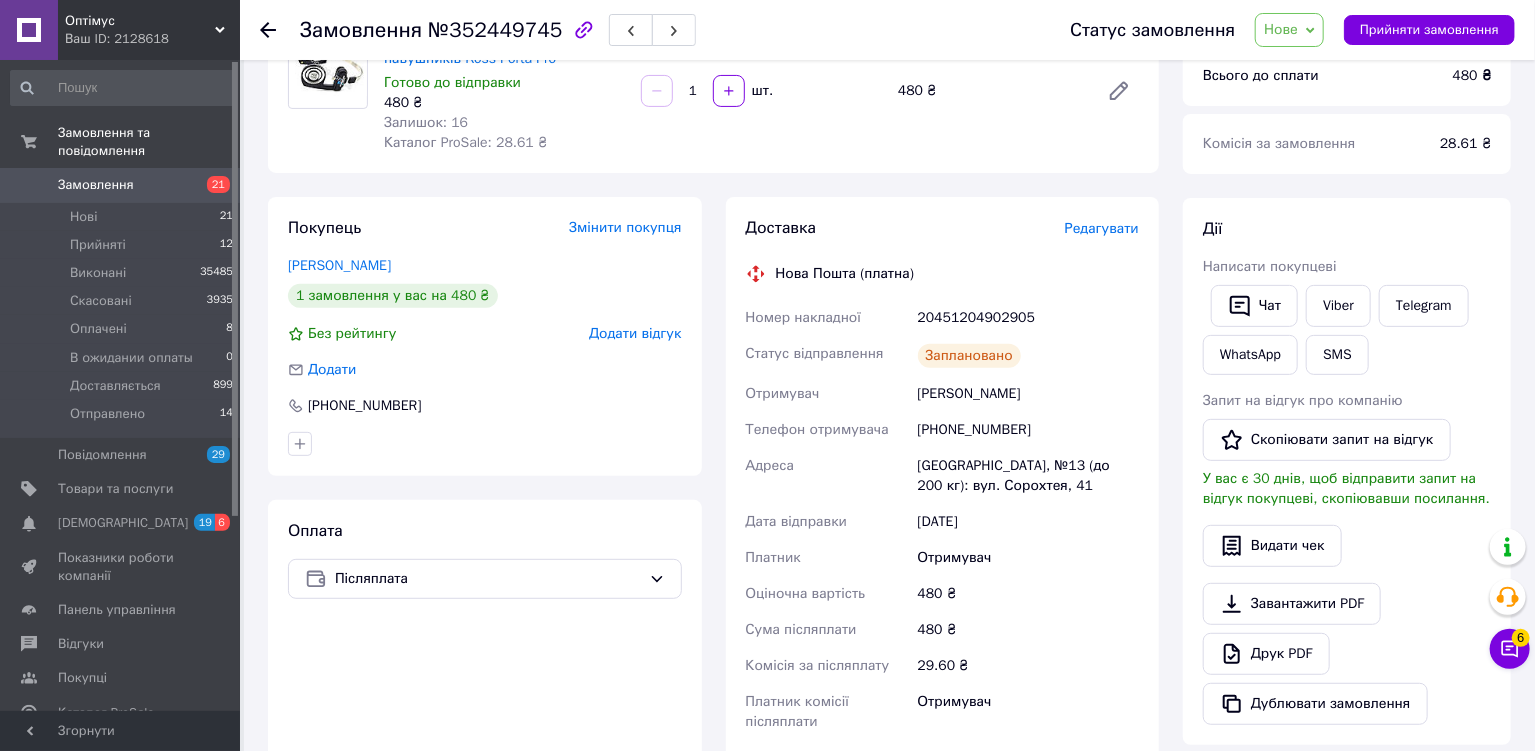 scroll, scrollTop: 0, scrollLeft: 0, axis: both 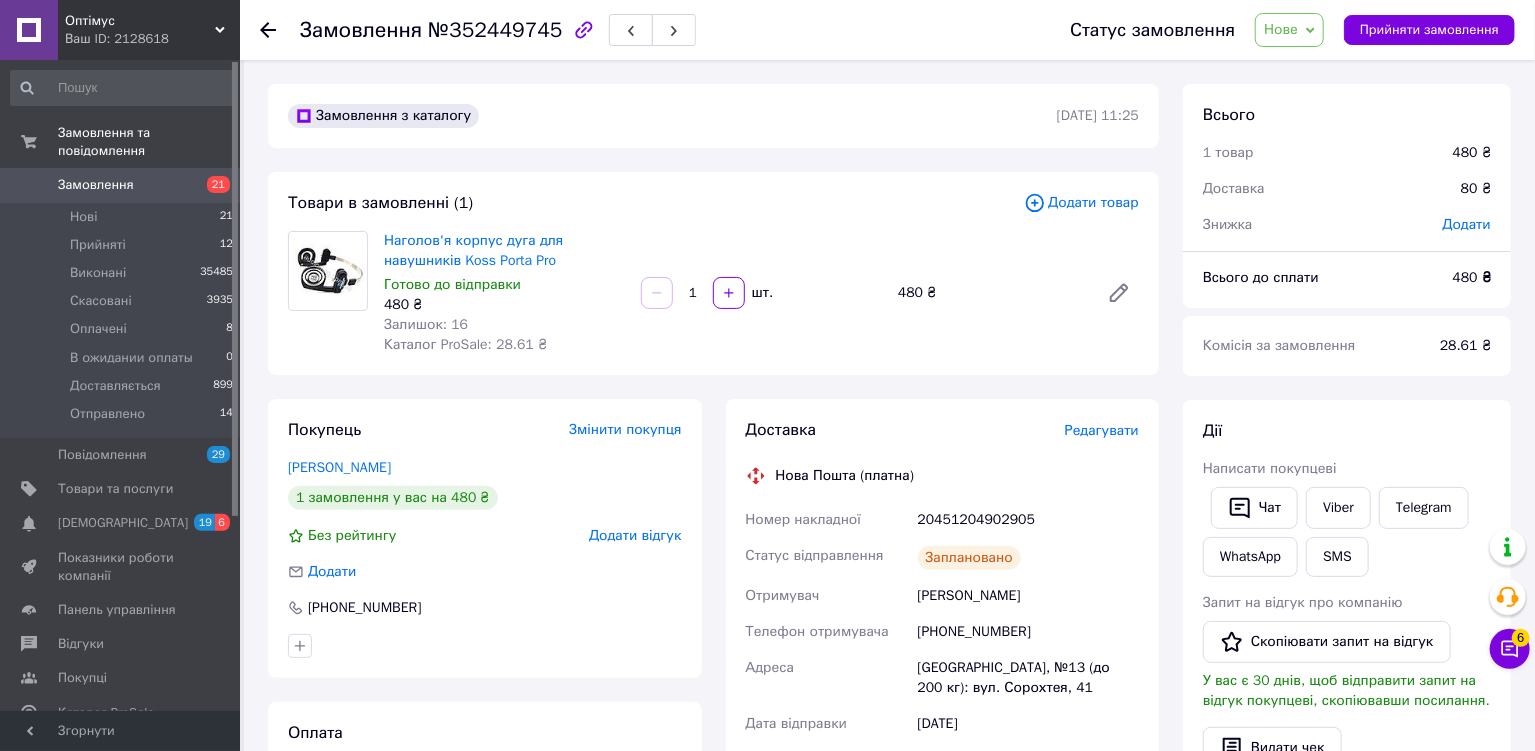 drag, startPoint x: 1301, startPoint y: 31, endPoint x: 1315, endPoint y: 133, distance: 102.9563 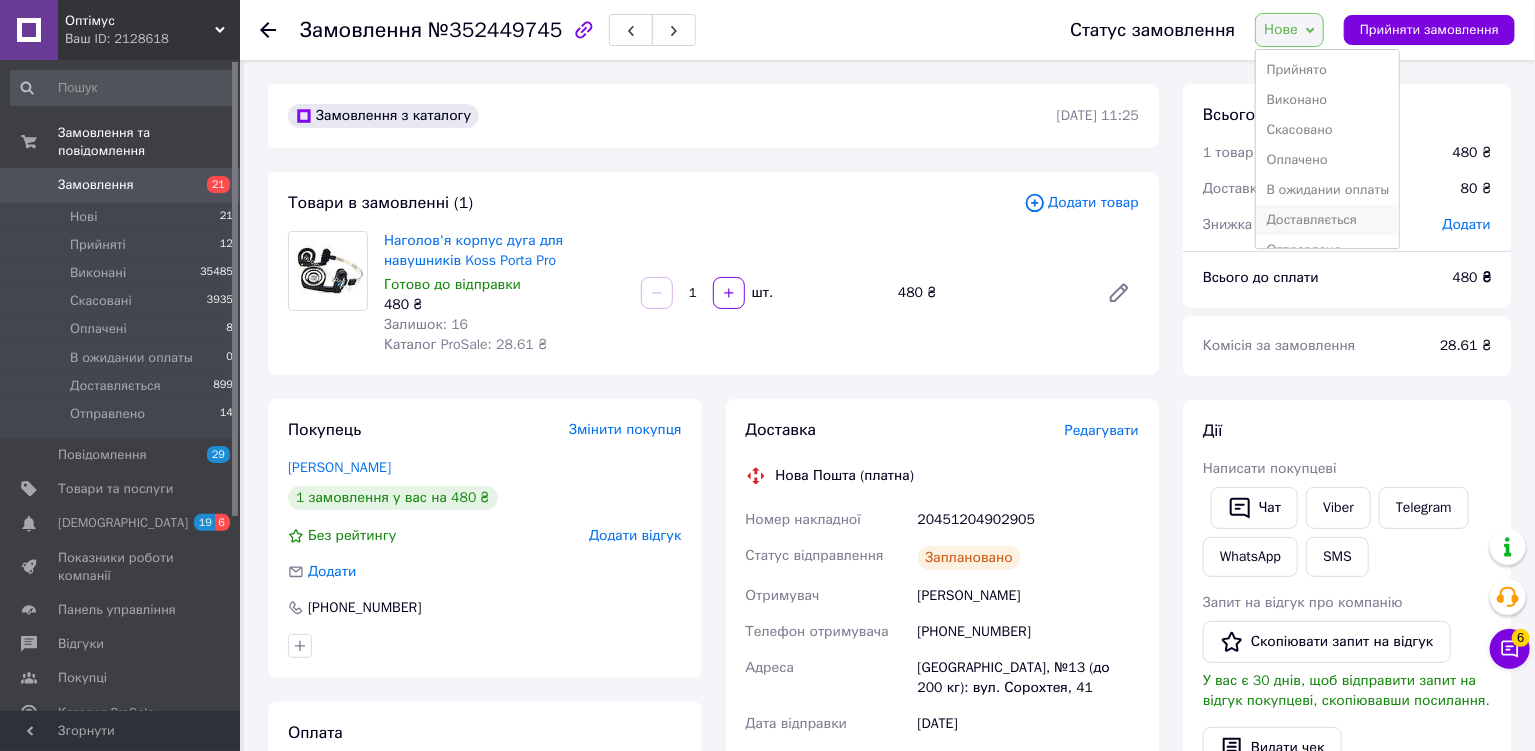 click on "Доставляється" at bounding box center (1327, 220) 